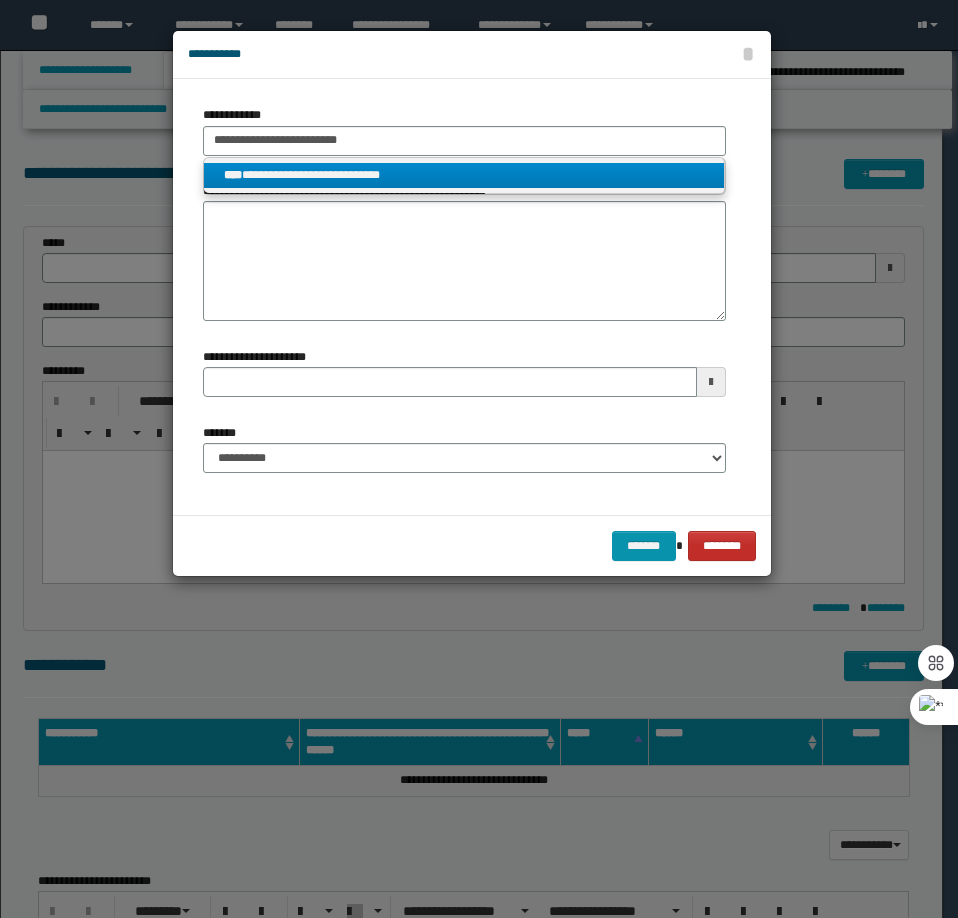 scroll, scrollTop: 200, scrollLeft: 0, axis: vertical 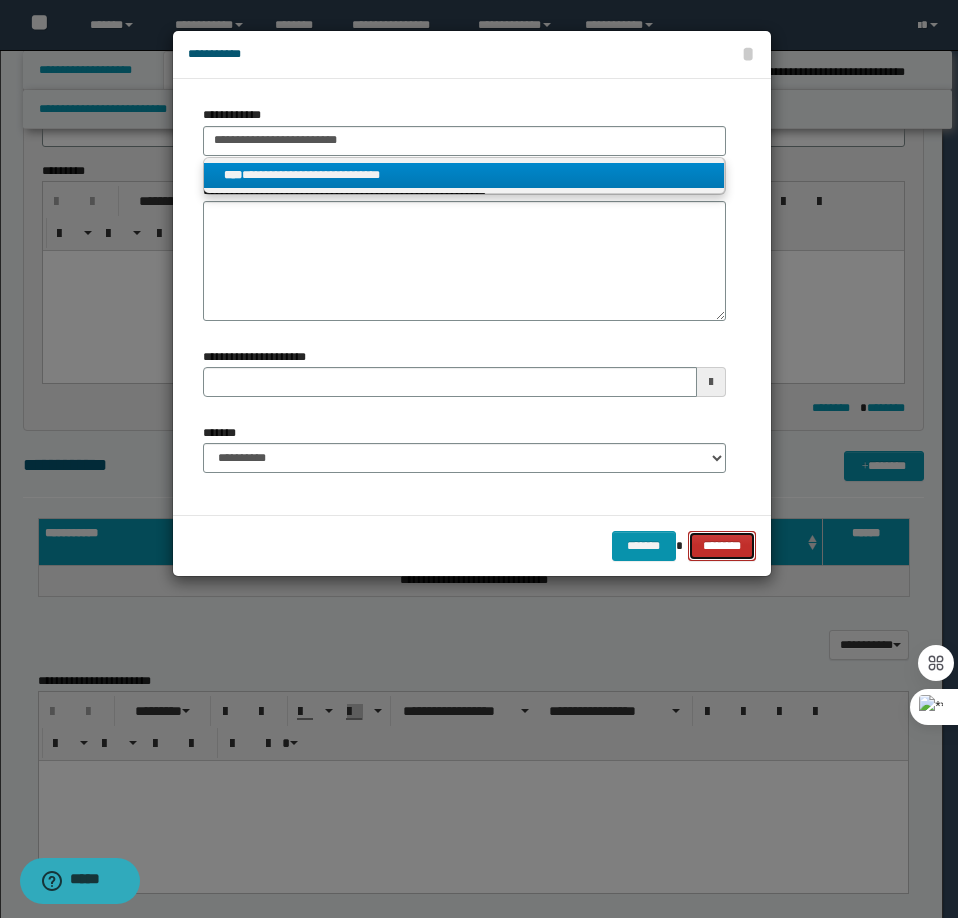type 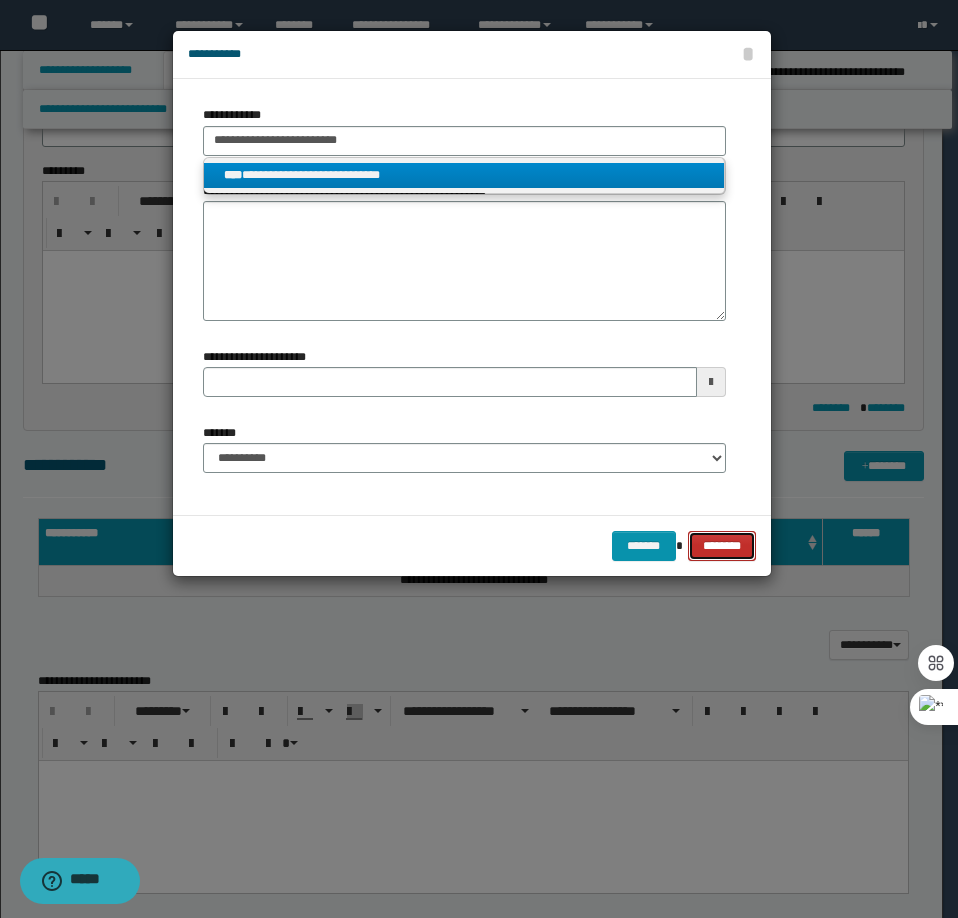 click on "********" at bounding box center (721, 546) 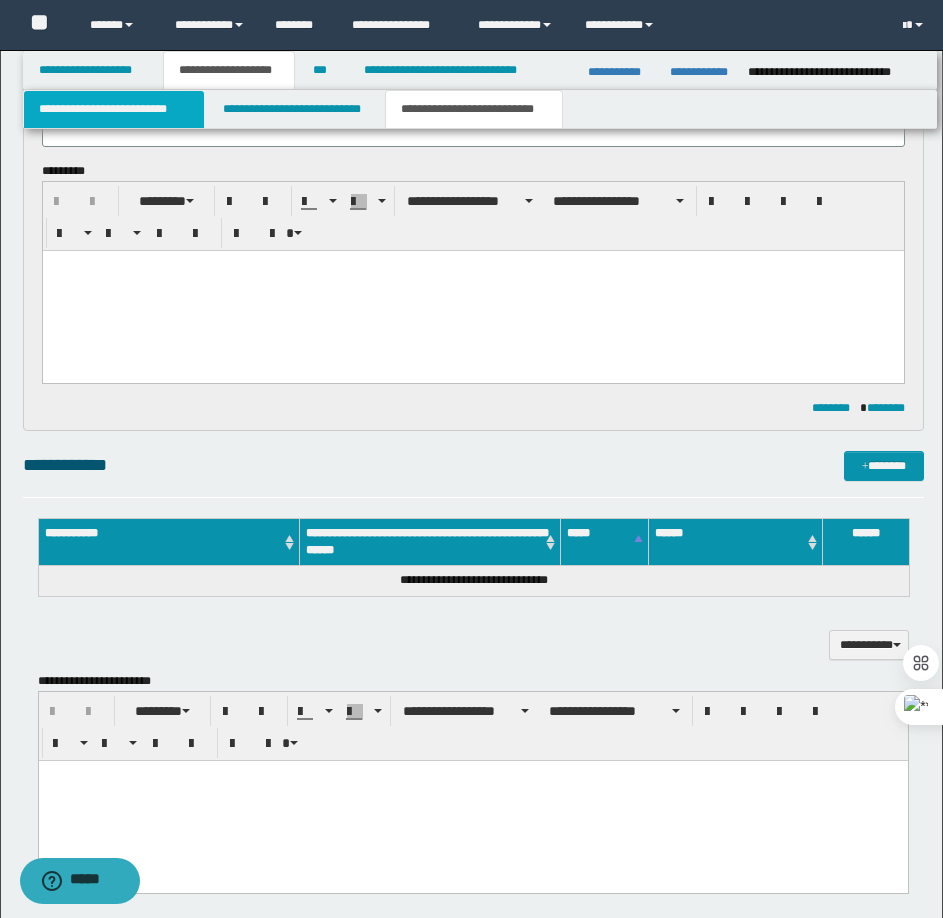 click on "**********" at bounding box center (114, 109) 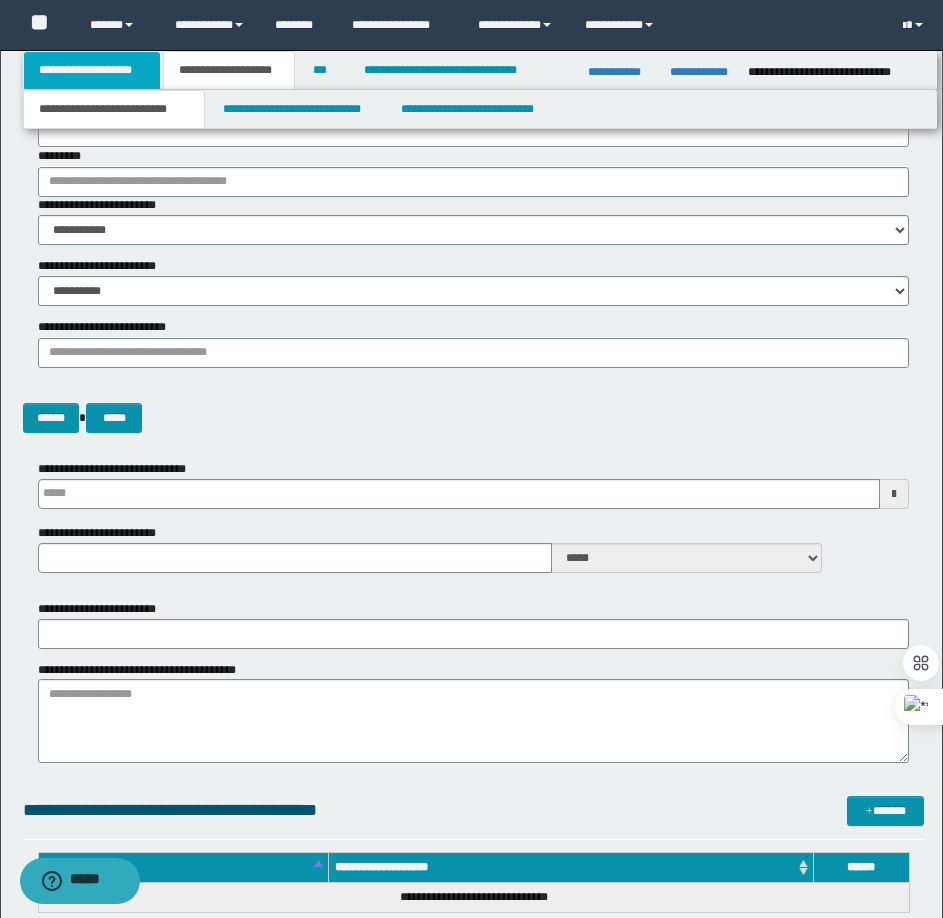 click on "**********" at bounding box center (92, 70) 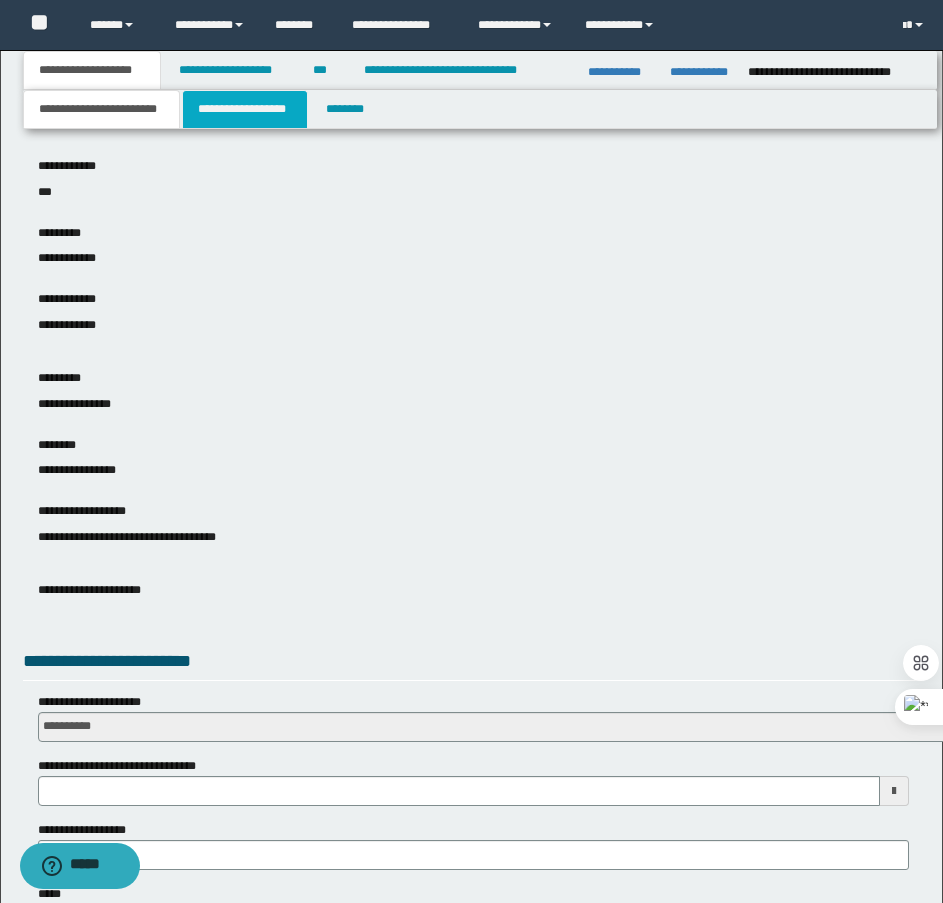 click on "**********" at bounding box center (245, 109) 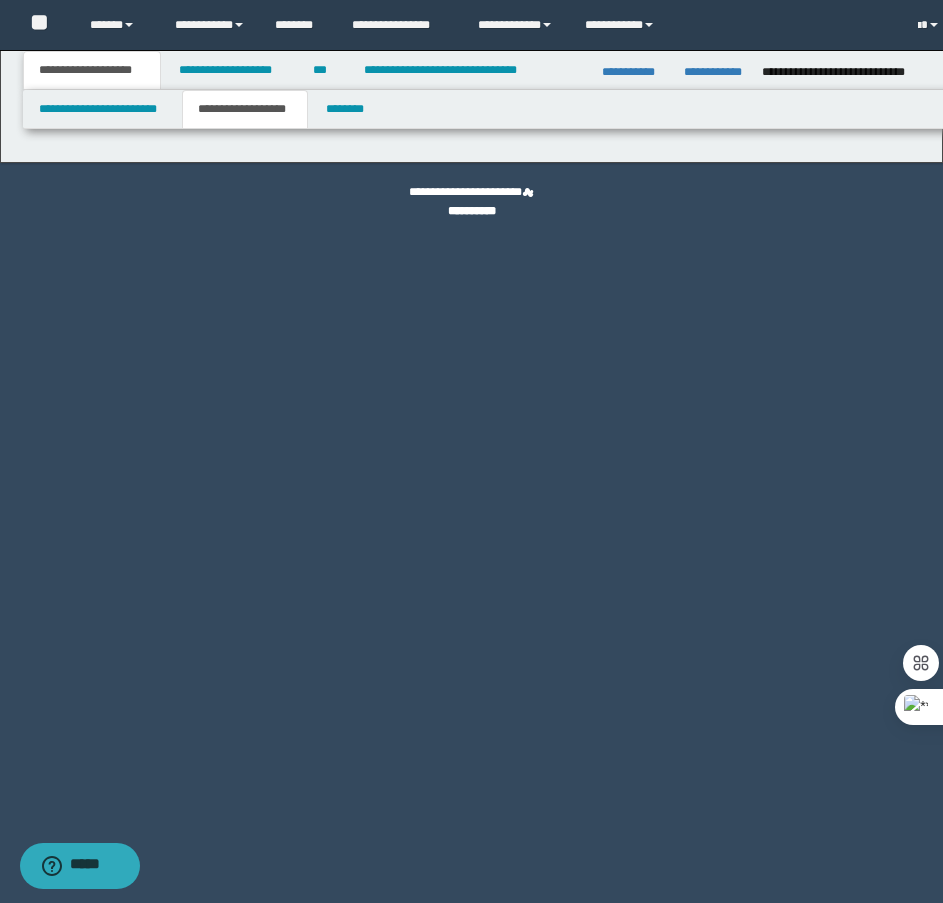 scroll, scrollTop: 0, scrollLeft: 0, axis: both 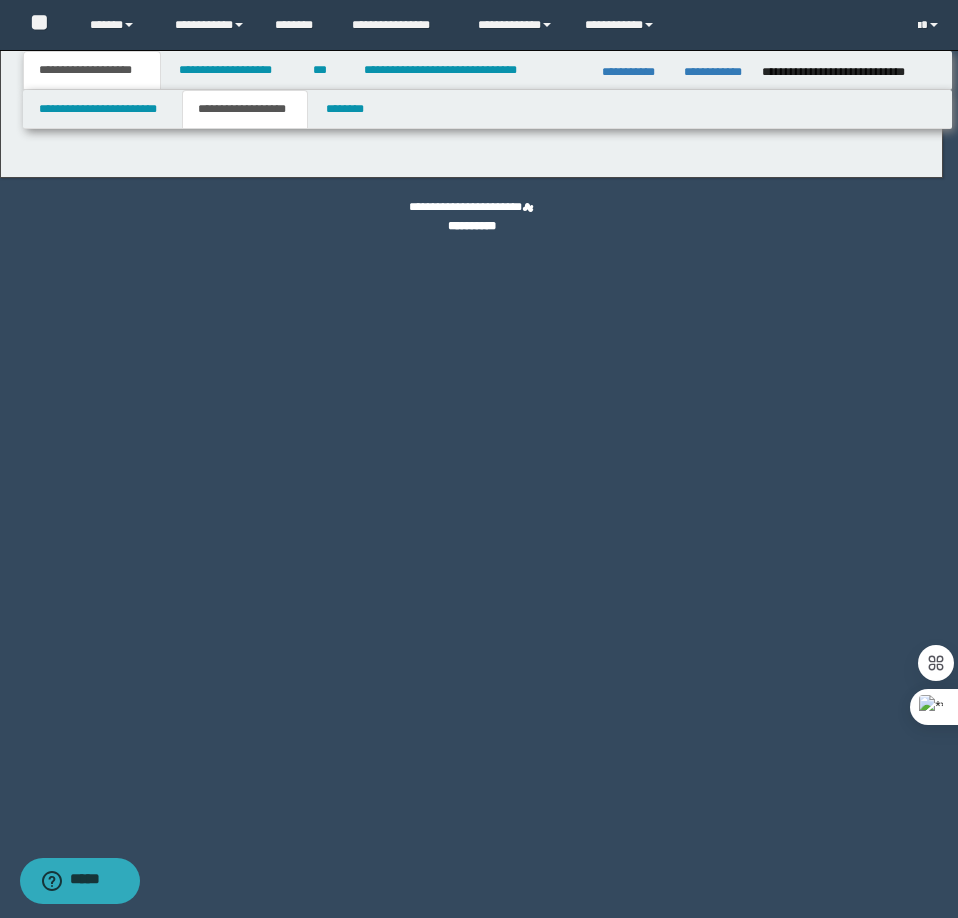 type on "********" 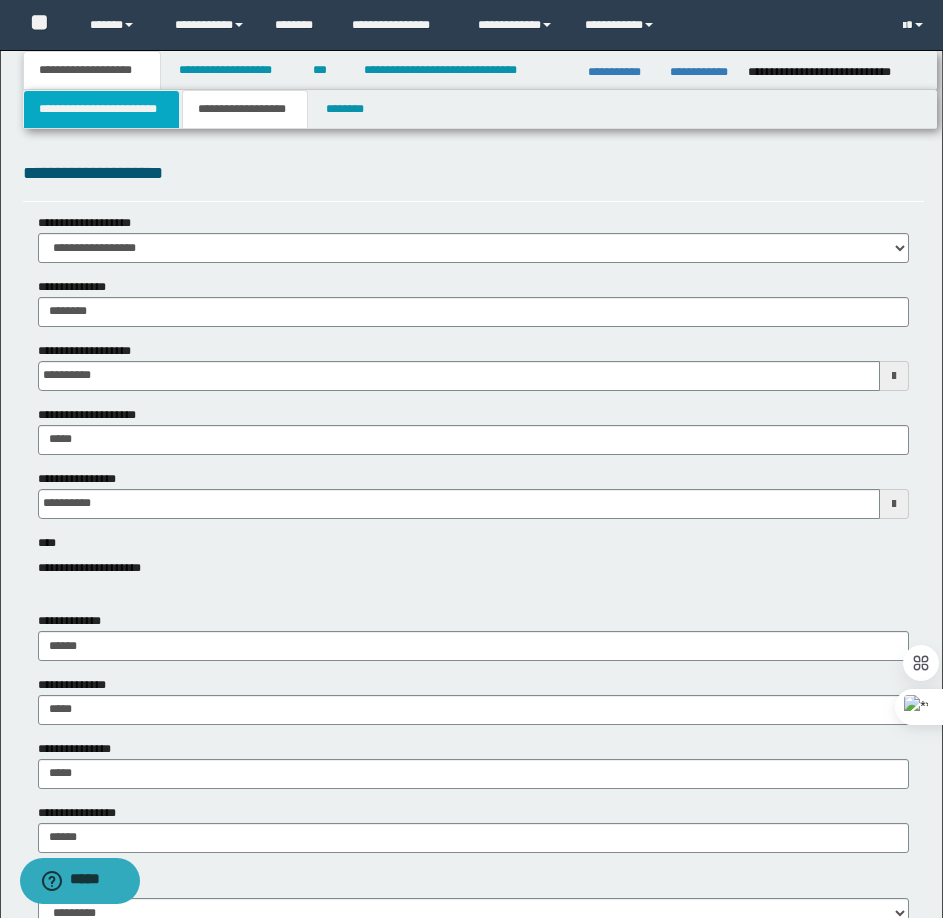 click on "**********" at bounding box center [101, 109] 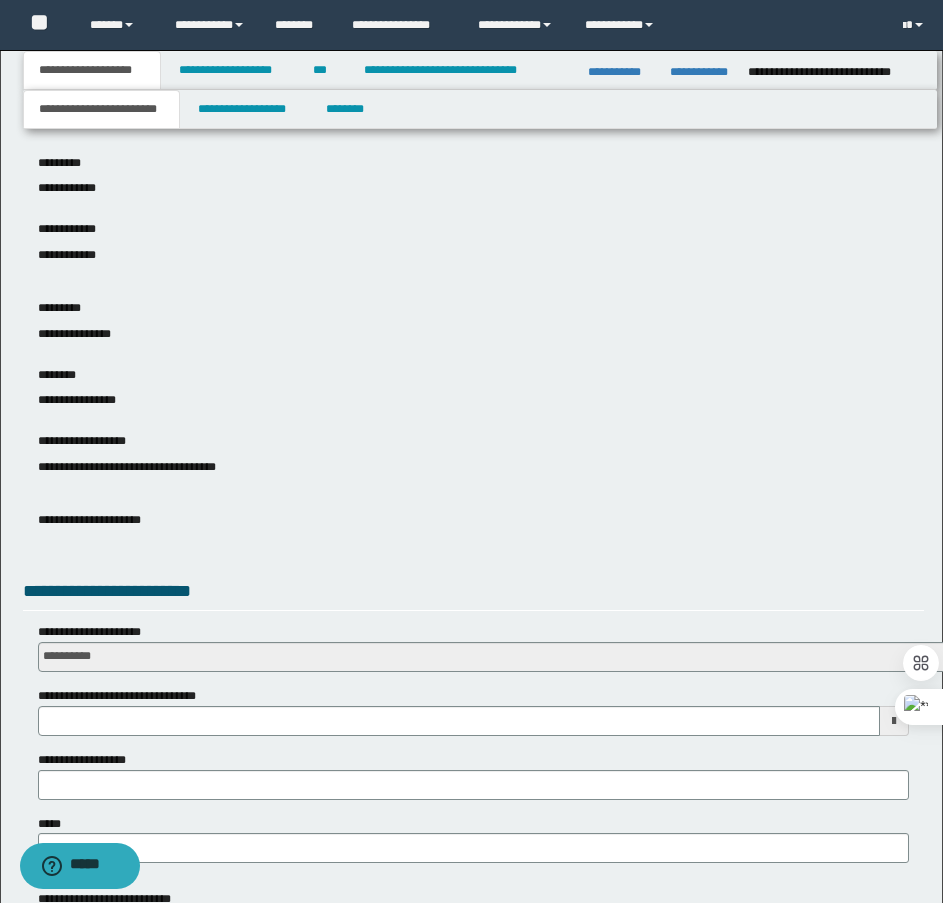 scroll, scrollTop: 600, scrollLeft: 0, axis: vertical 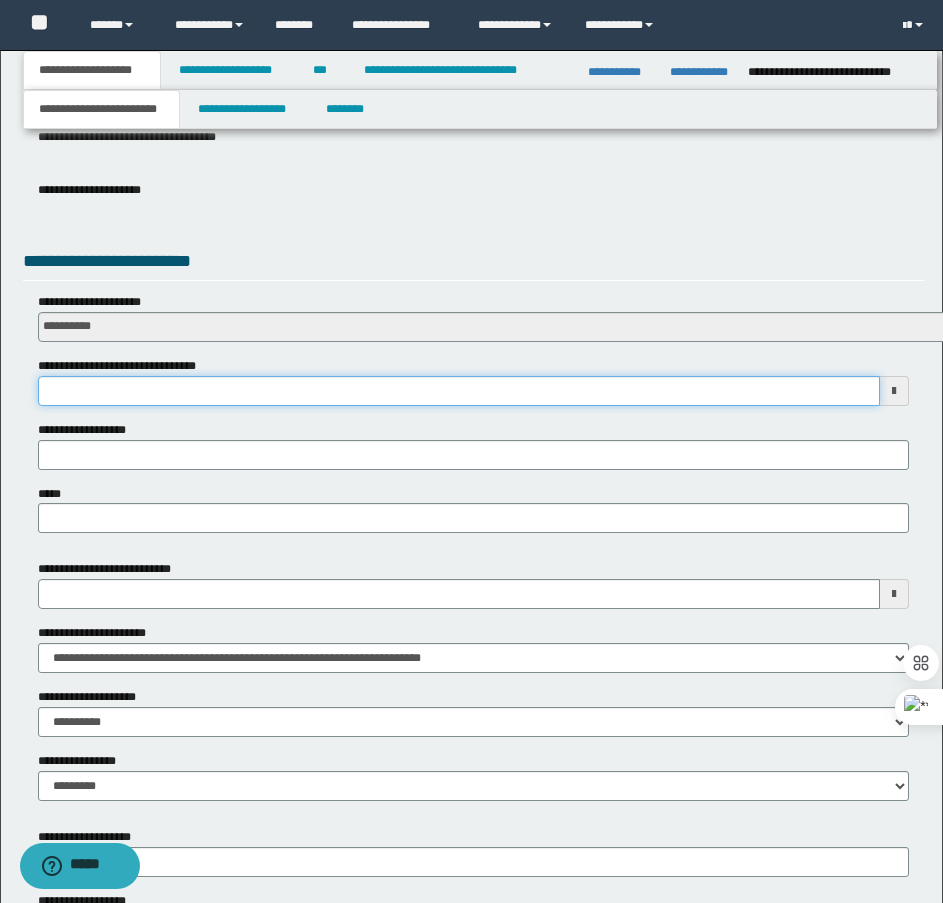 click on "**********" at bounding box center (459, 391) 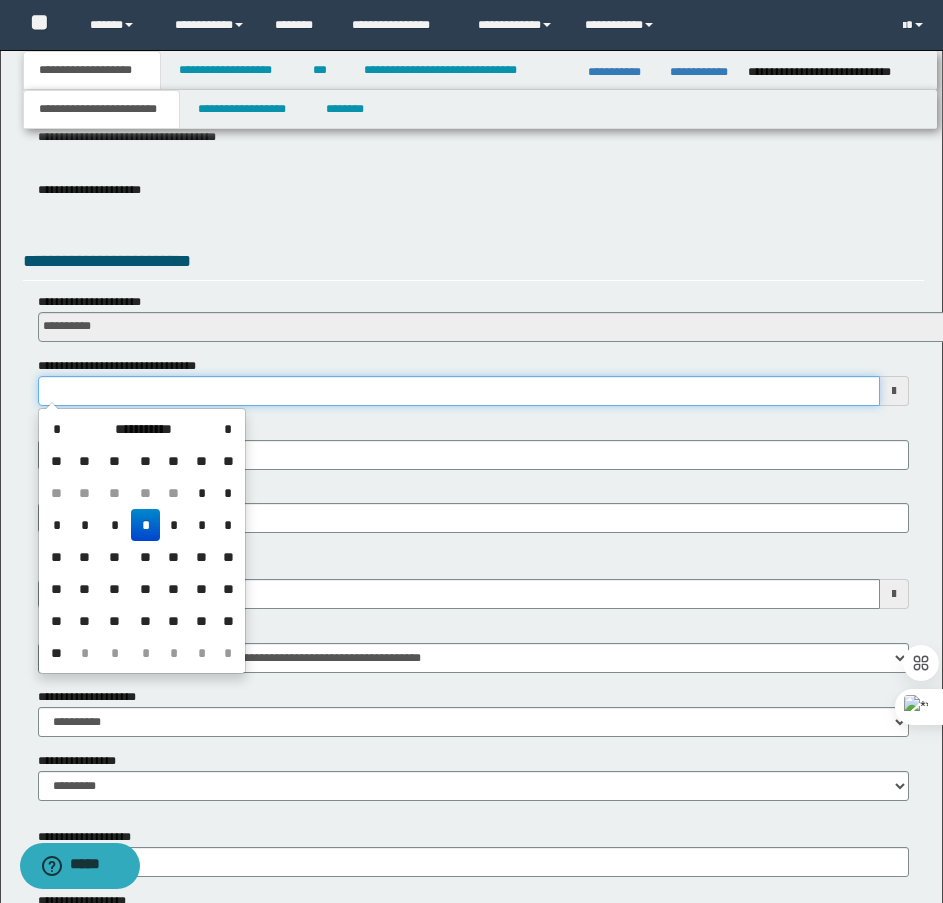 type on "**********" 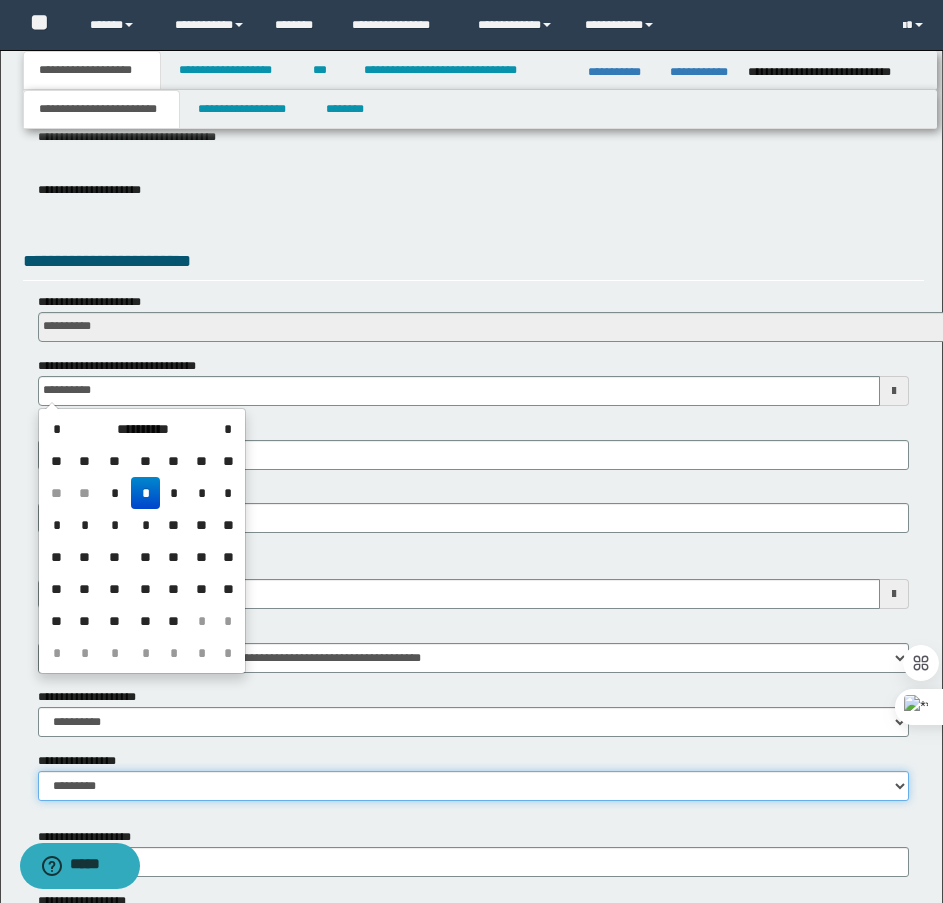 click on "**********" at bounding box center [473, 786] 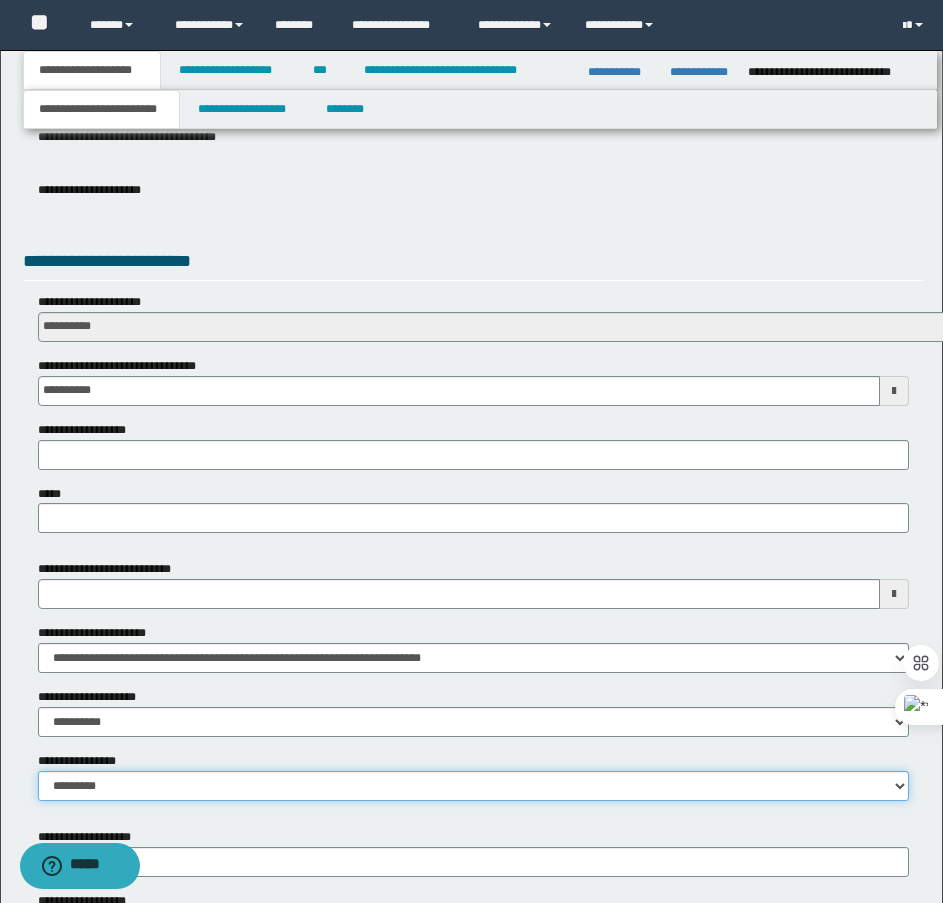 select on "*" 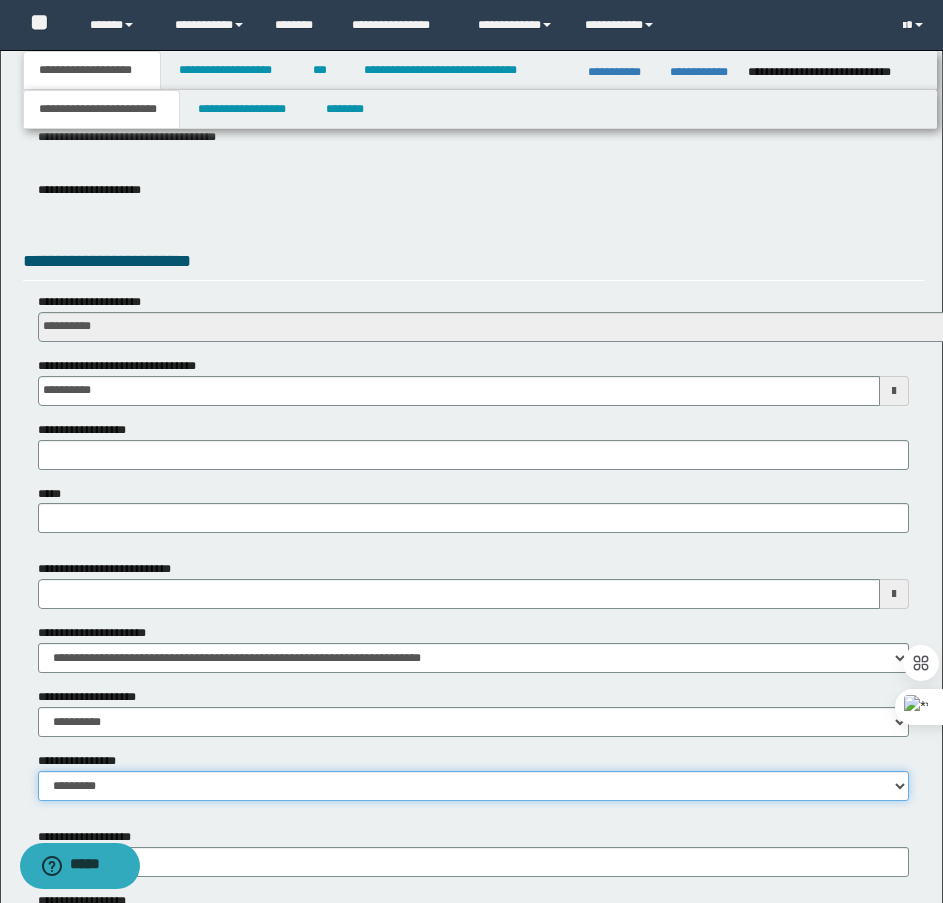 click on "**********" at bounding box center [473, 786] 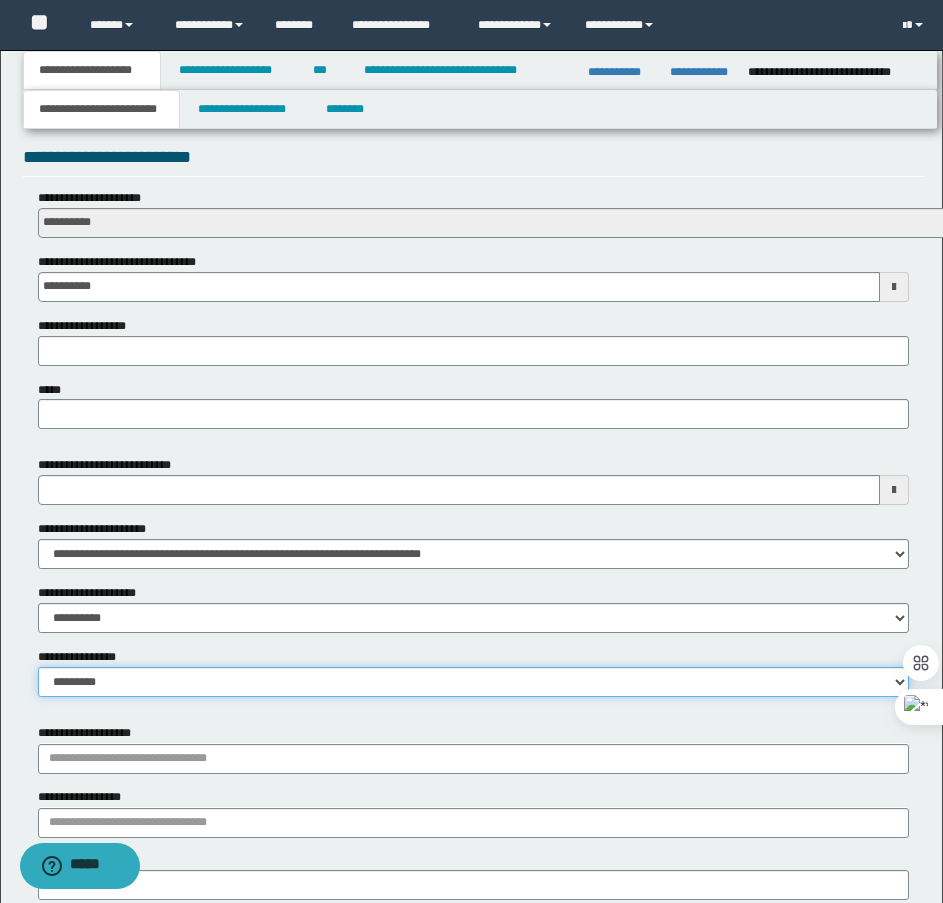 scroll, scrollTop: 889, scrollLeft: 0, axis: vertical 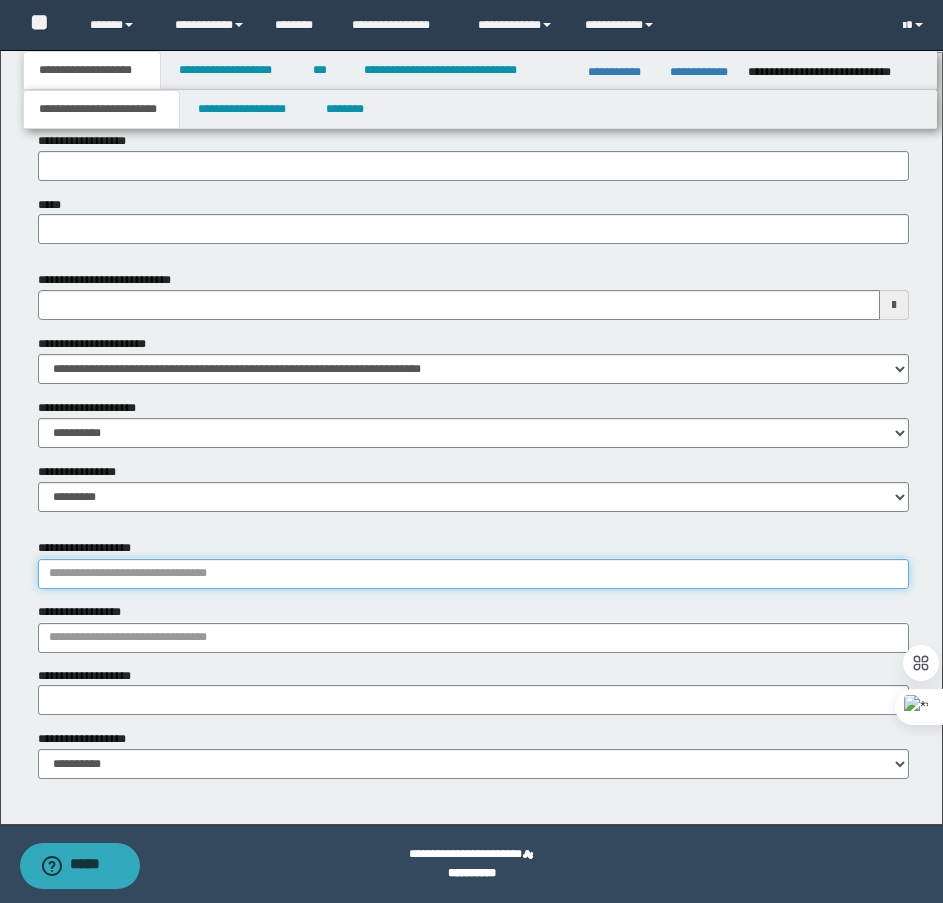 click on "**********" at bounding box center (473, 574) 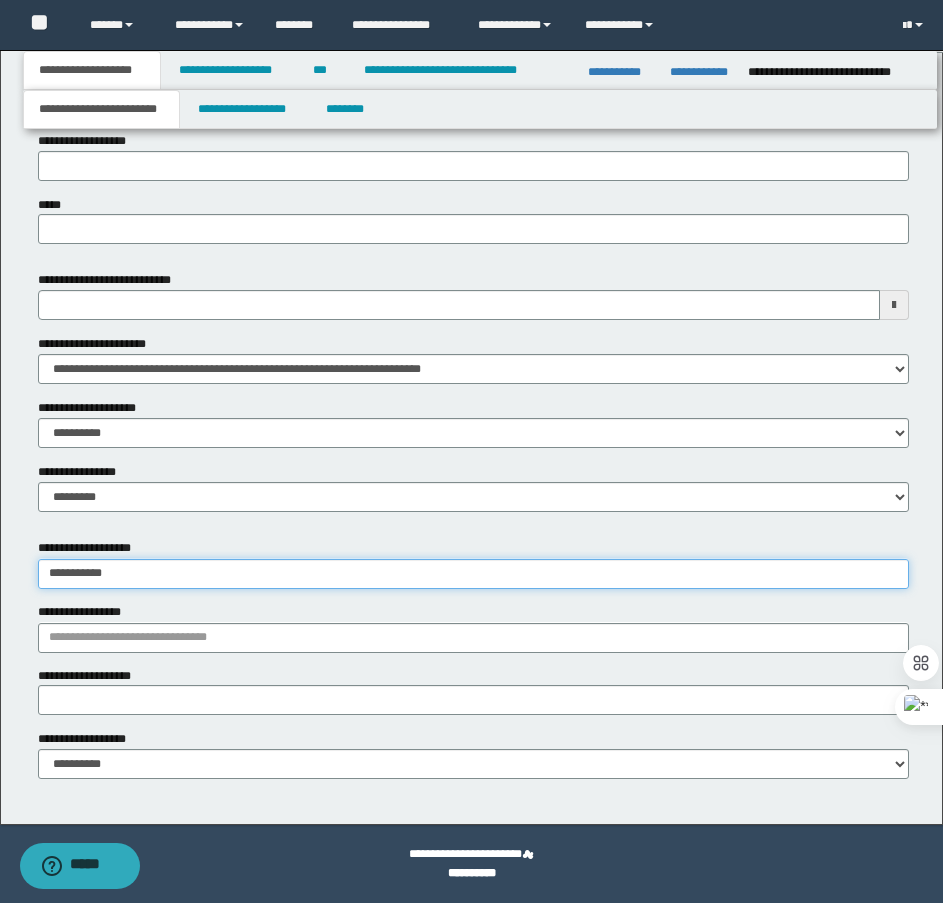 type on "**********" 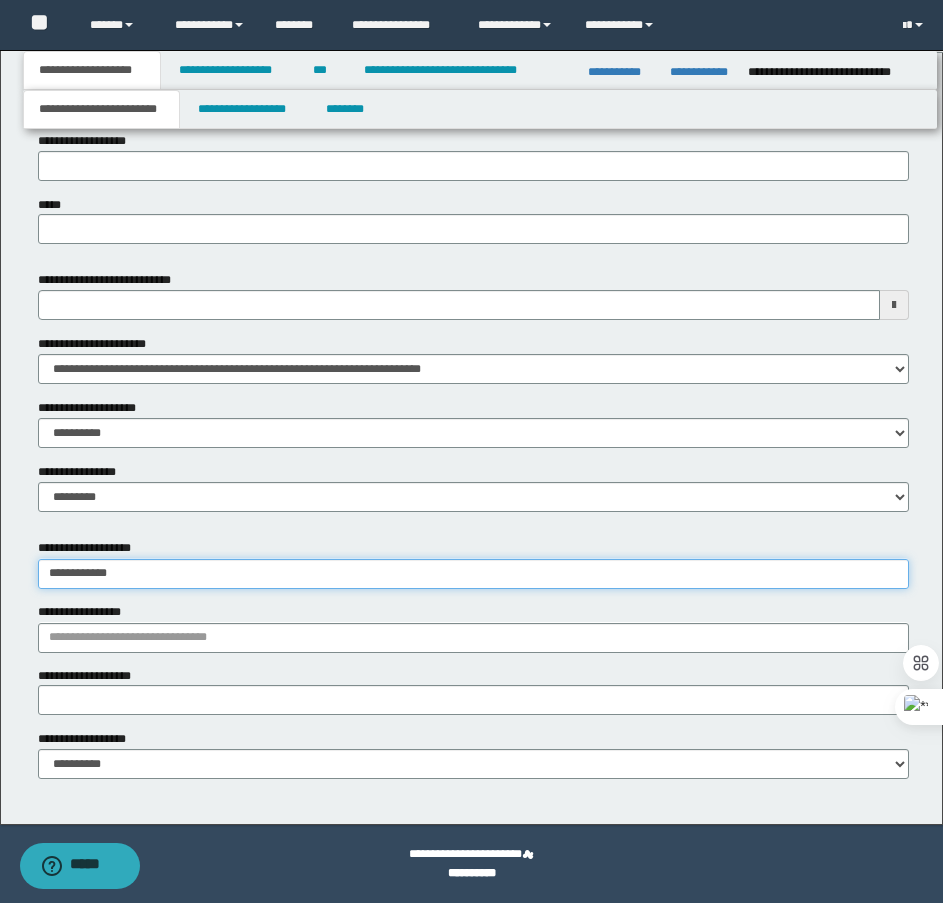 type on "**********" 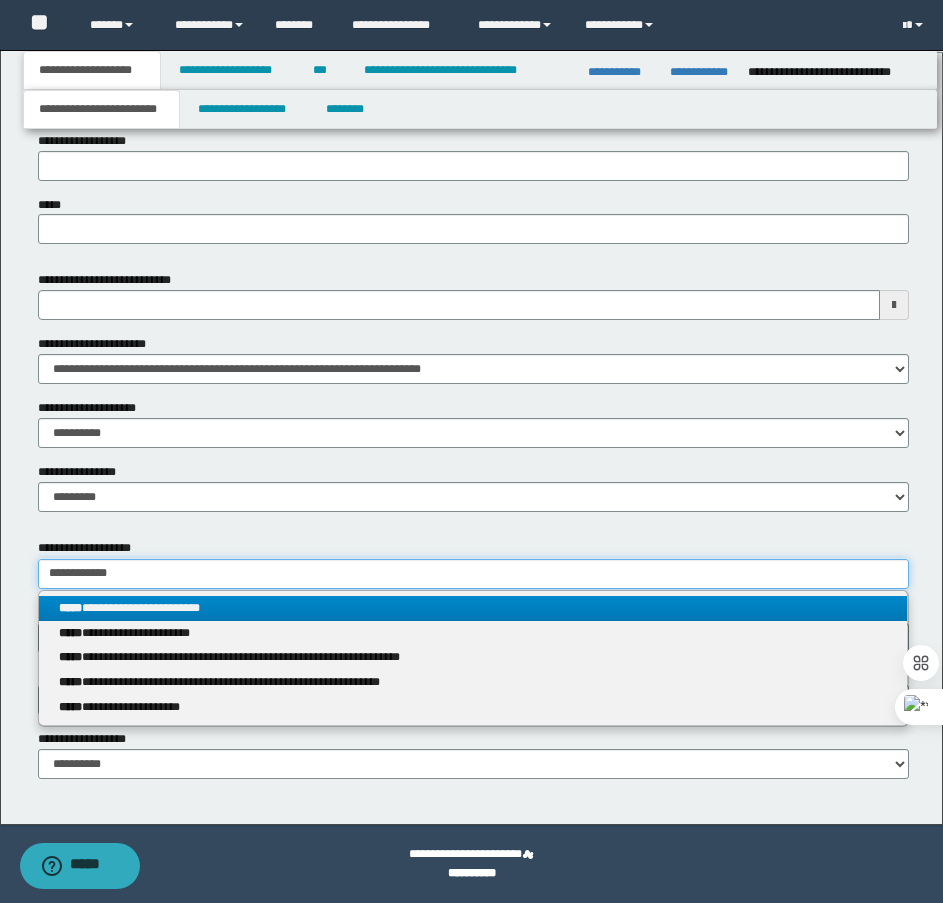 type on "**********" 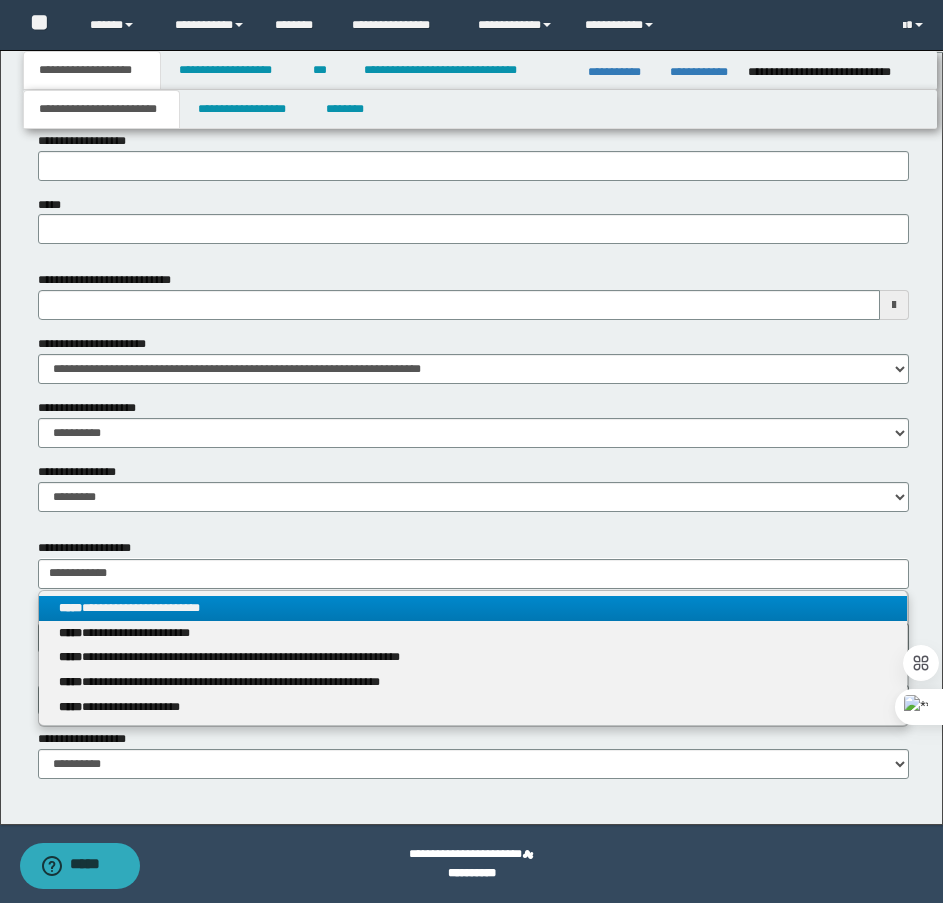 click on "**********" at bounding box center (473, 608) 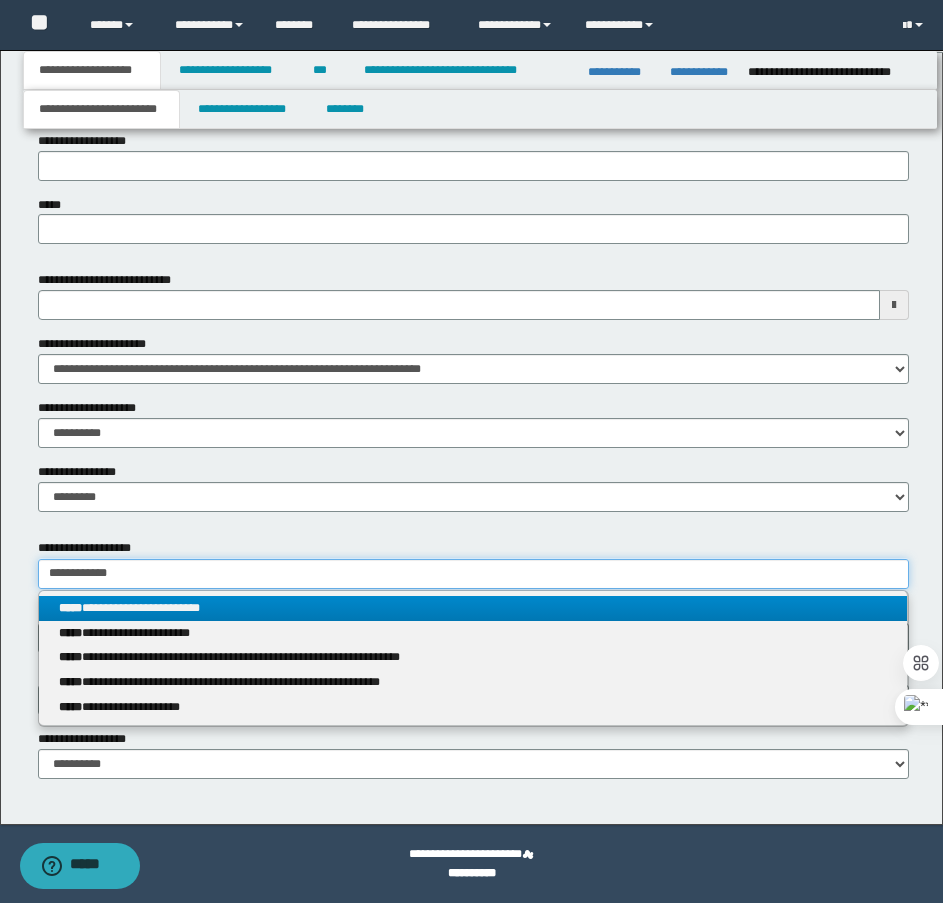 type 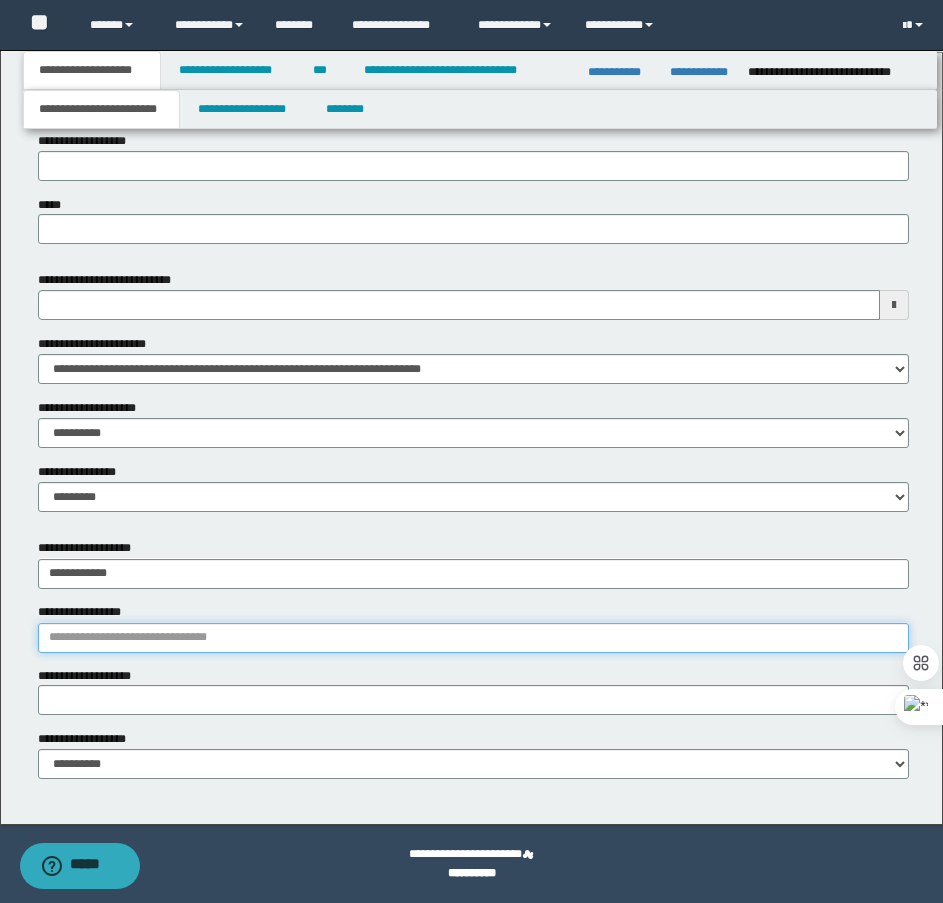 click on "**********" at bounding box center (473, 638) 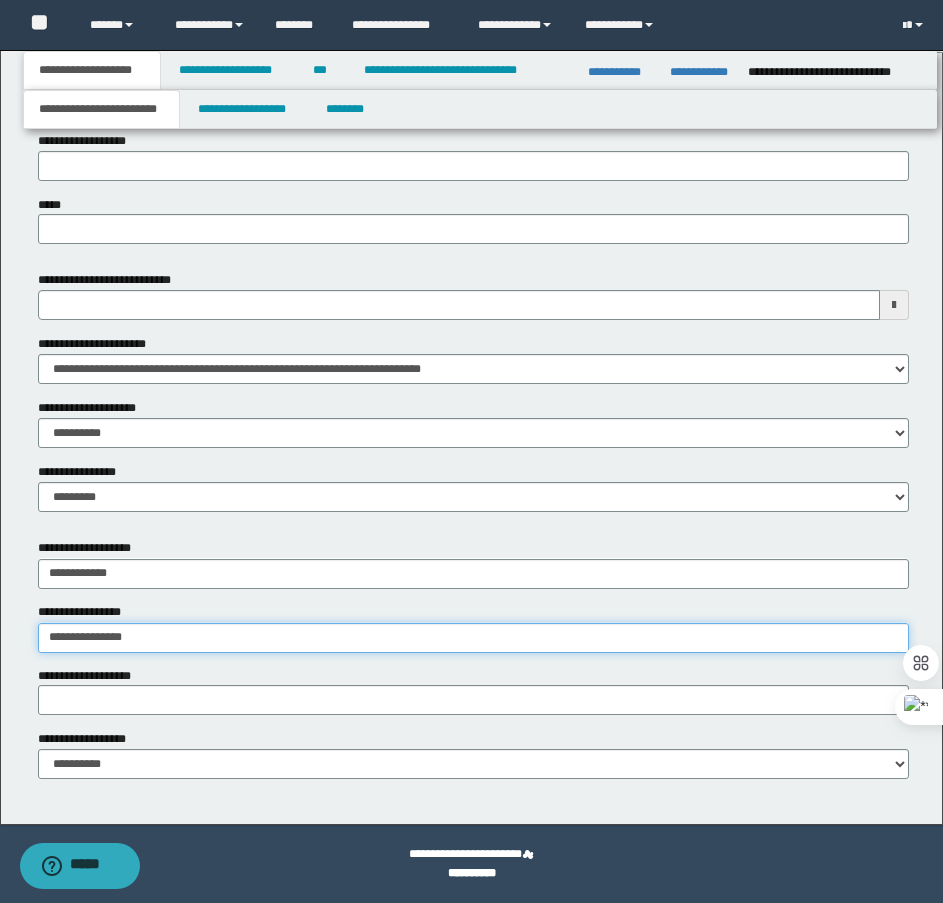 click on "**********" at bounding box center (473, 638) 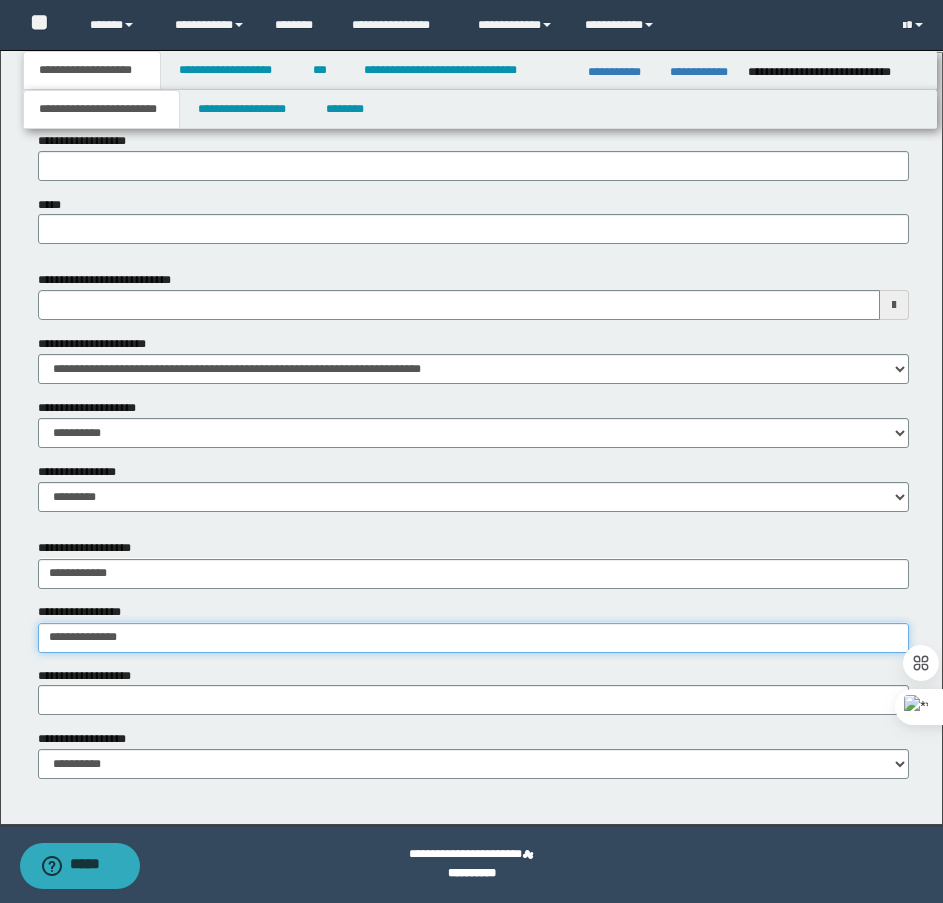 type on "**********" 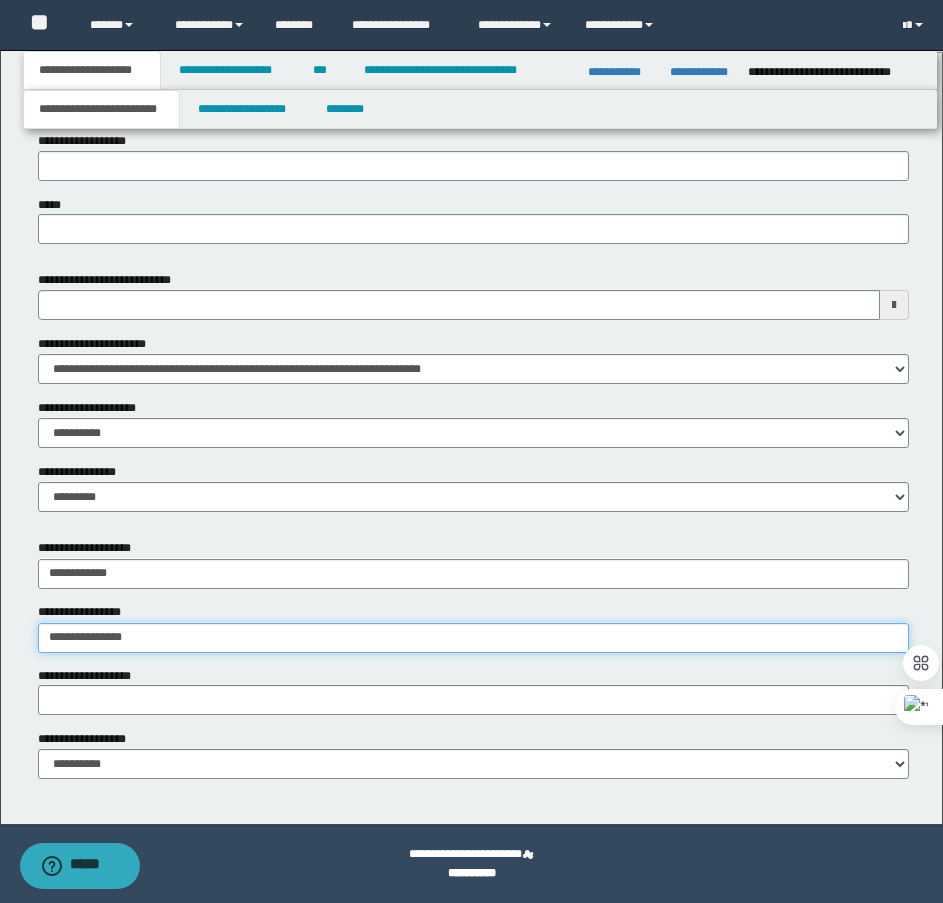 type on "**********" 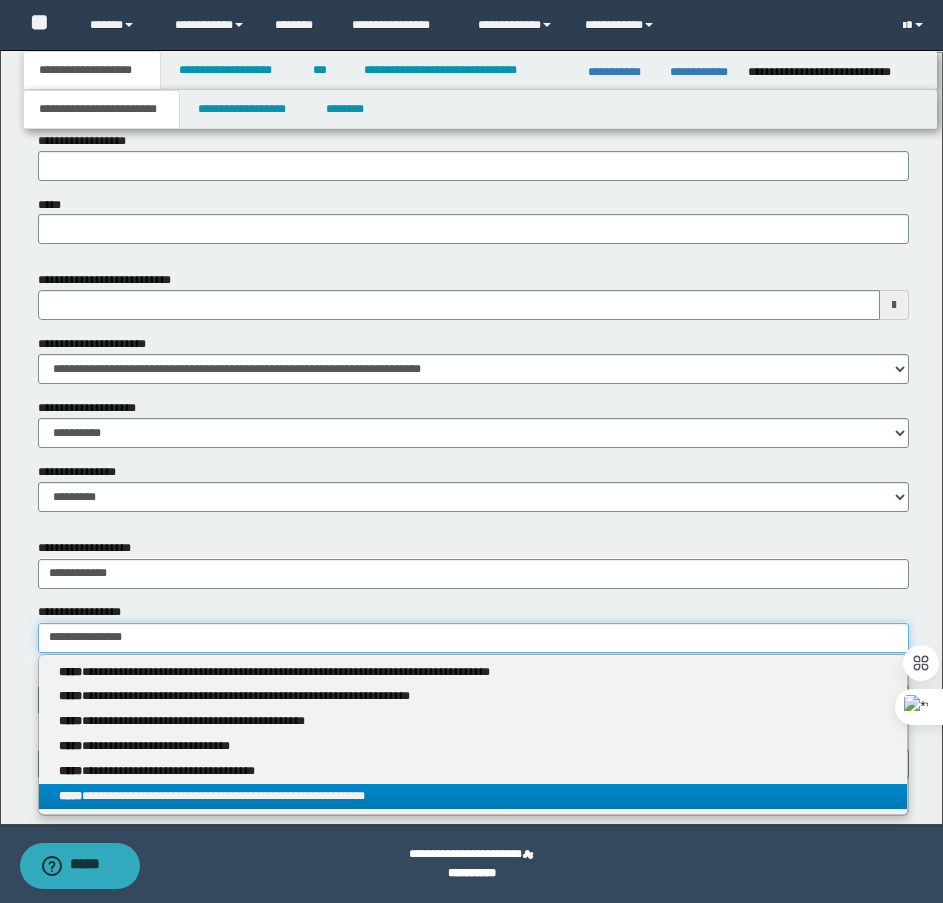 type on "**********" 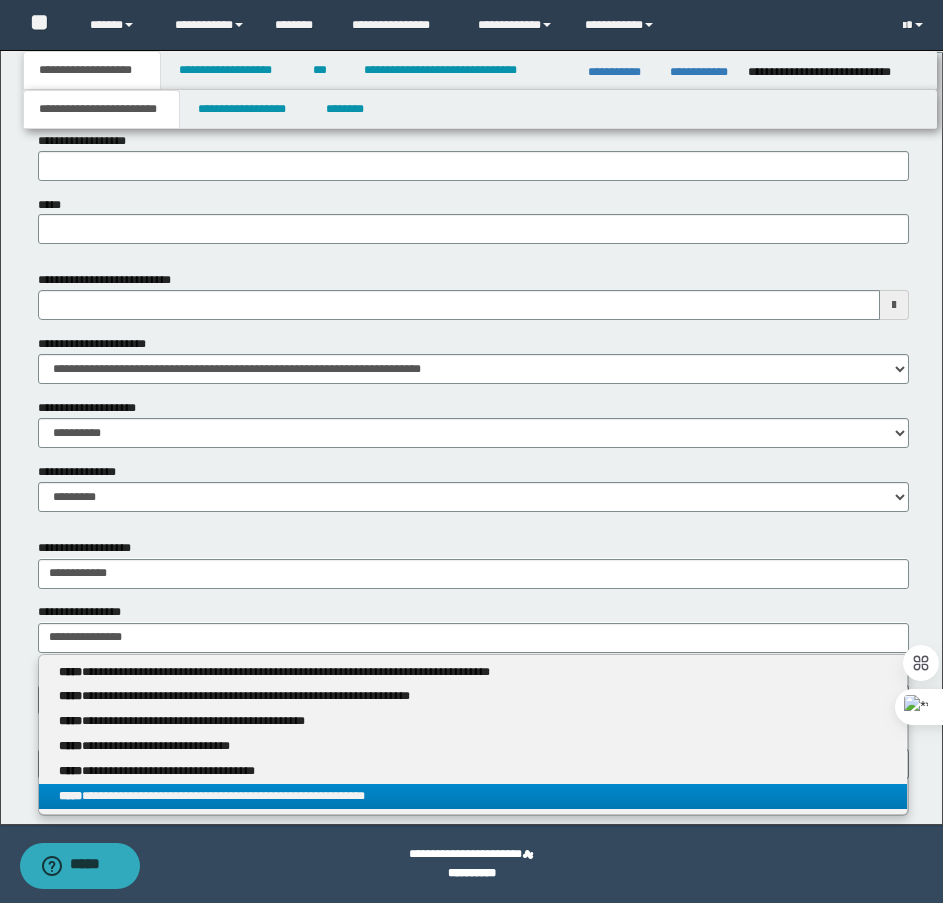 click on "**********" at bounding box center [473, 796] 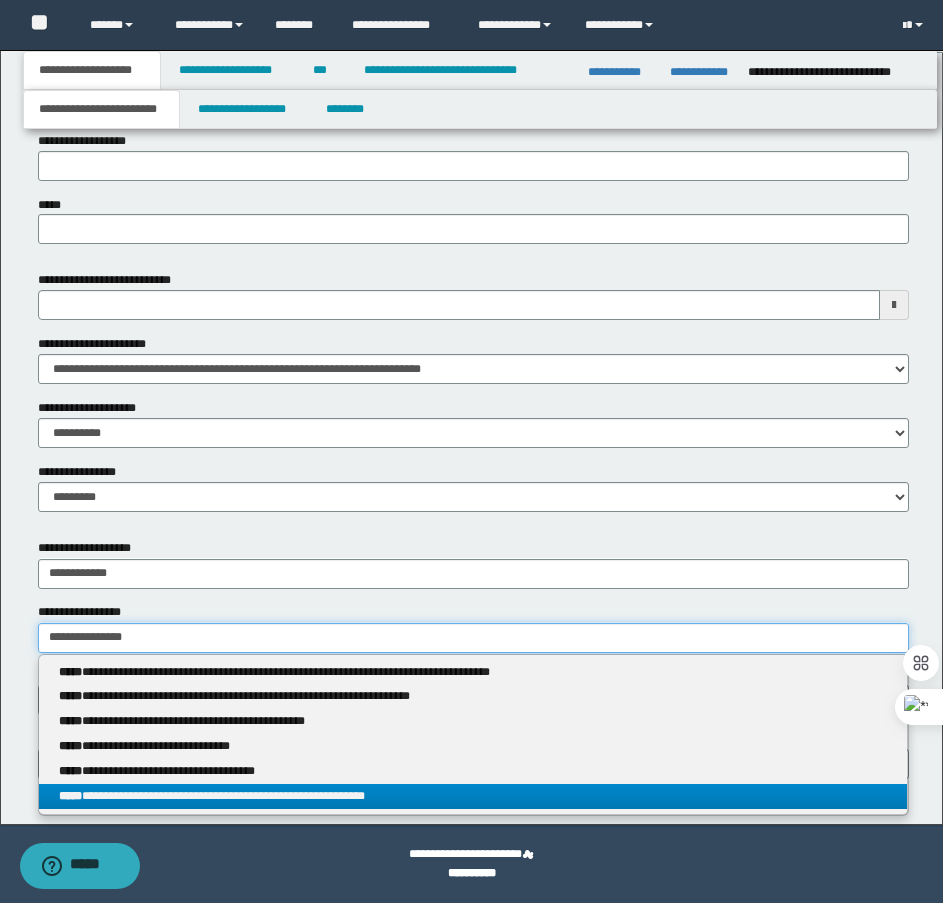 type 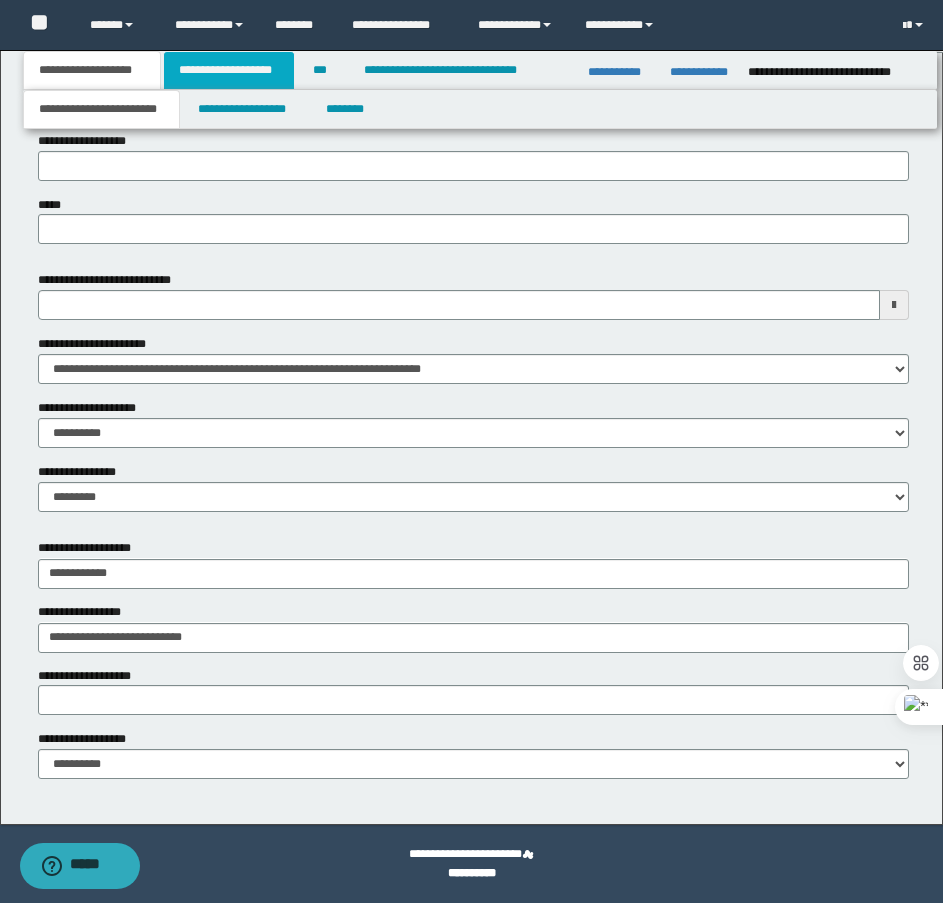 click on "**********" at bounding box center [229, 70] 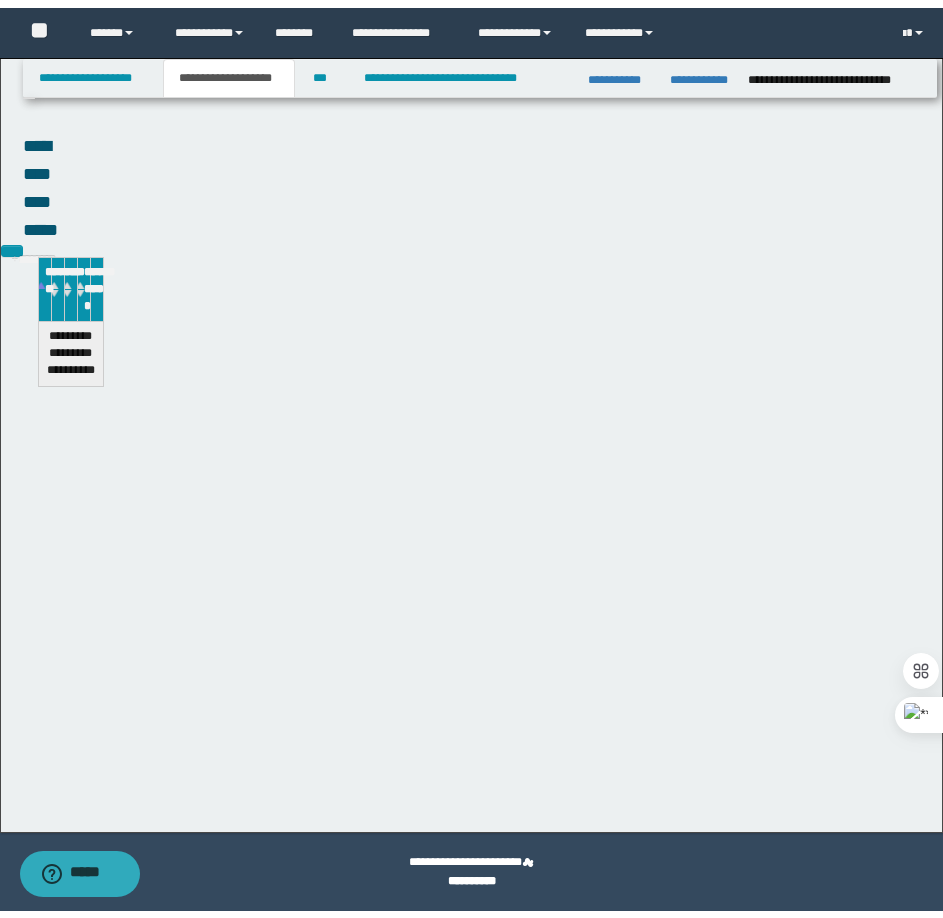 scroll, scrollTop: 874, scrollLeft: 0, axis: vertical 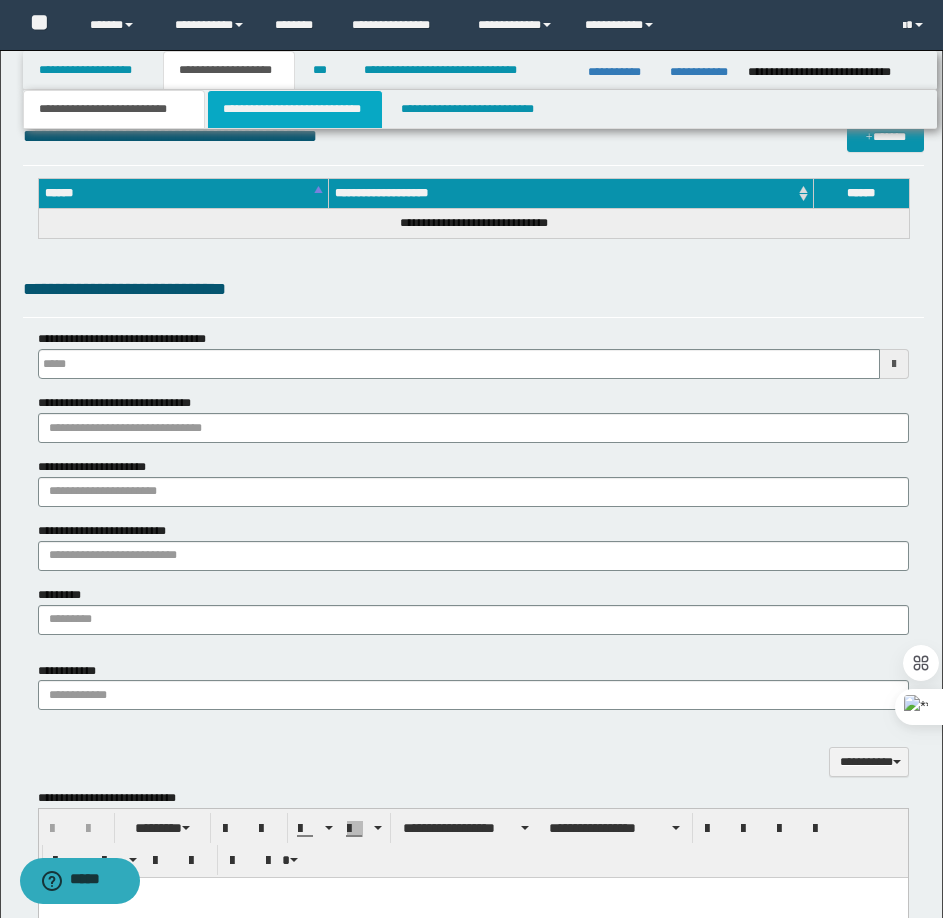click on "**********" at bounding box center [295, 109] 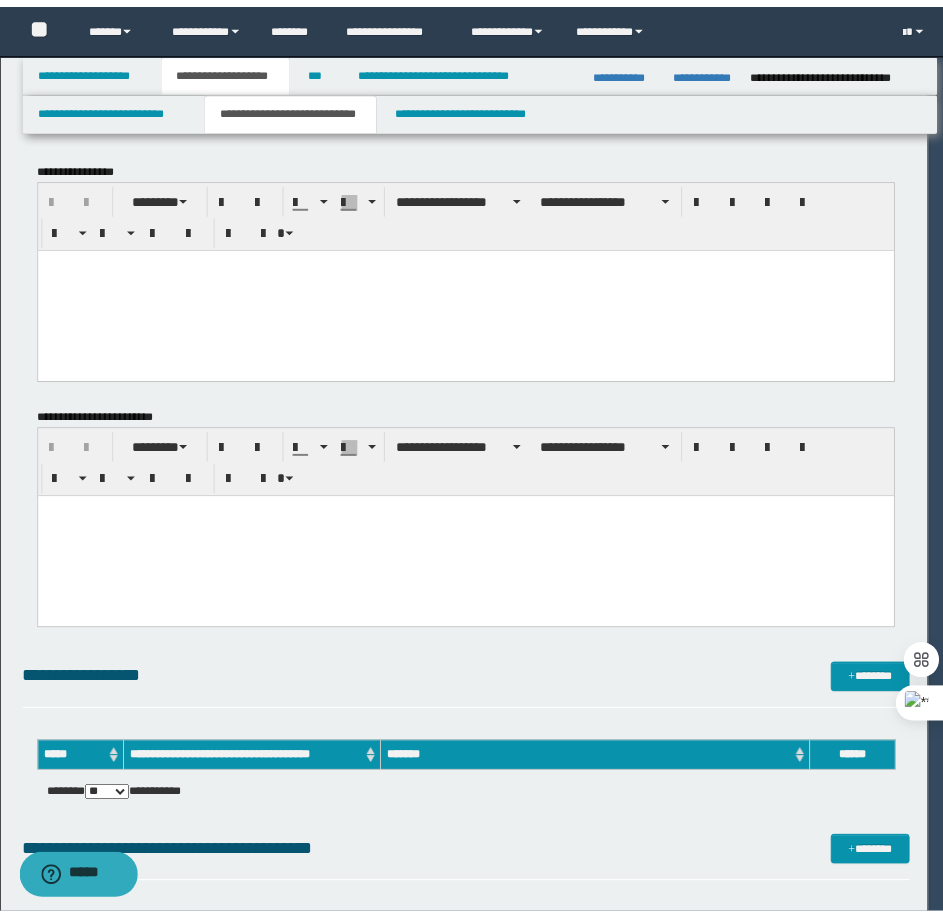 scroll, scrollTop: 0, scrollLeft: 0, axis: both 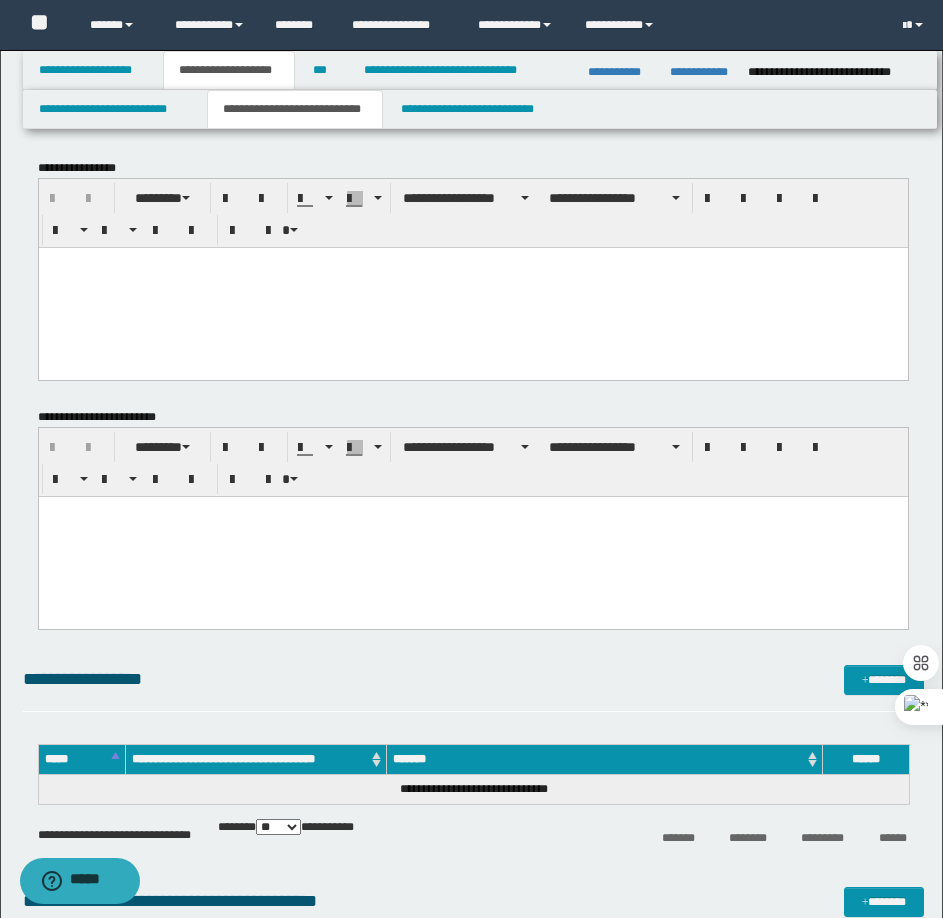 click at bounding box center (472, 287) 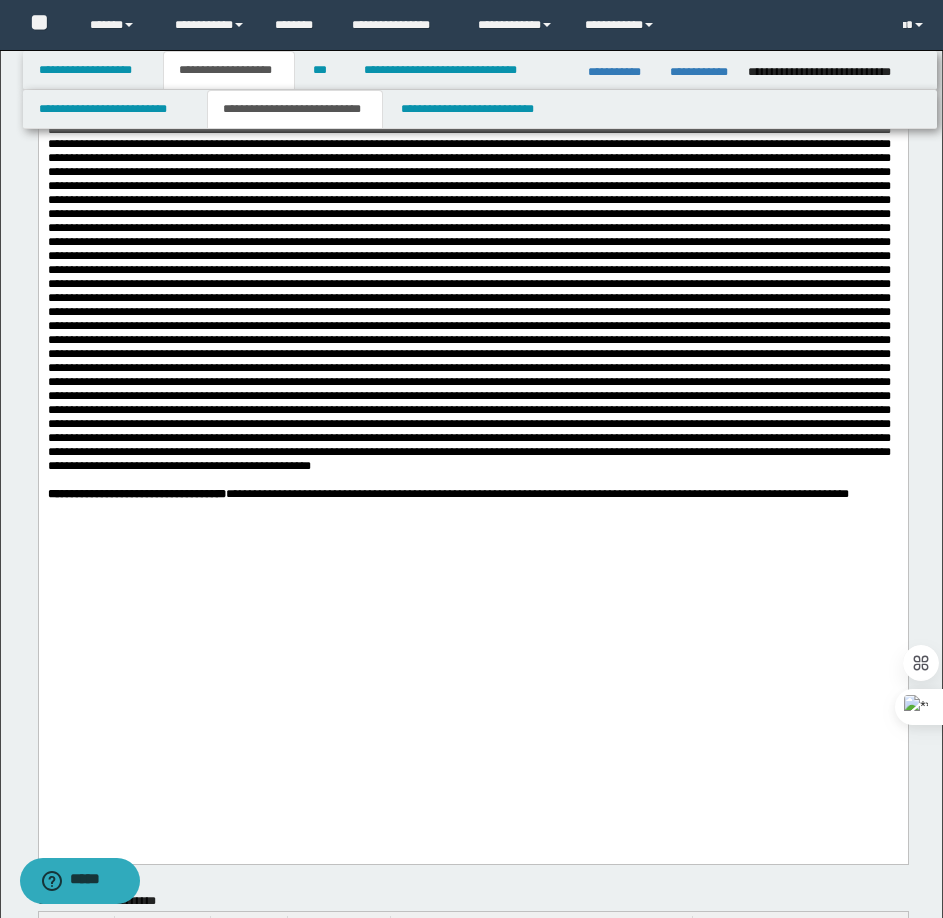 scroll, scrollTop: 1200, scrollLeft: 0, axis: vertical 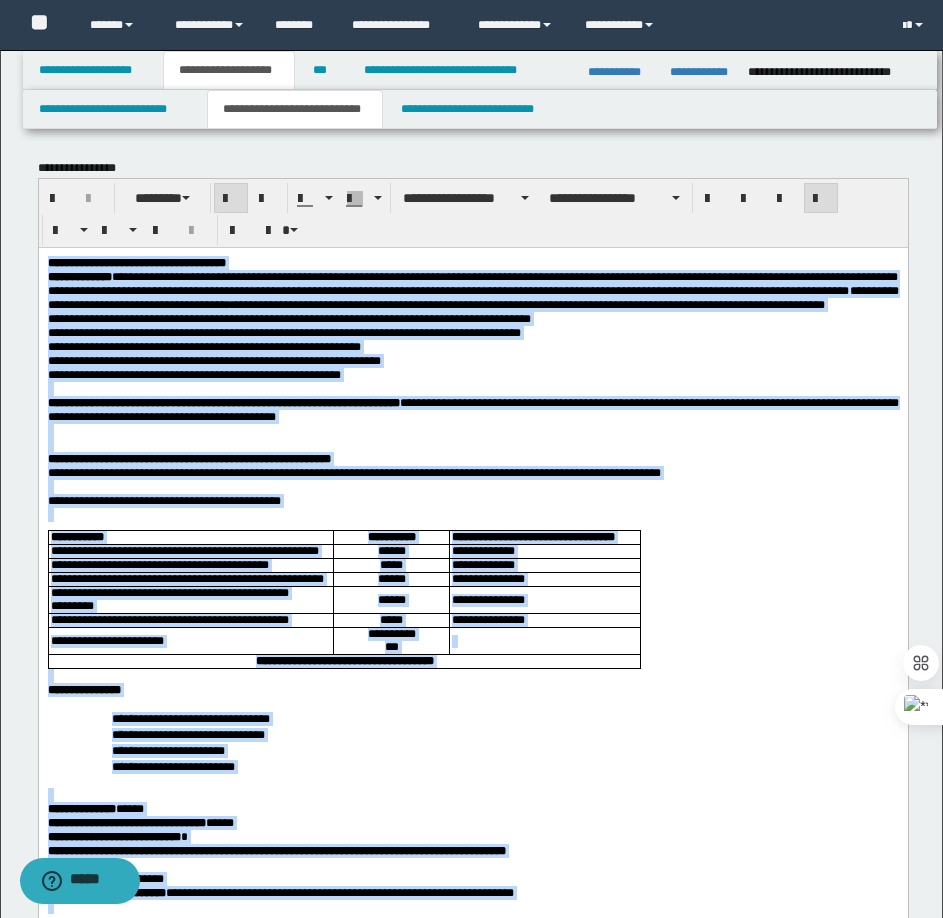 drag, startPoint x: 535, startPoint y: 1765, endPoint x: 40, endPoint y: 268, distance: 1576.7162 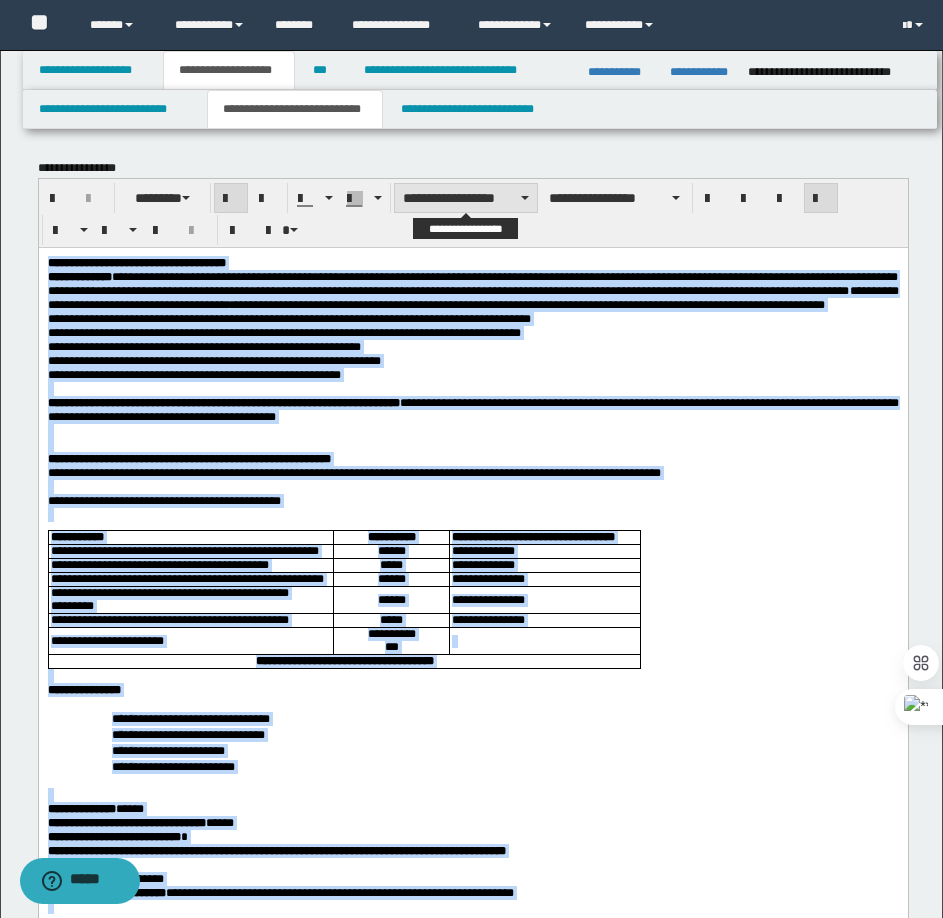 click on "**********" at bounding box center (466, 198) 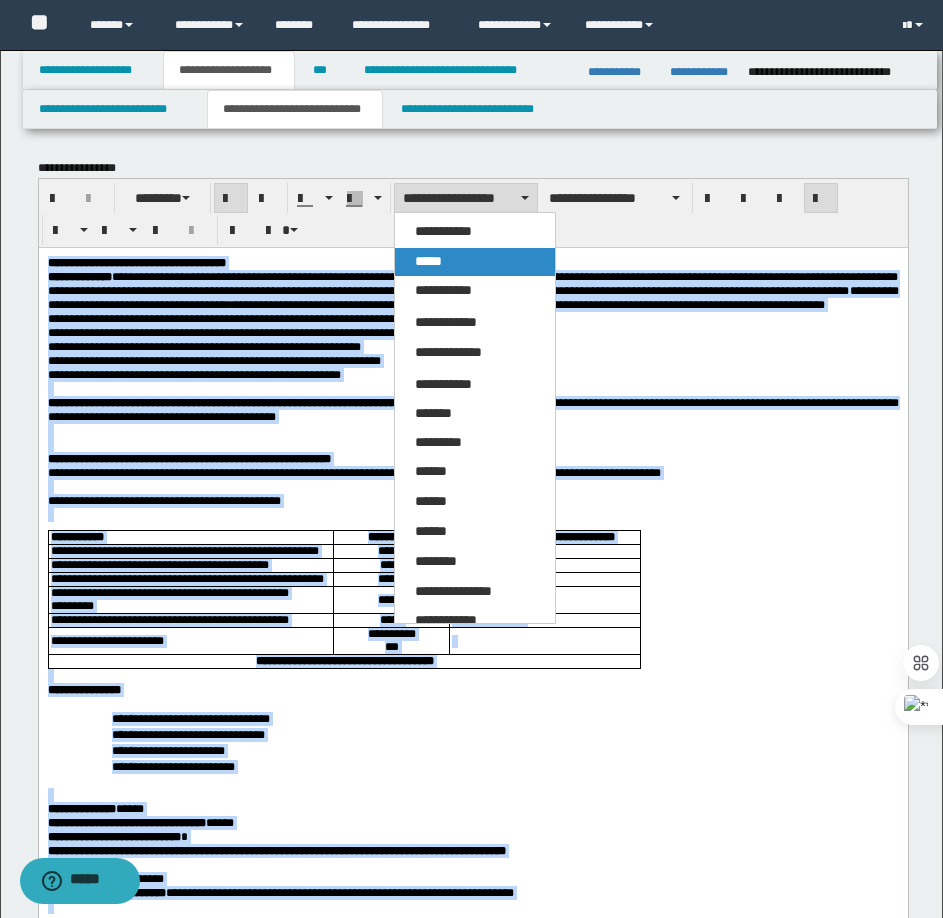 drag, startPoint x: 423, startPoint y: 257, endPoint x: 546, endPoint y: 231, distance: 125.71794 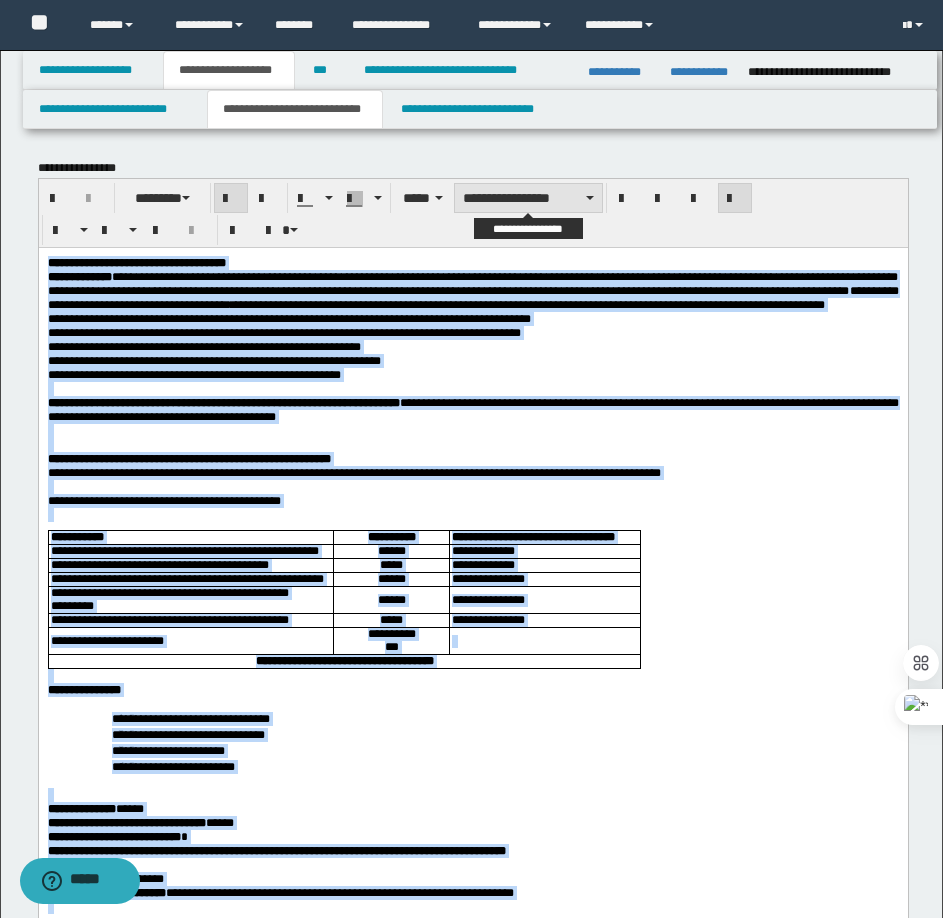 click on "**********" at bounding box center [528, 198] 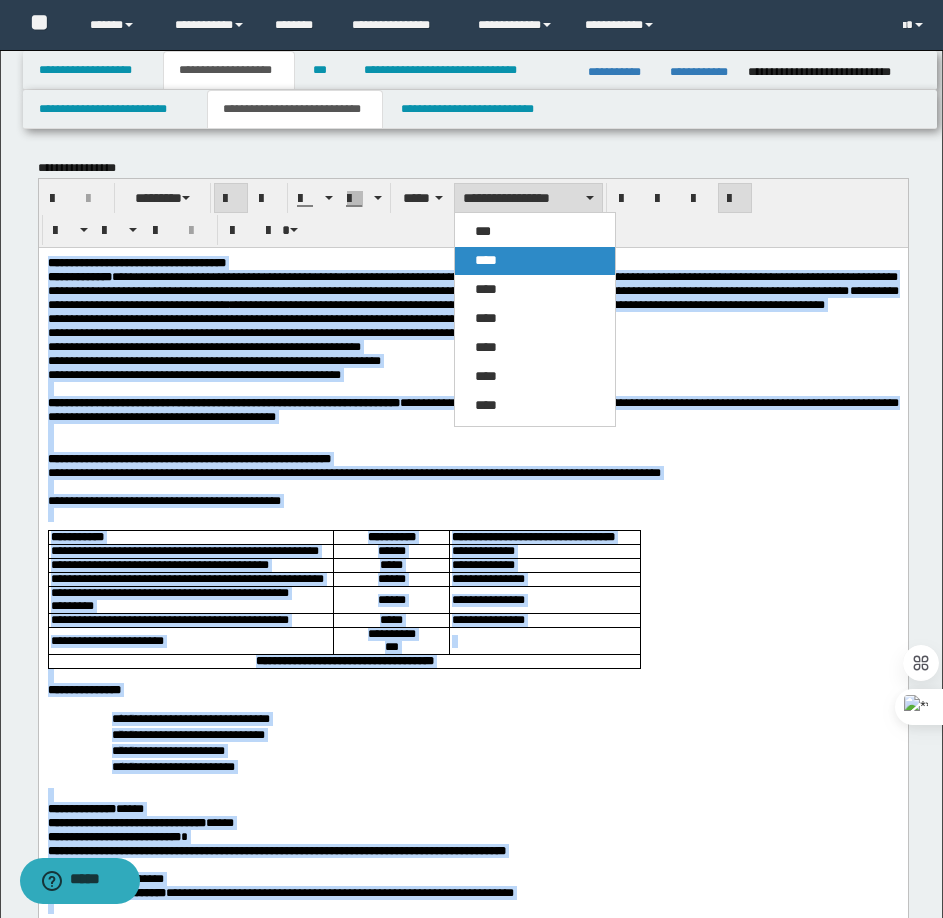 drag, startPoint x: 507, startPoint y: 263, endPoint x: 523, endPoint y: 1, distance: 262.4881 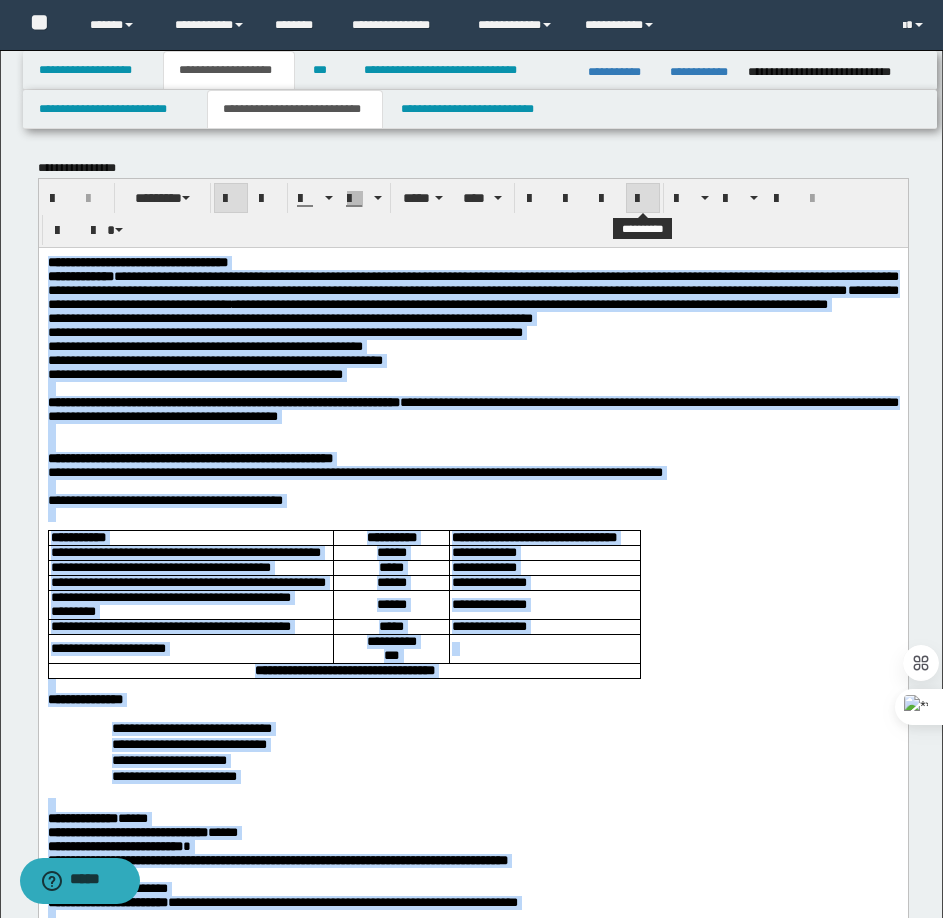 click at bounding box center [643, 198] 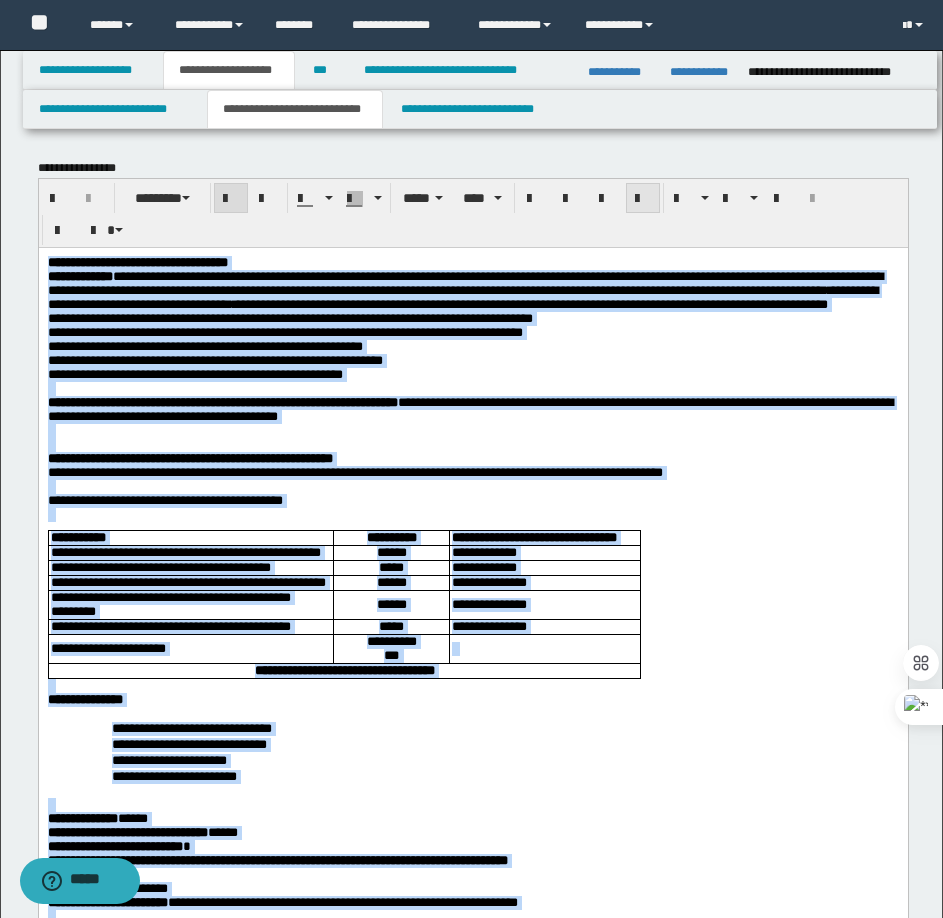 click at bounding box center [643, 198] 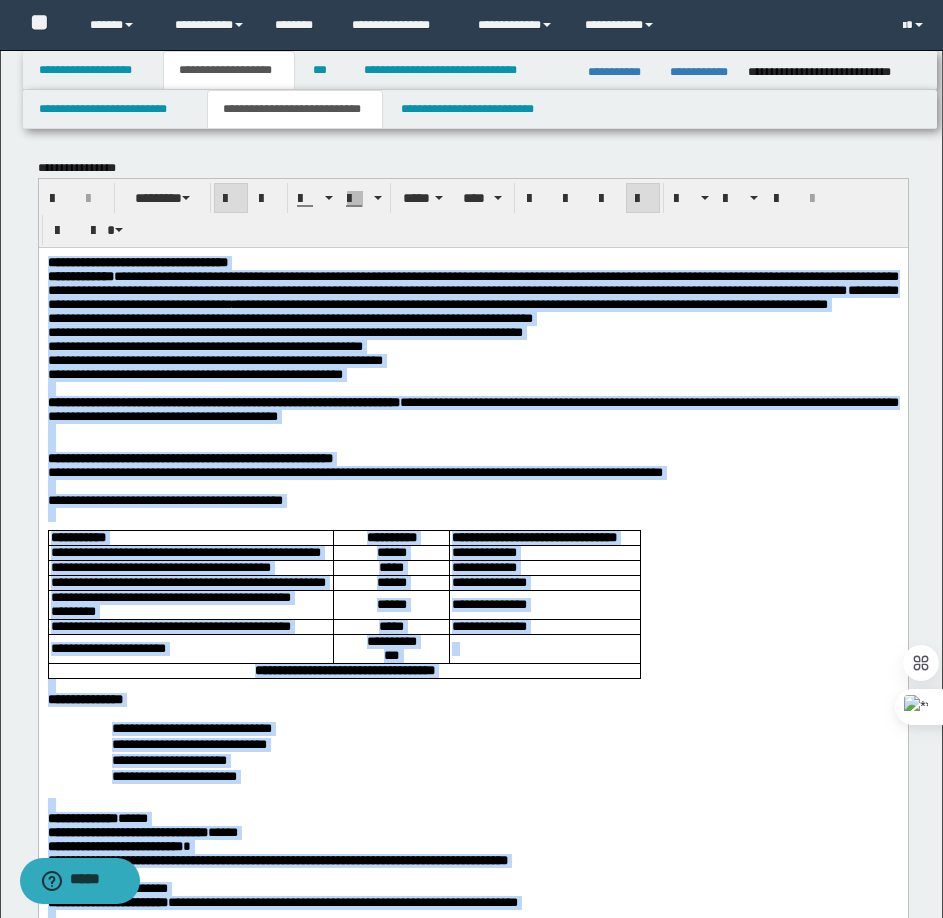 drag, startPoint x: 628, startPoint y: 481, endPoint x: 597, endPoint y: 481, distance: 31 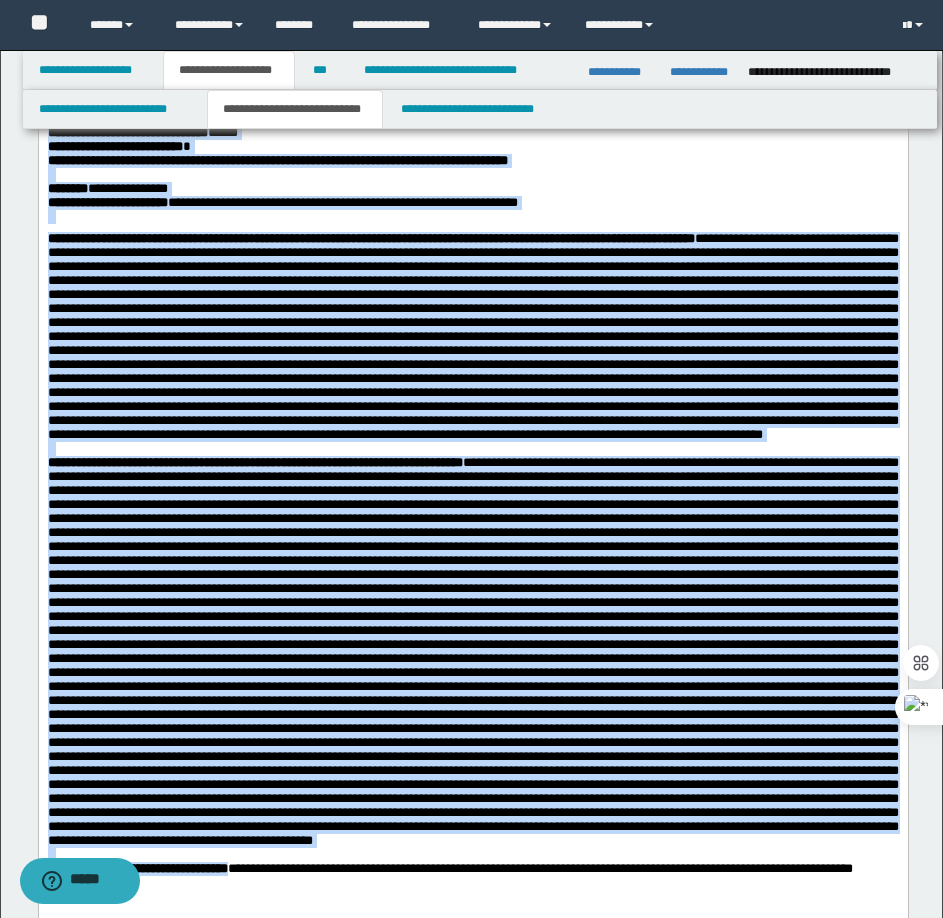 click on "**********" at bounding box center [472, 336] 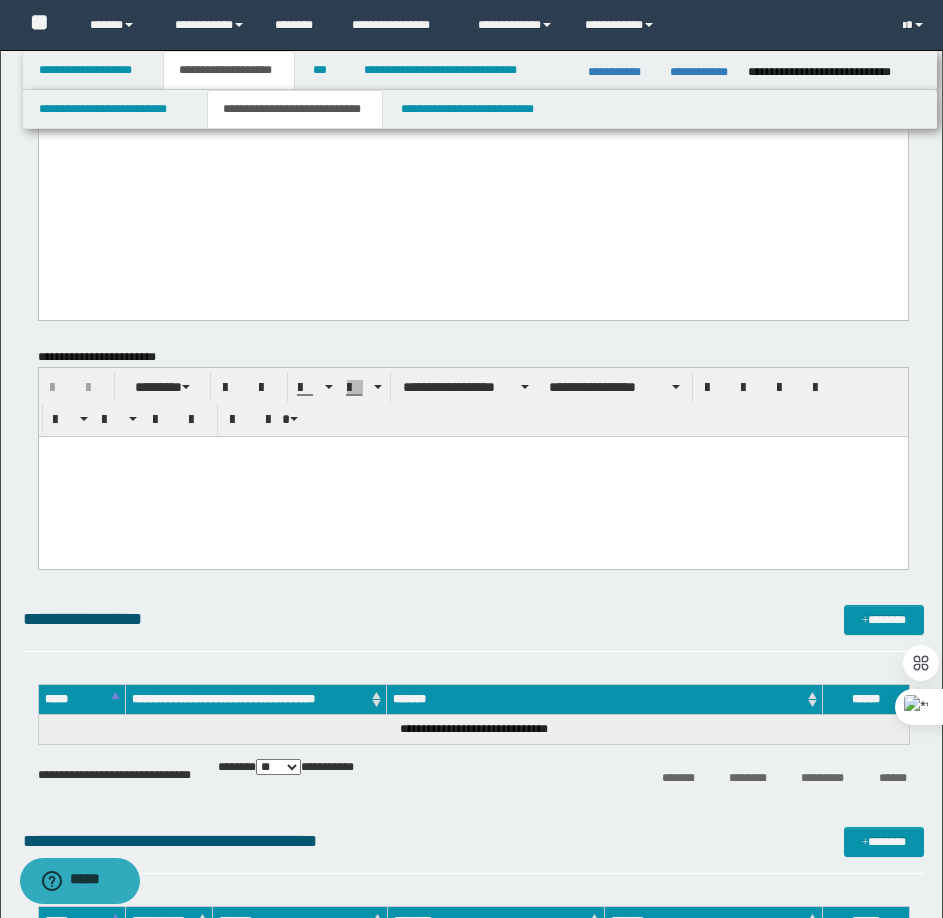 scroll, scrollTop: 2000, scrollLeft: 0, axis: vertical 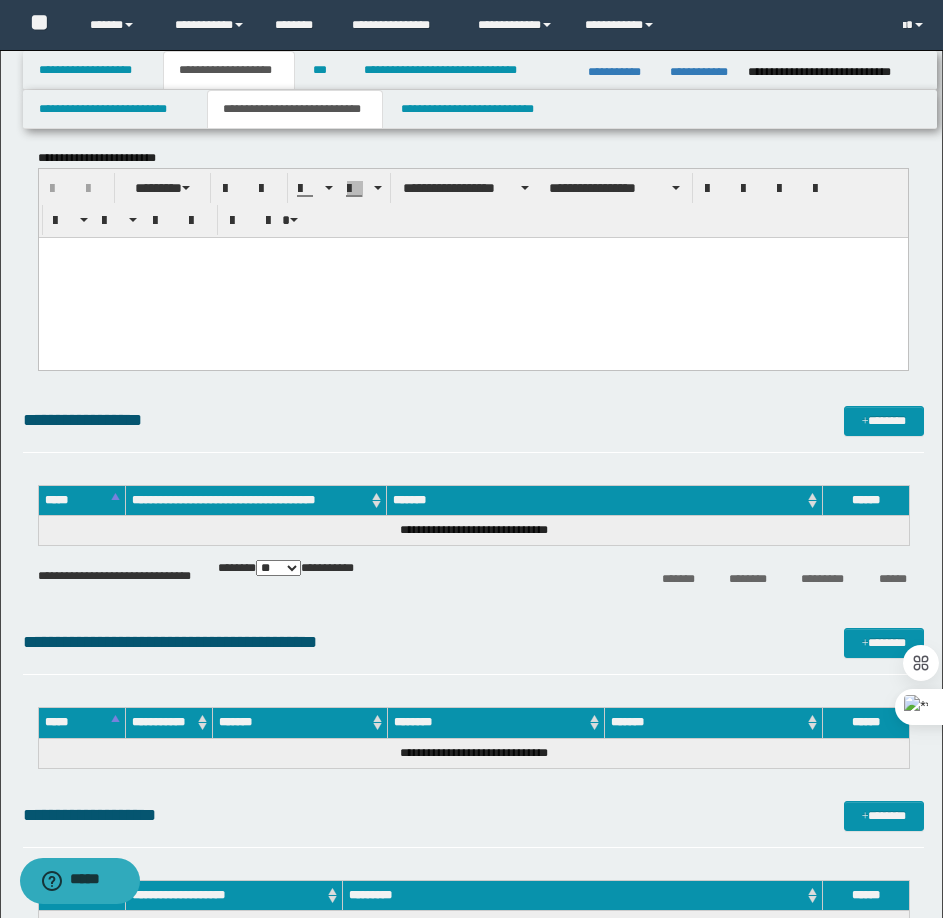 click at bounding box center [472, 277] 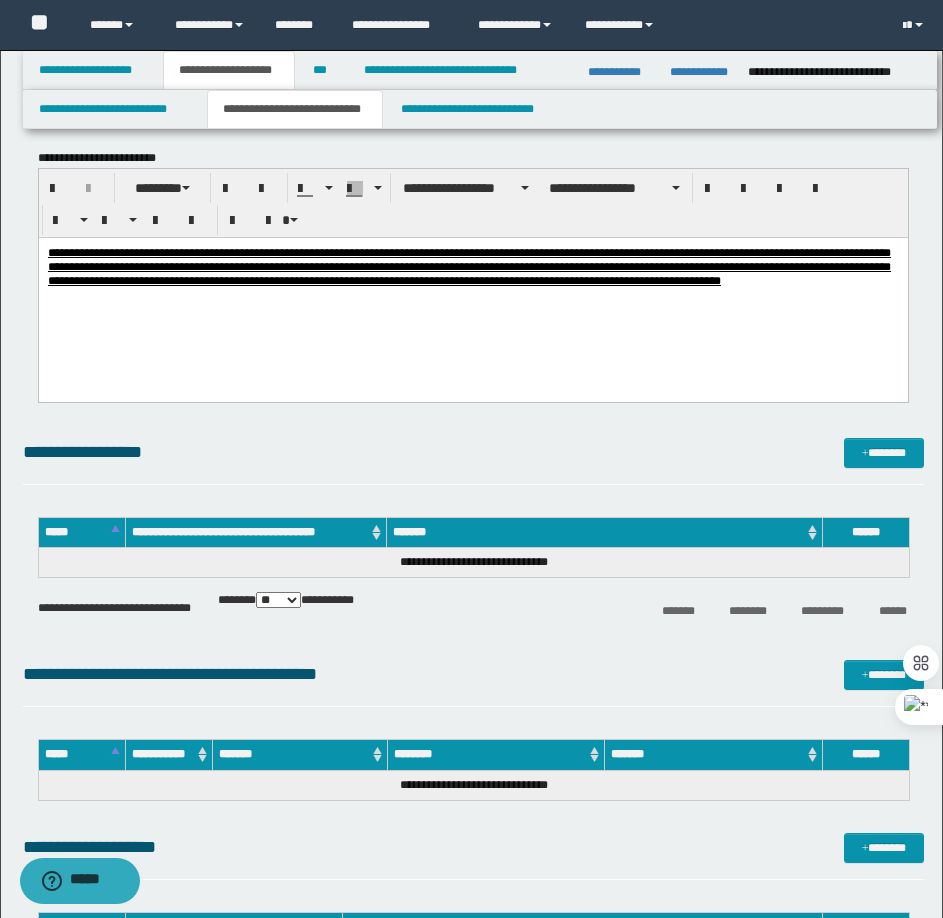 click on "**********" at bounding box center (468, 266) 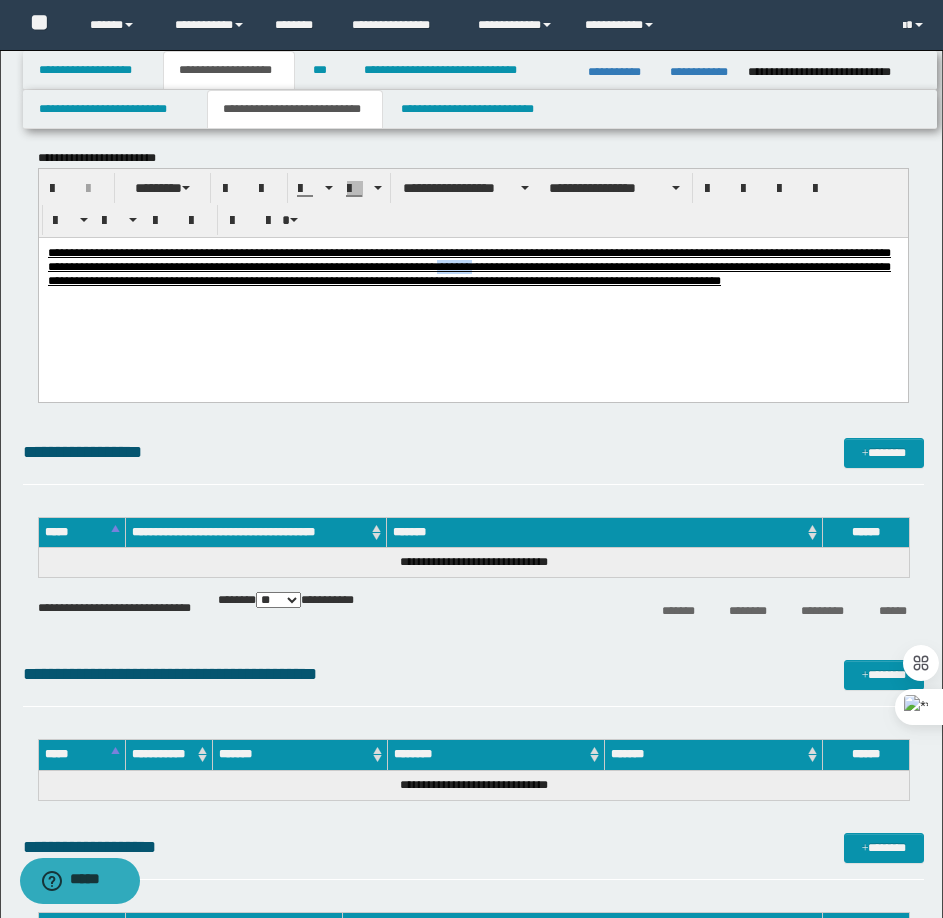click on "**********" at bounding box center [468, 266] 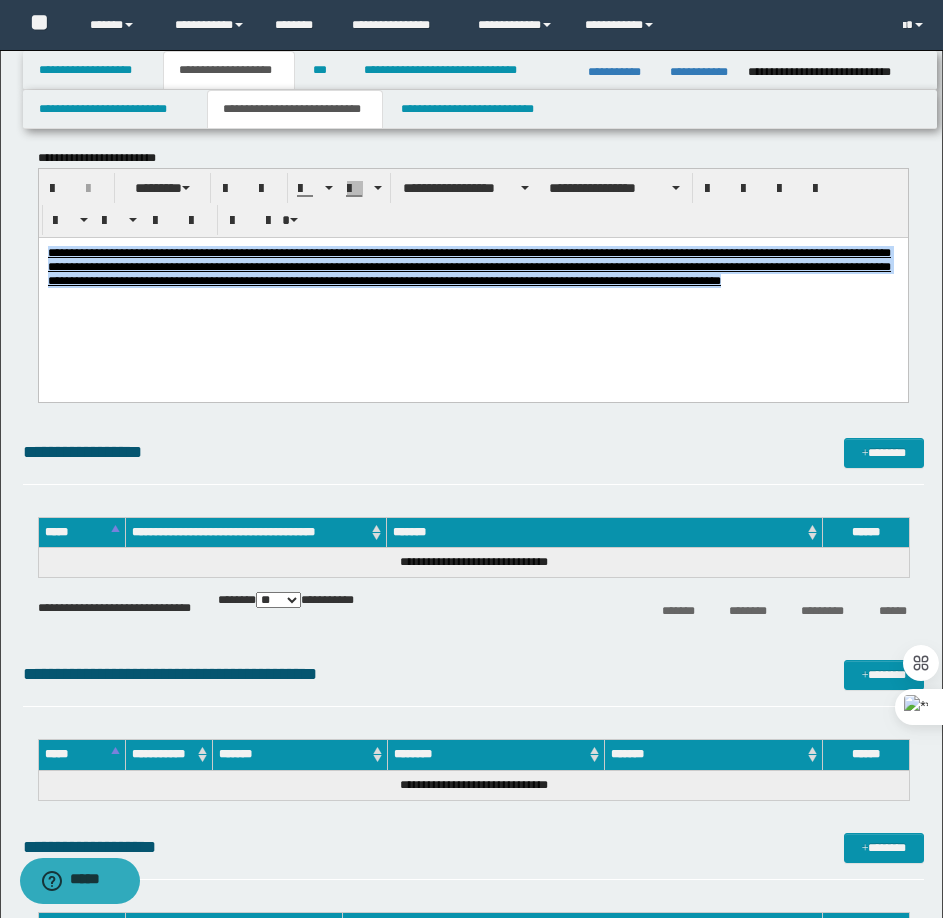 click on "**********" at bounding box center [468, 266] 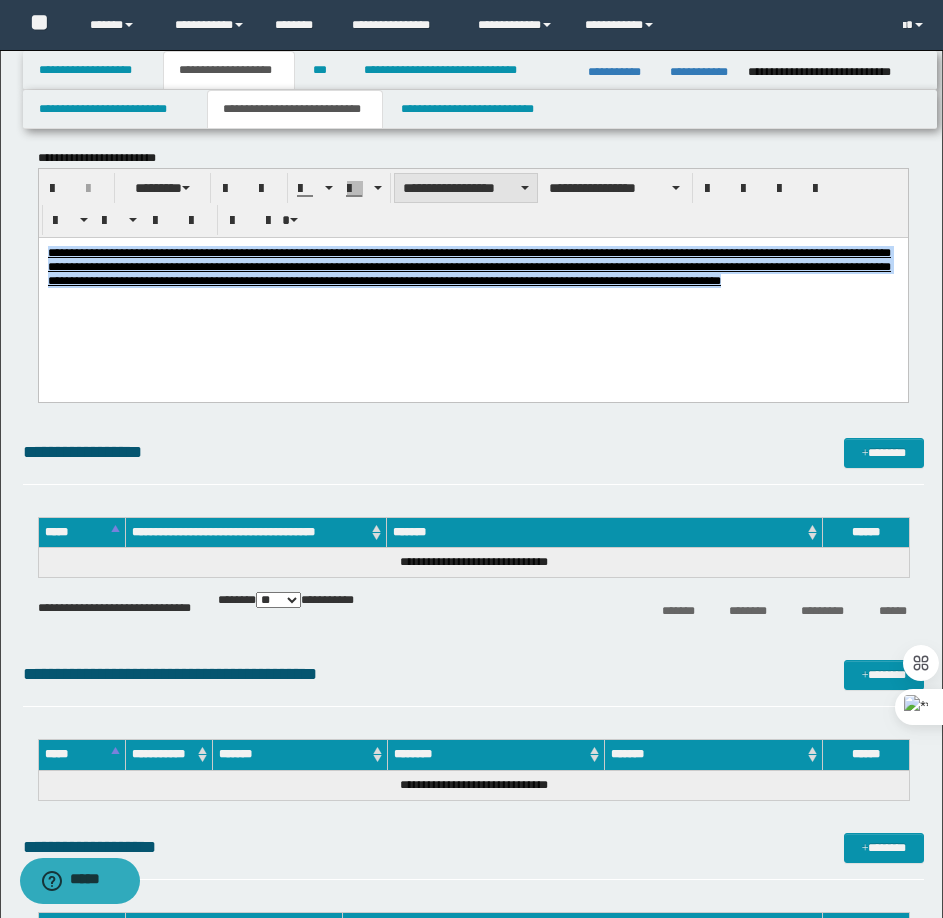 click on "**********" at bounding box center [466, 188] 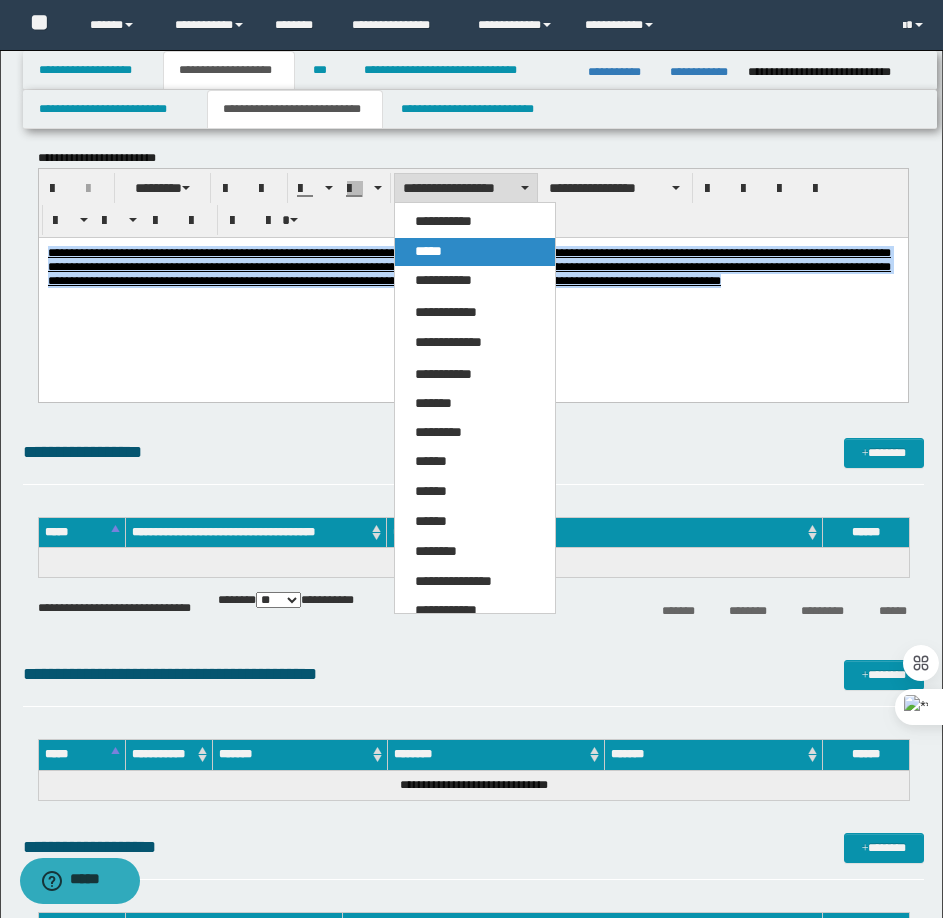 drag, startPoint x: 397, startPoint y: 4, endPoint x: 519, endPoint y: 203, distance: 233.42023 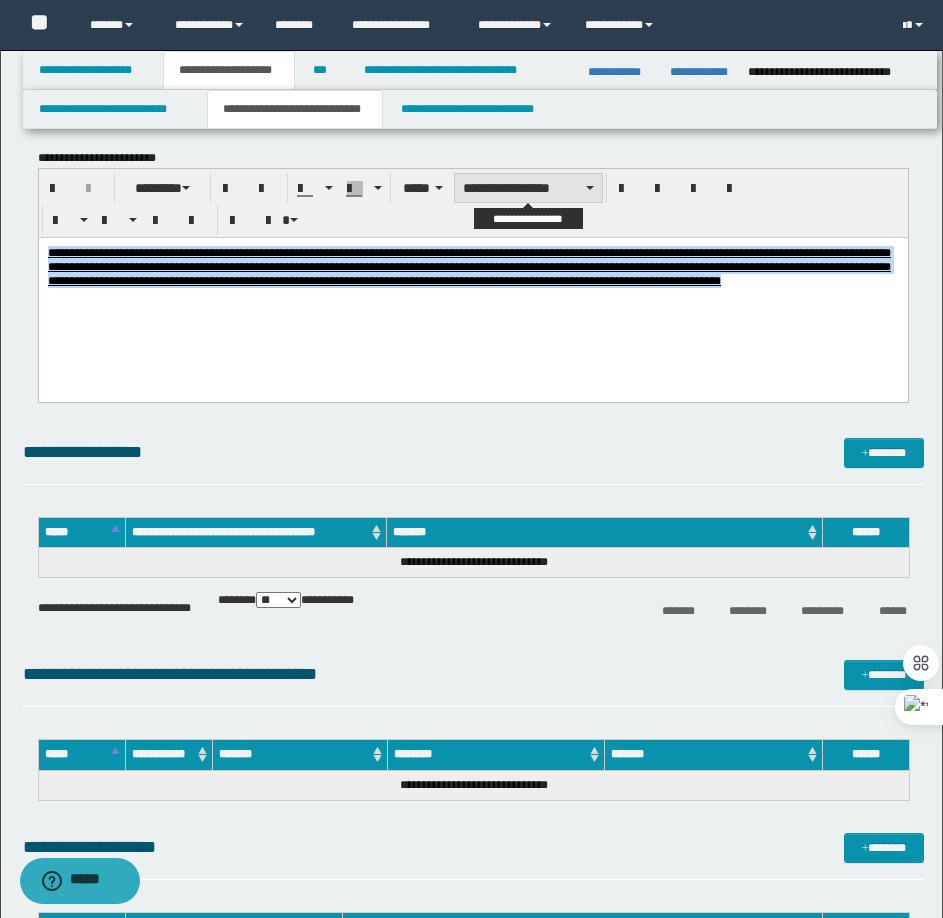 click on "**********" at bounding box center (528, 188) 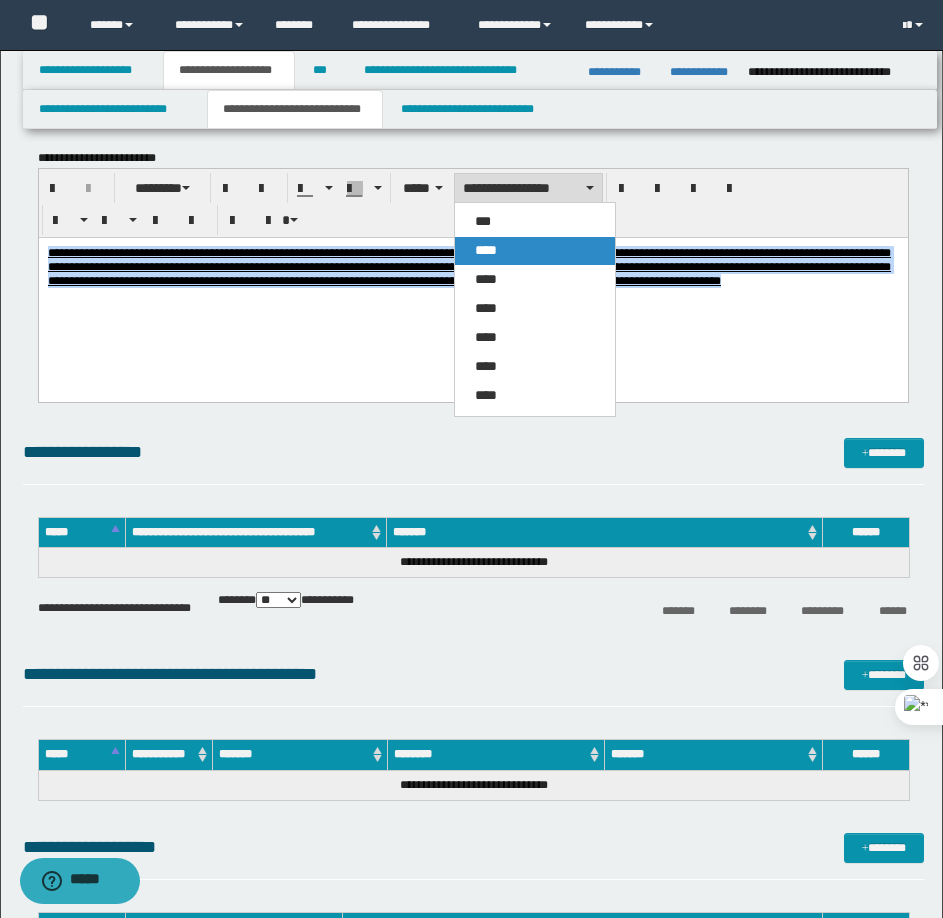 drag, startPoint x: 520, startPoint y: 249, endPoint x: 487, endPoint y: 11, distance: 240.27692 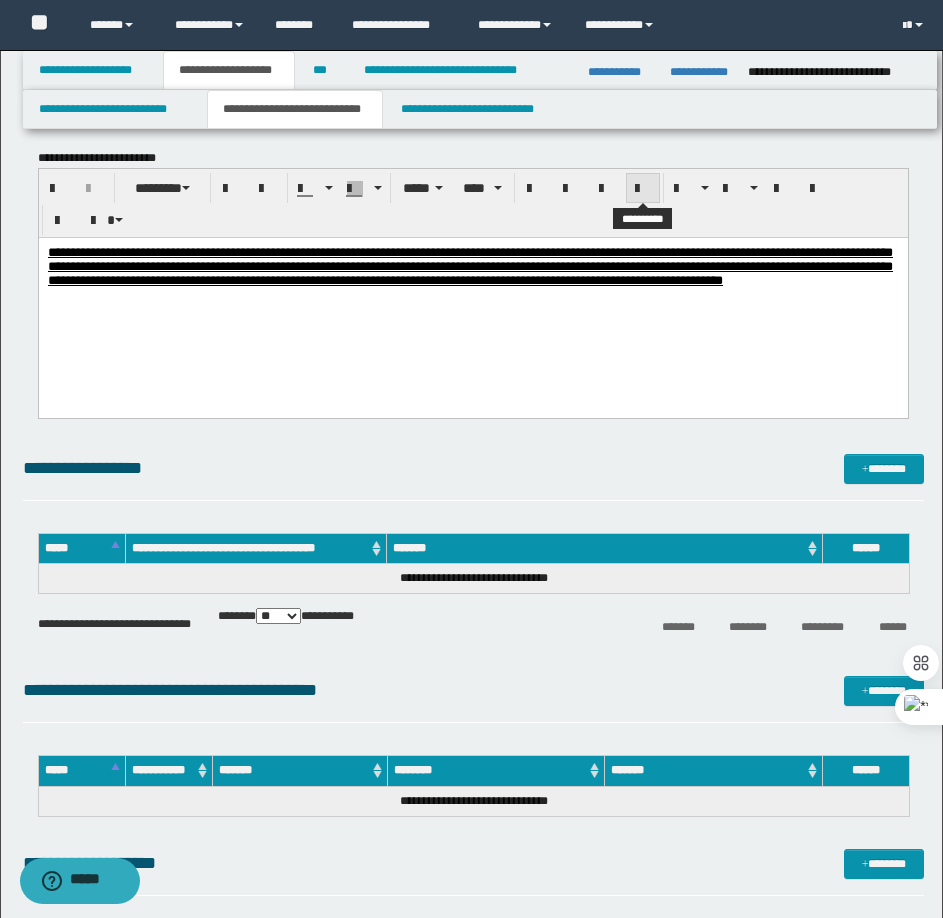 click on "********     ***** ****" at bounding box center (473, 203) 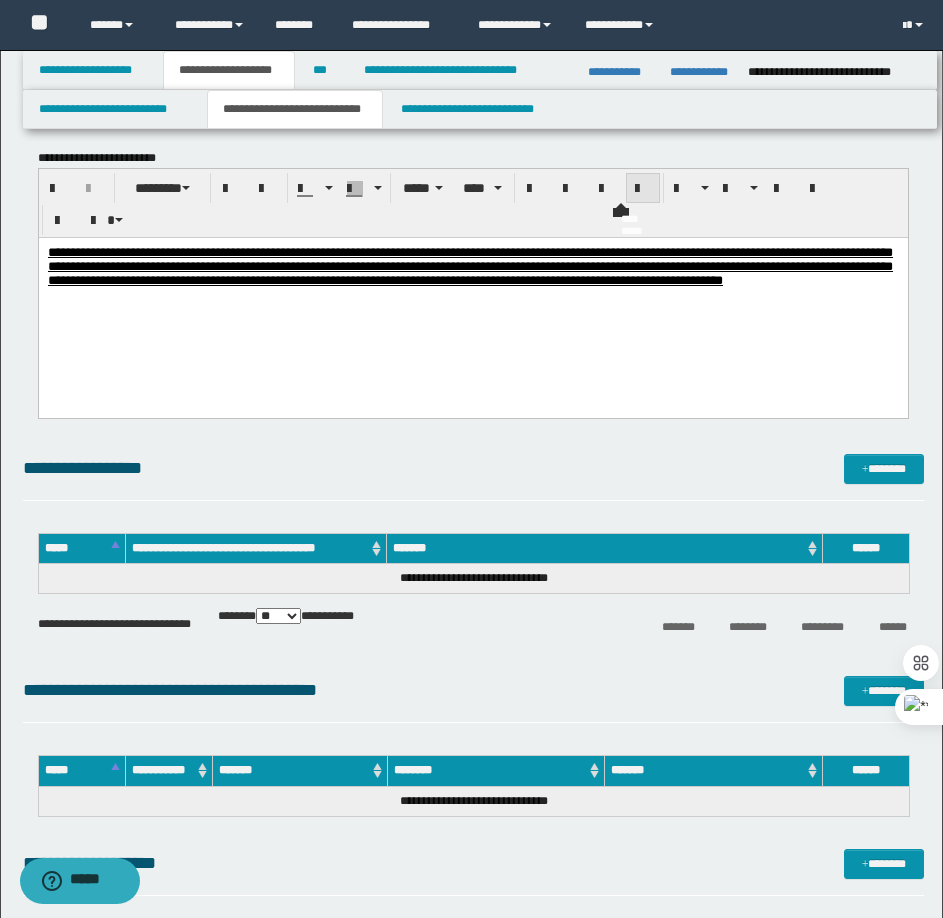 click at bounding box center (643, 188) 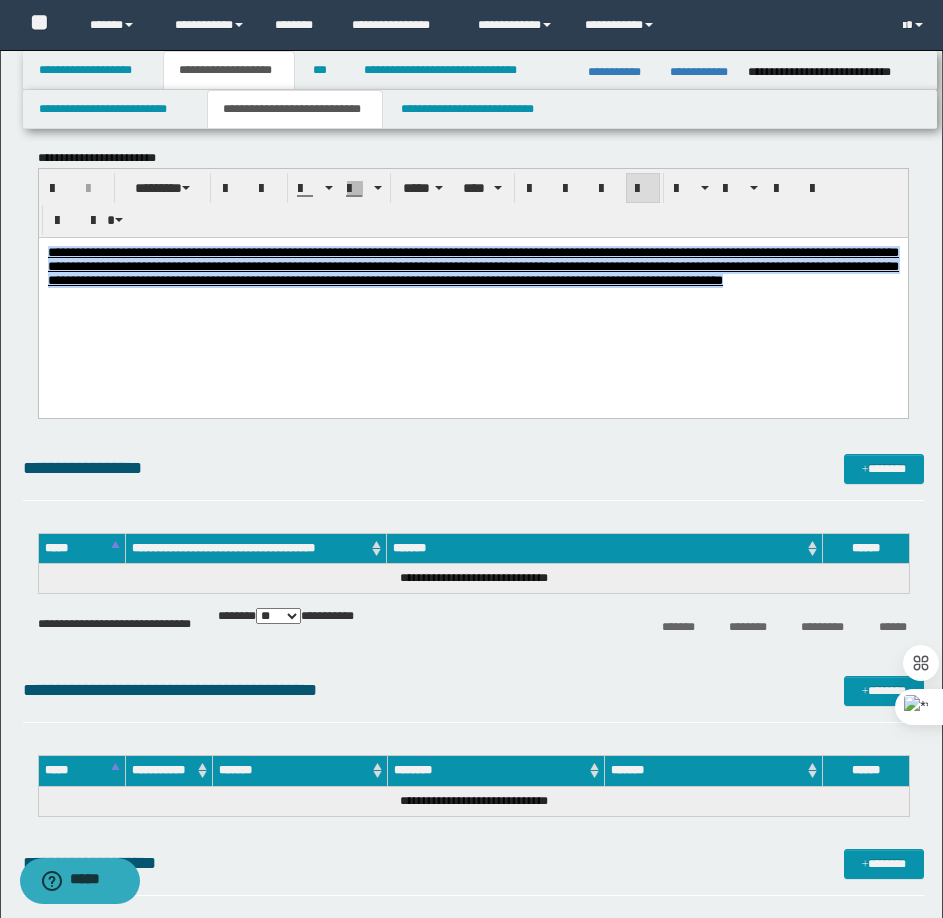 click on "**********" at bounding box center (472, 291) 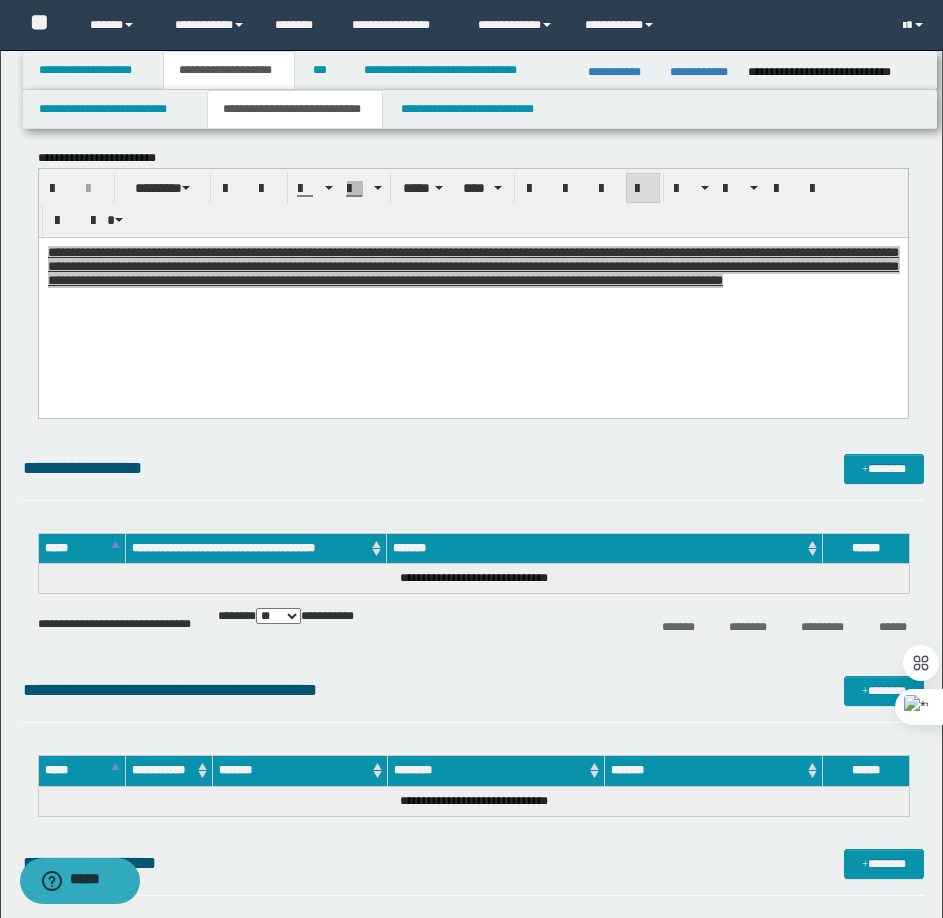 click on "**********" at bounding box center (473, 468) 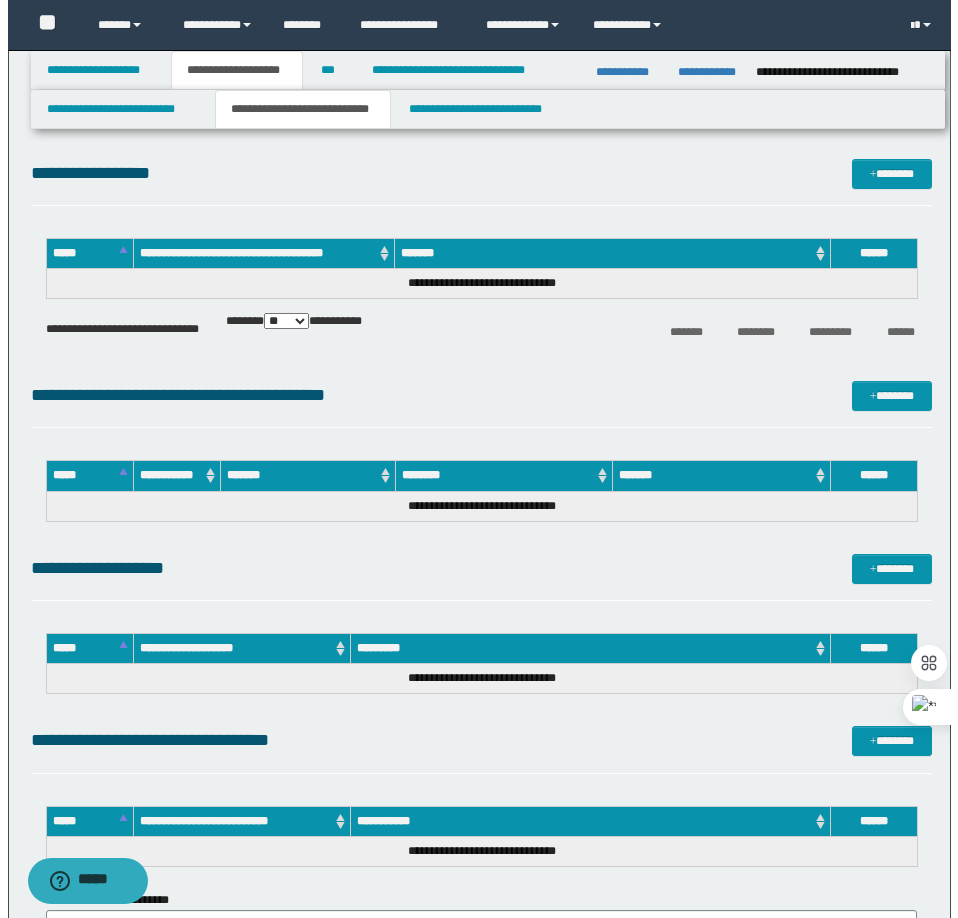 scroll, scrollTop: 2300, scrollLeft: 0, axis: vertical 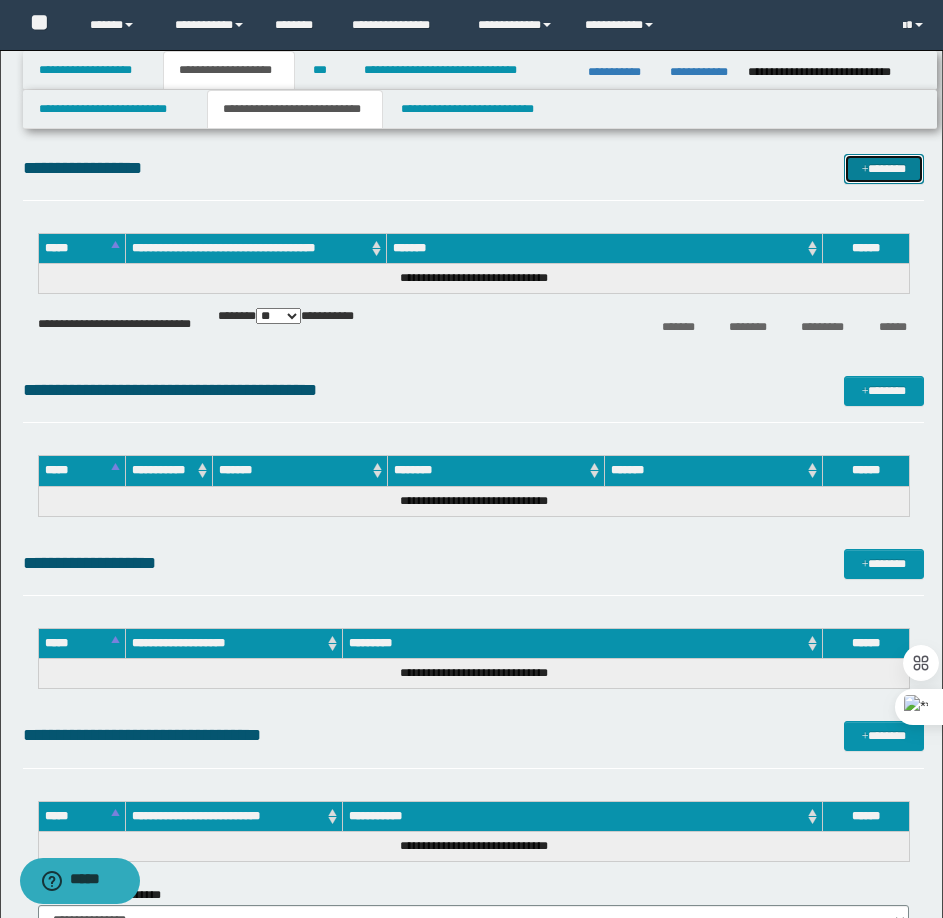 drag, startPoint x: 892, startPoint y: 169, endPoint x: 876, endPoint y: 171, distance: 16.124516 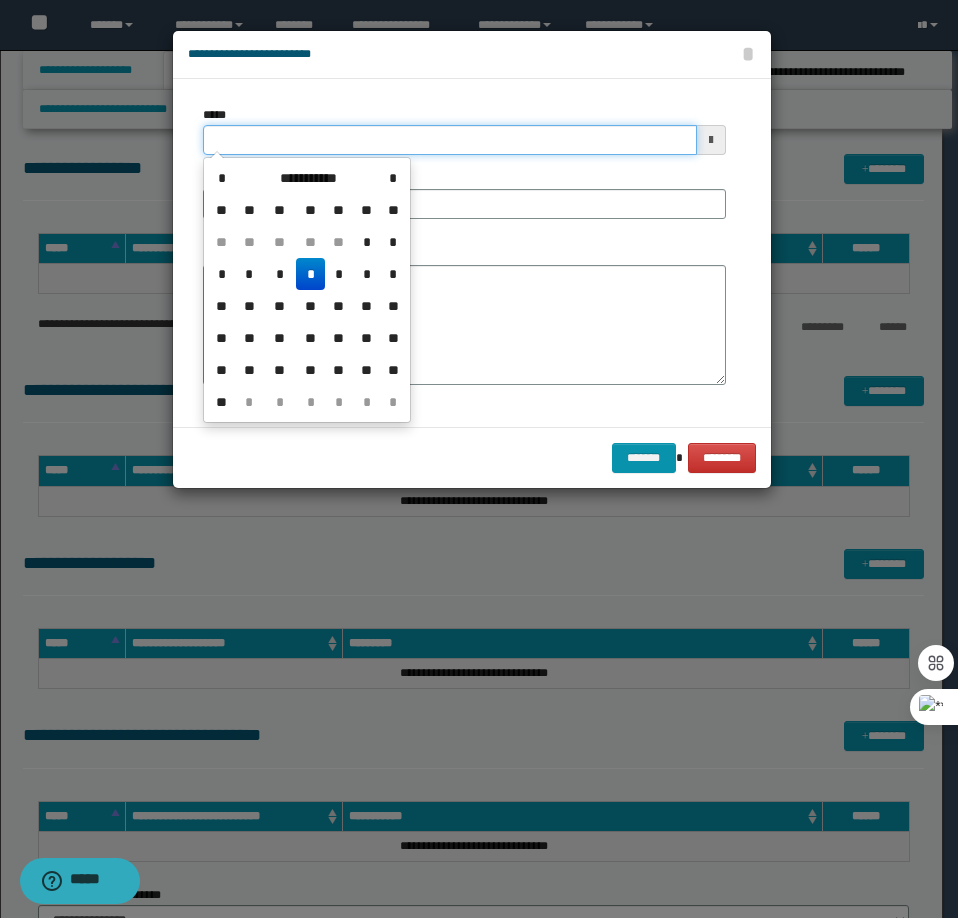 click on "*****" at bounding box center (450, 140) 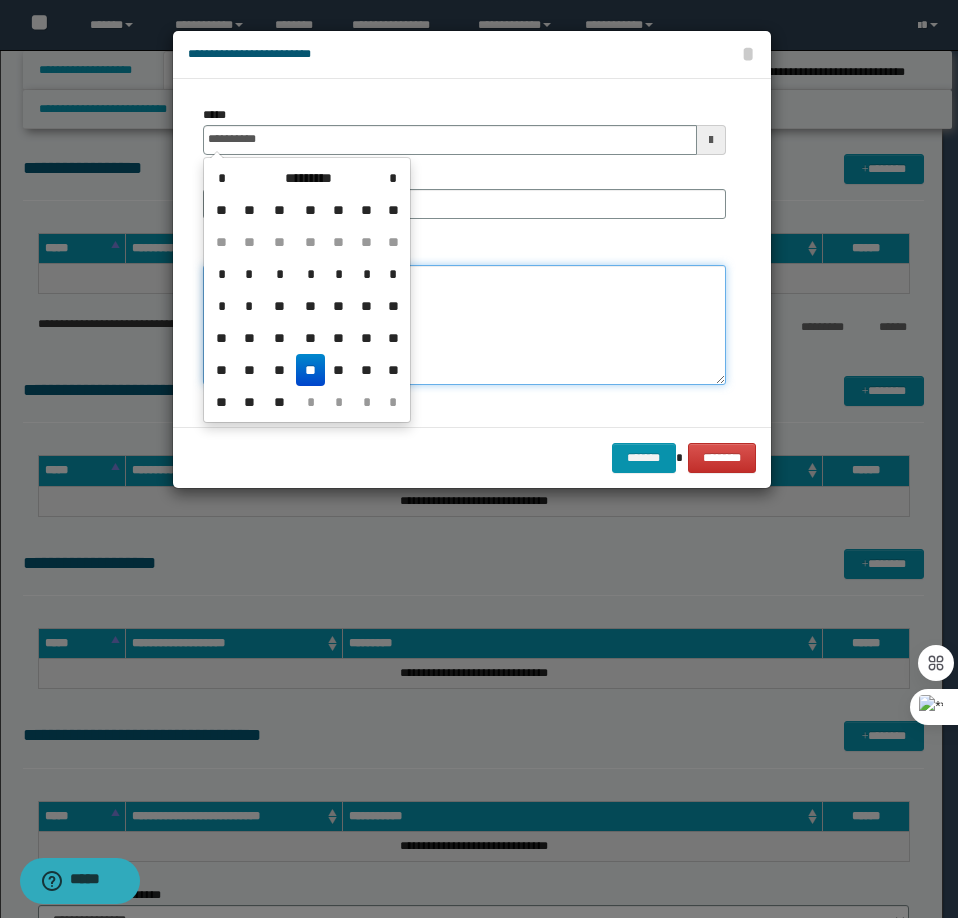 type on "**********" 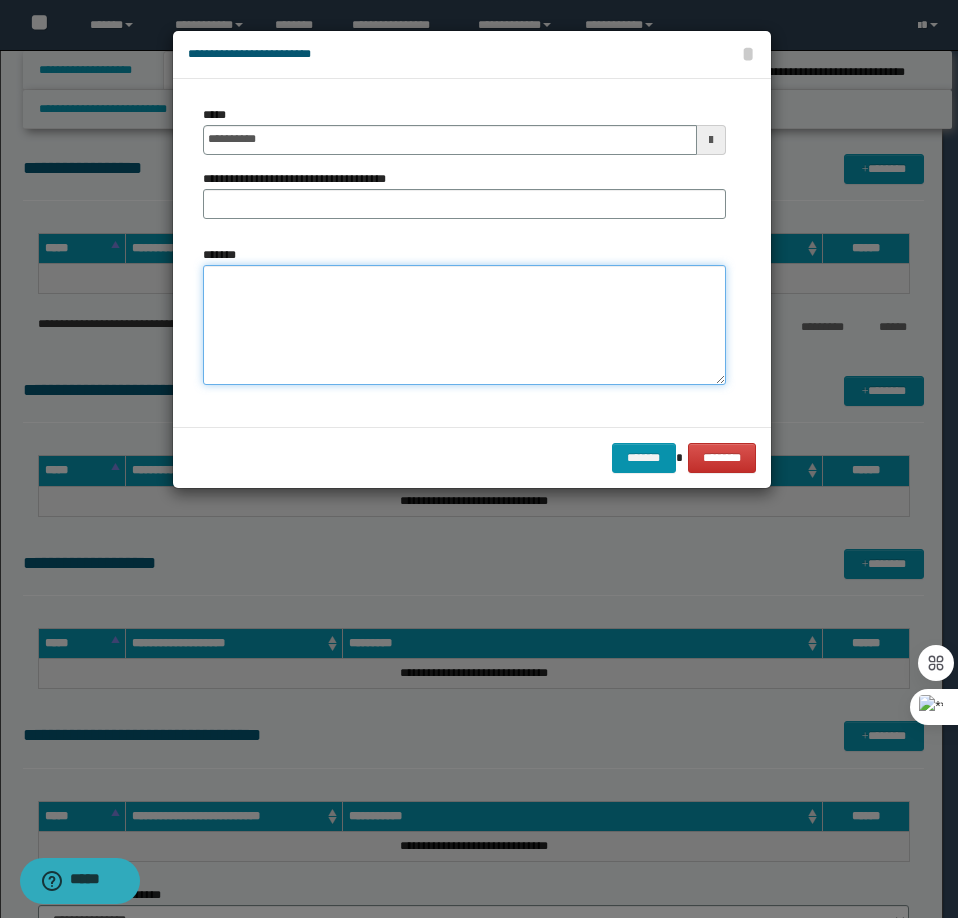 paste on "**********" 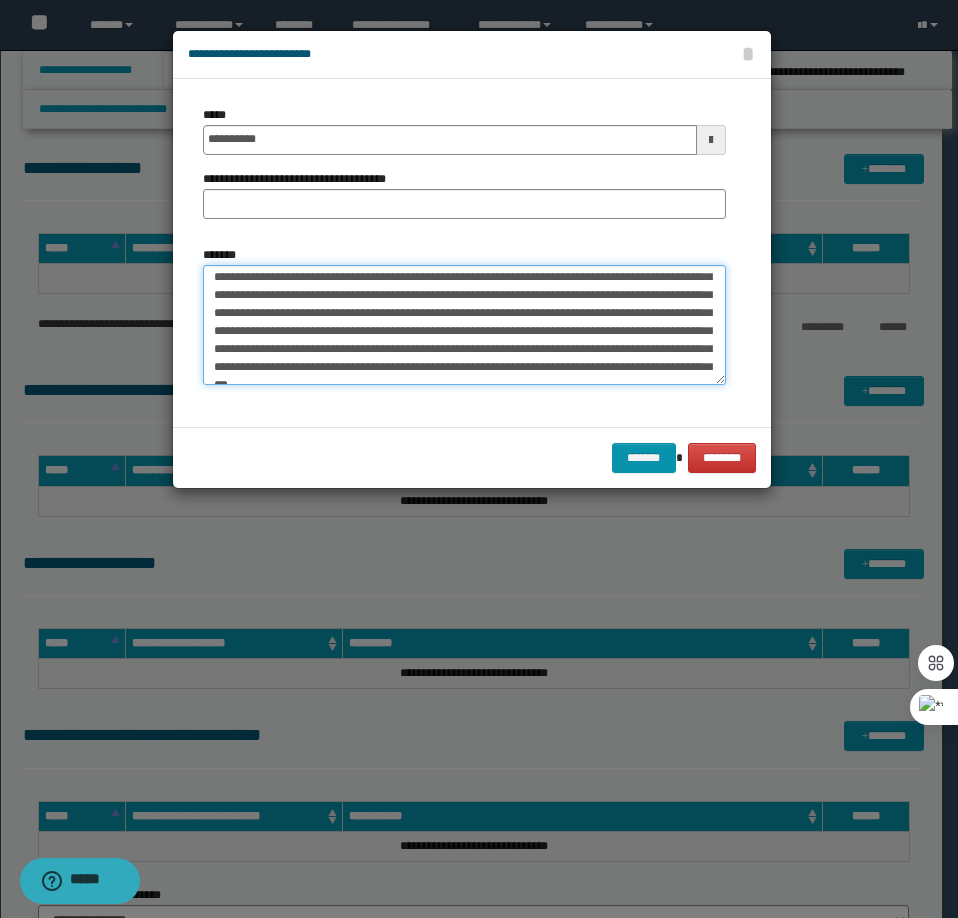 scroll, scrollTop: 0, scrollLeft: 0, axis: both 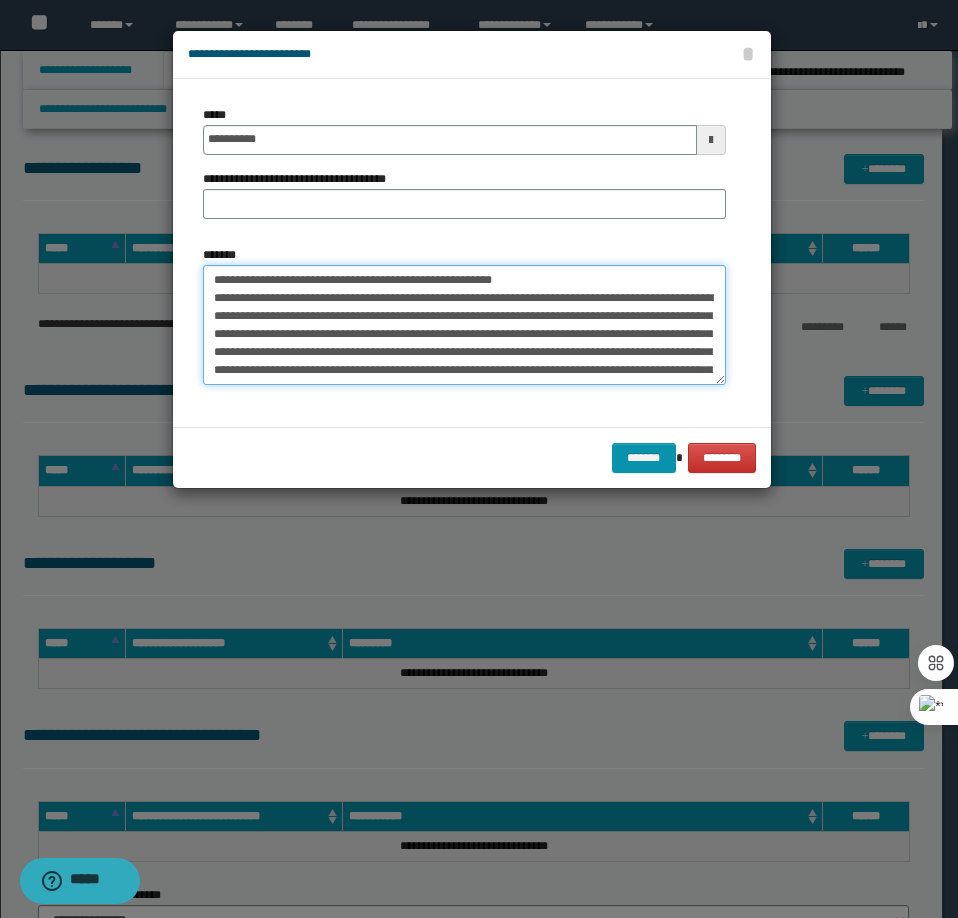 drag, startPoint x: 531, startPoint y: 279, endPoint x: 280, endPoint y: 285, distance: 251.0717 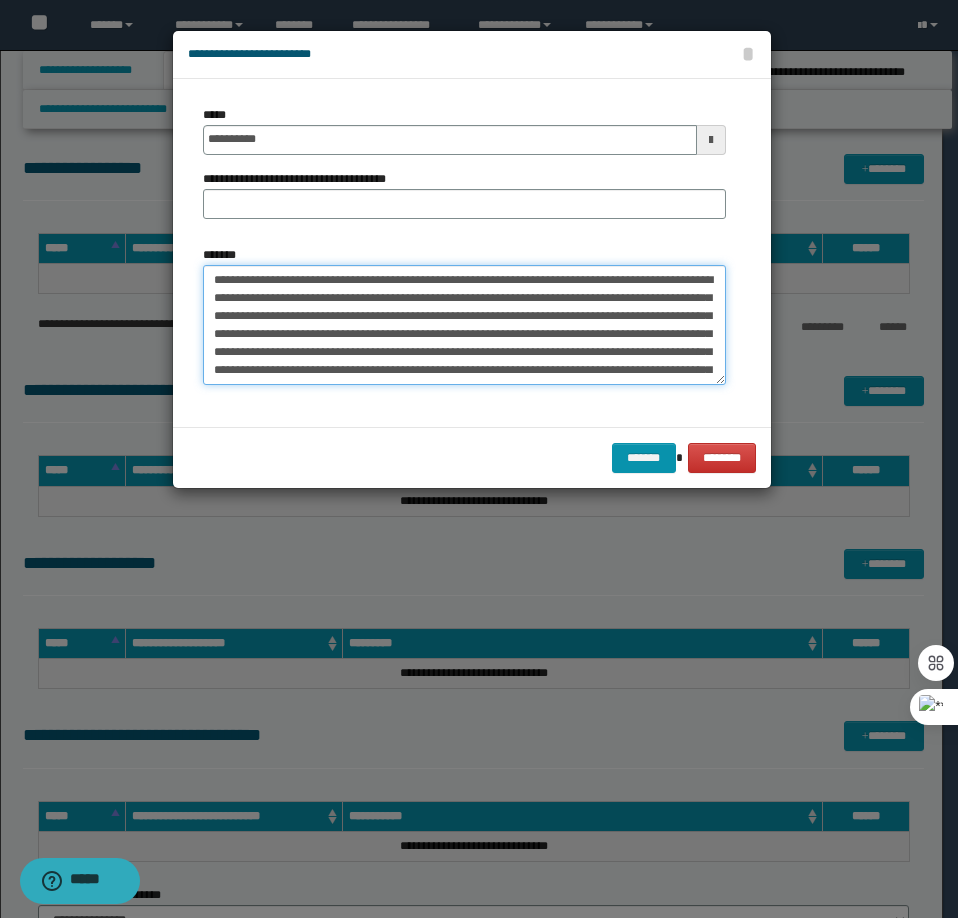 type on "**********" 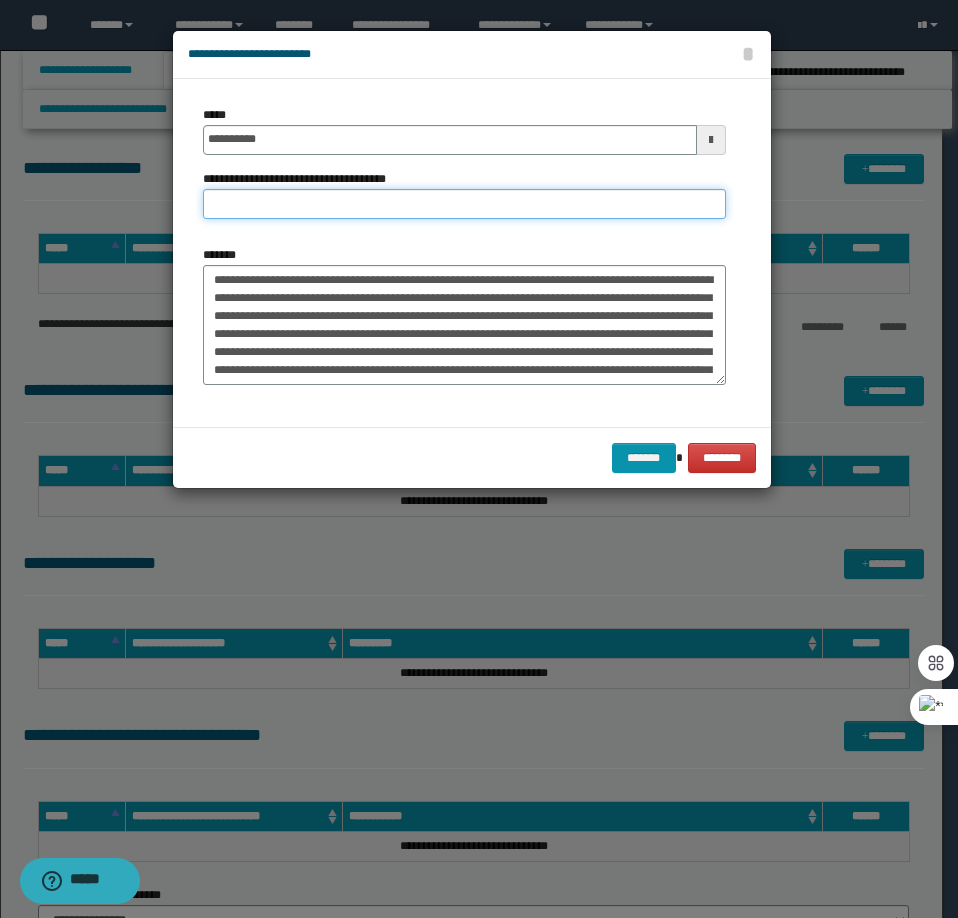 click on "**********" at bounding box center (464, 204) 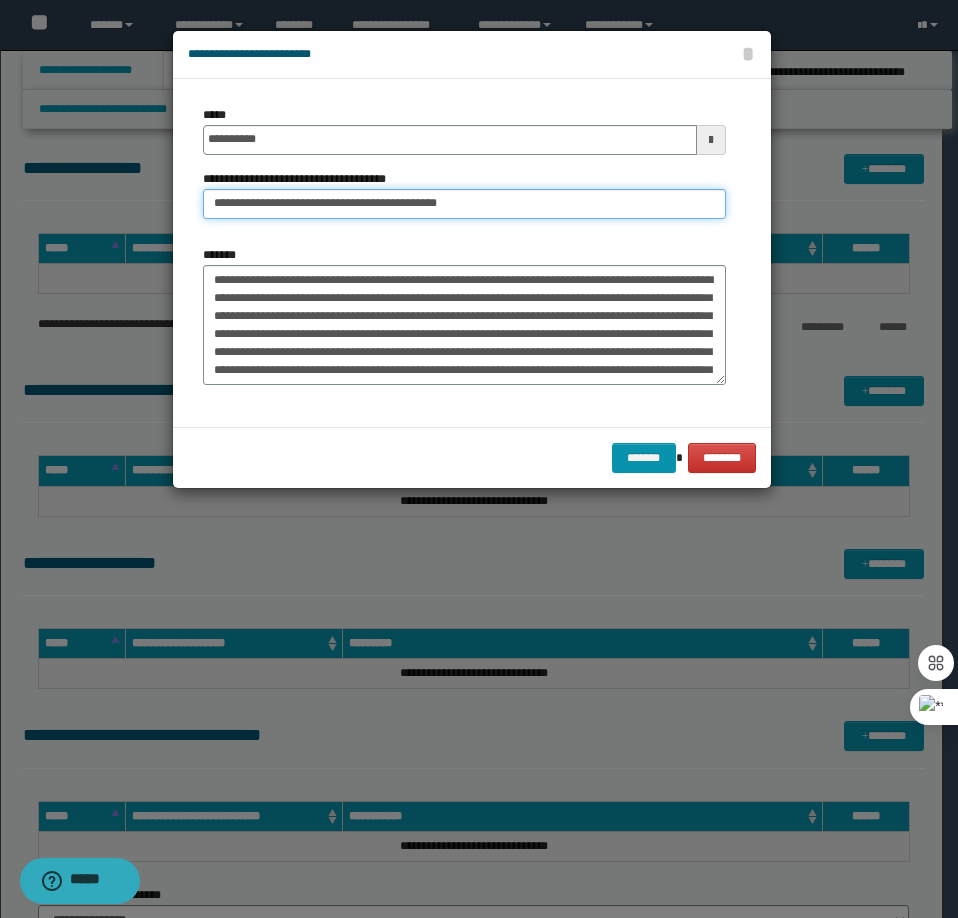 type on "**********" 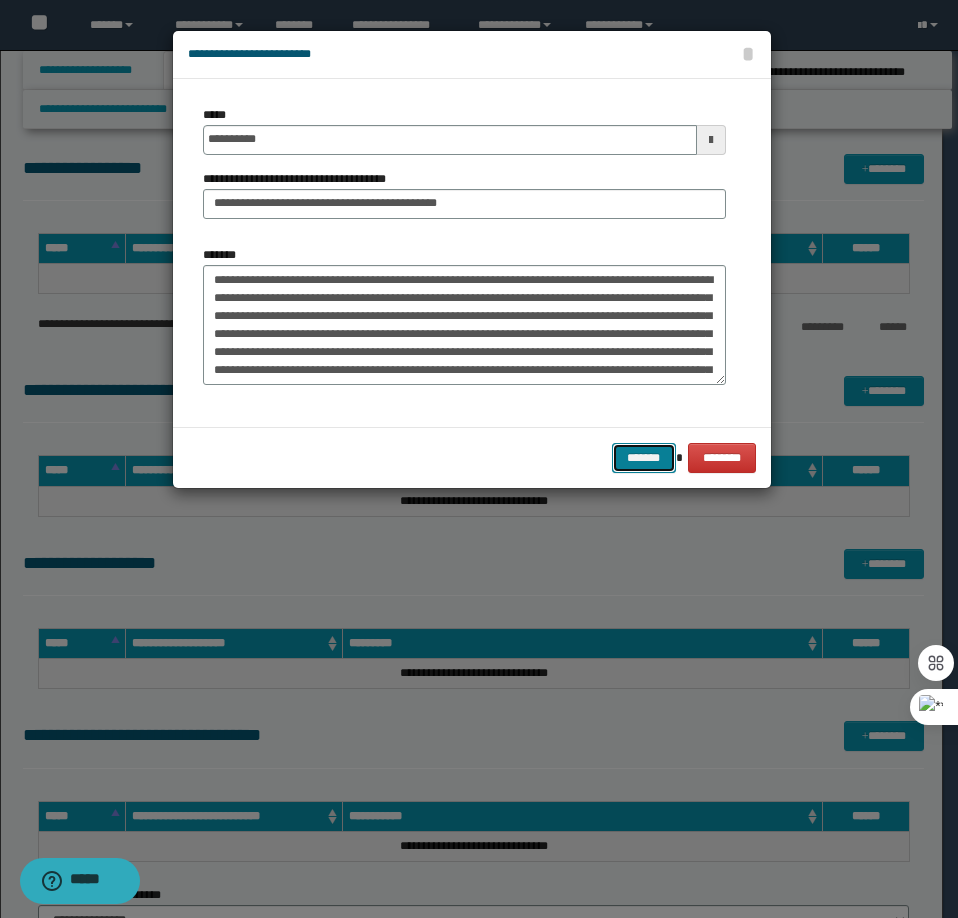 click on "*******" at bounding box center [644, 458] 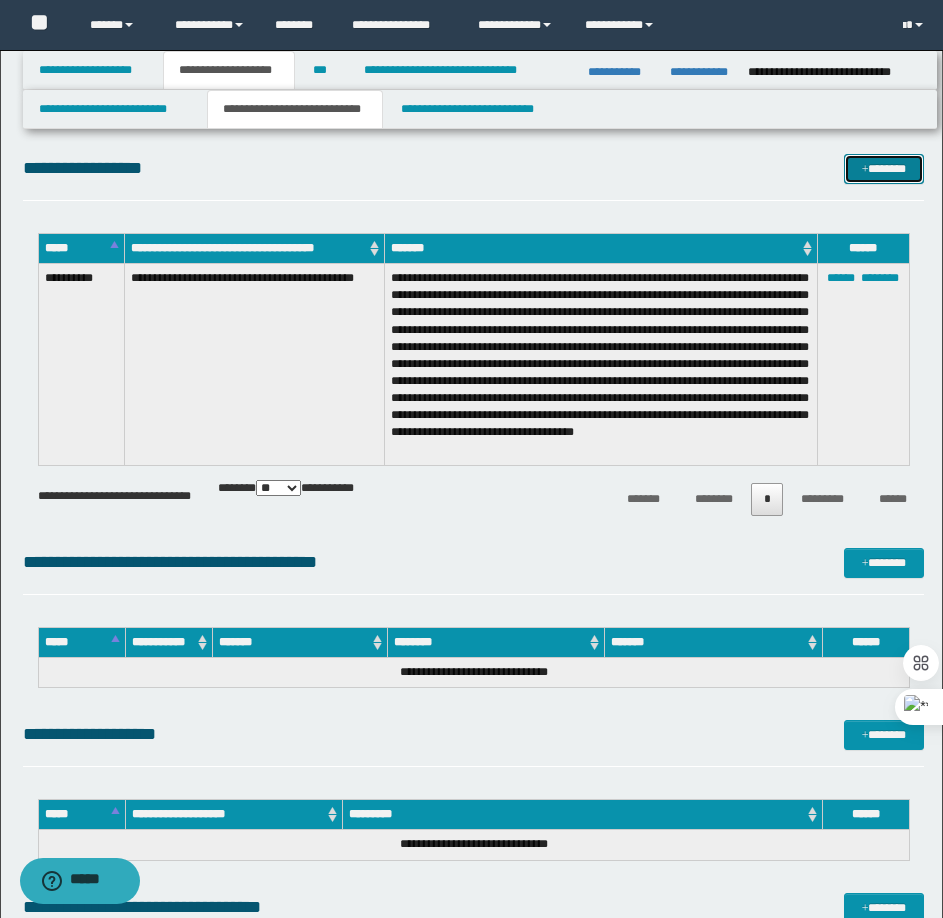 click at bounding box center [865, 170] 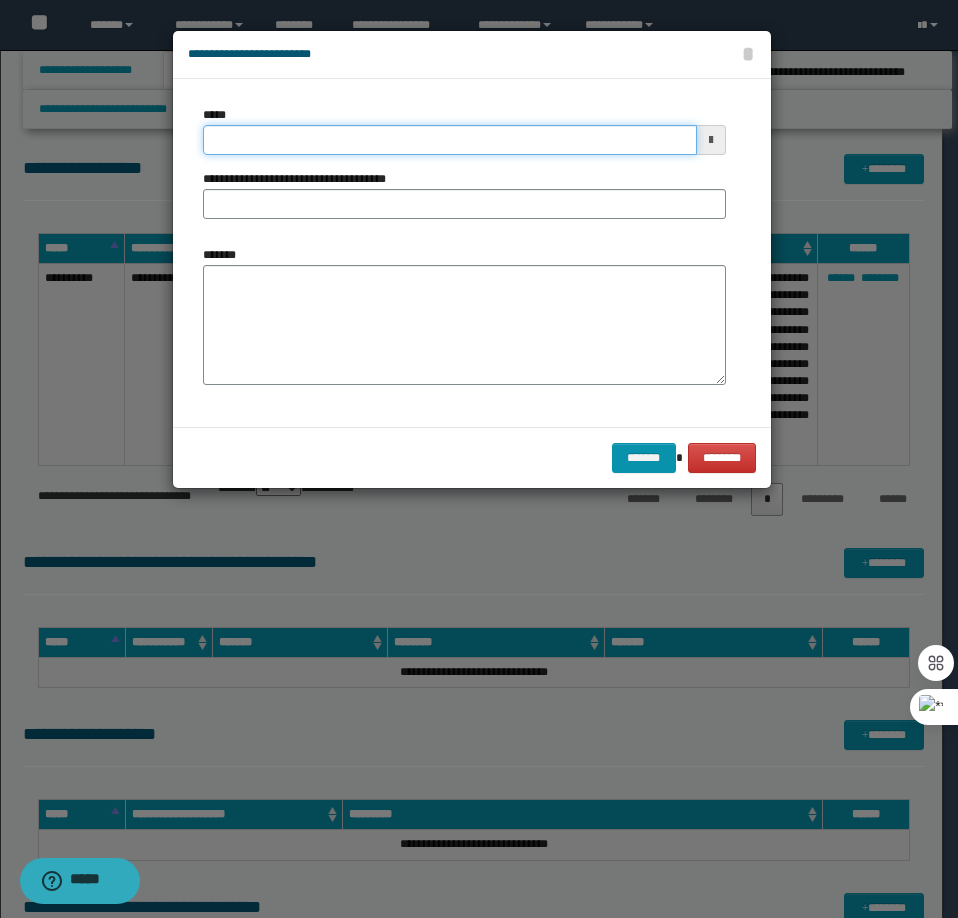 click on "*****" at bounding box center (450, 140) 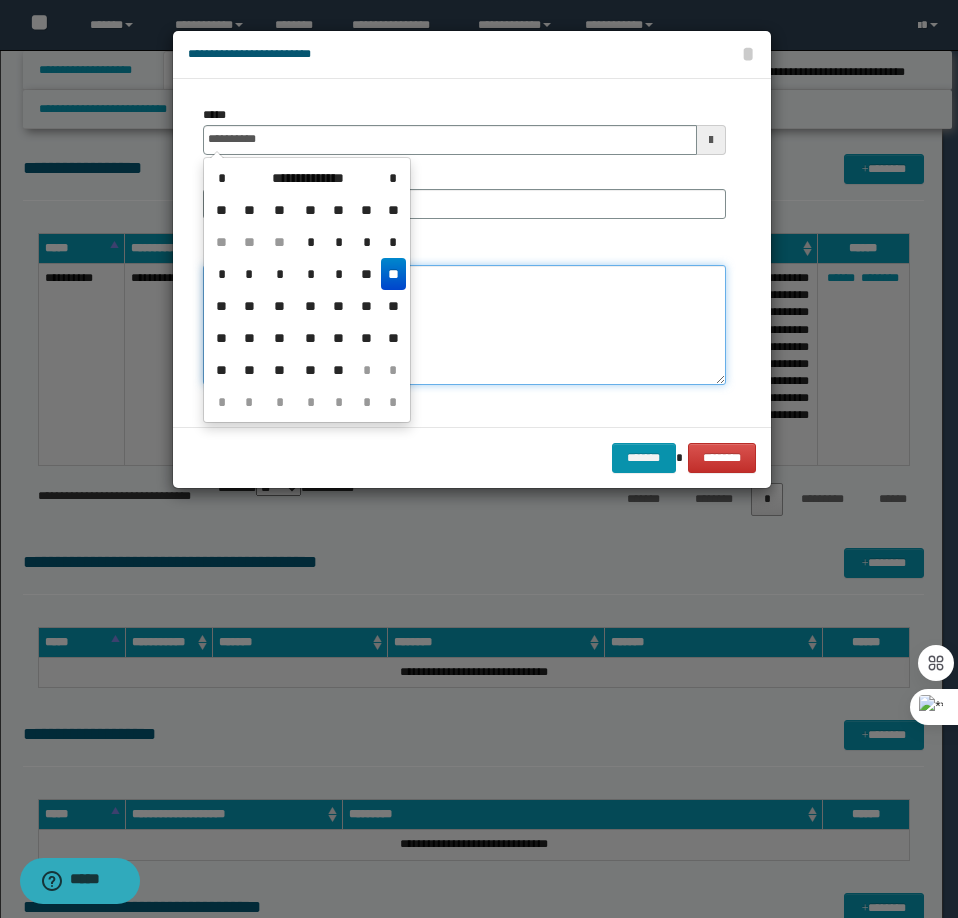 type on "**********" 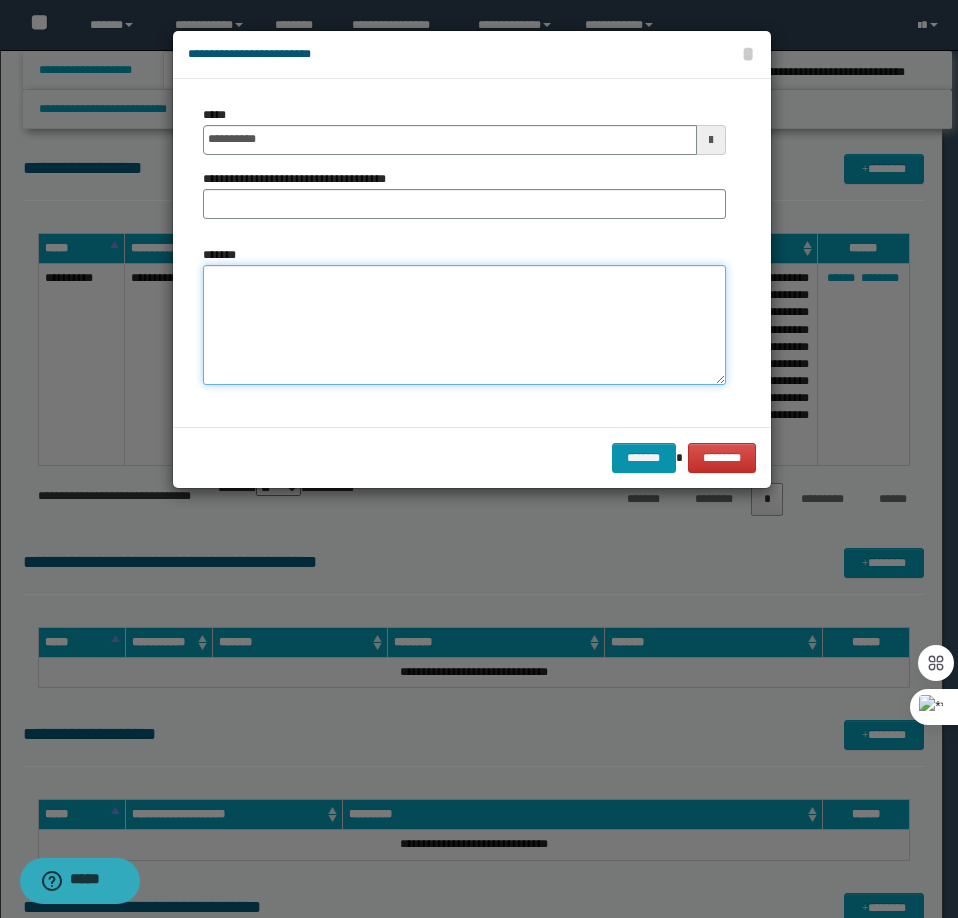 paste on "**********" 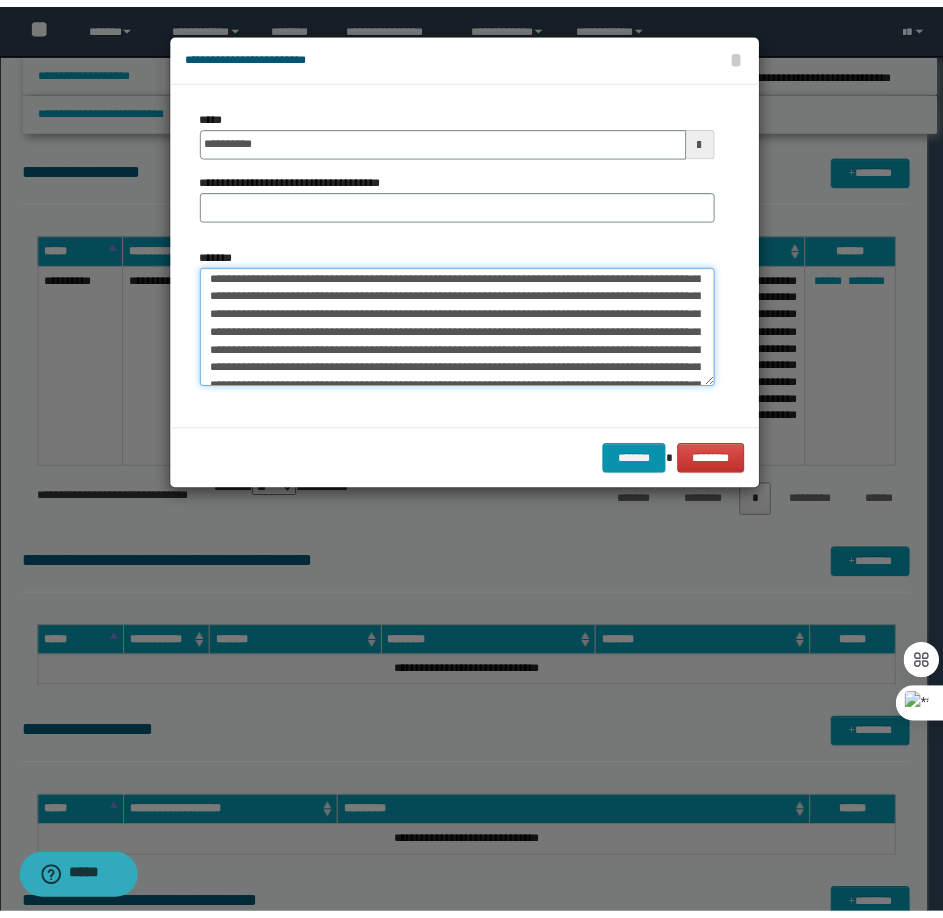 scroll, scrollTop: 0, scrollLeft: 0, axis: both 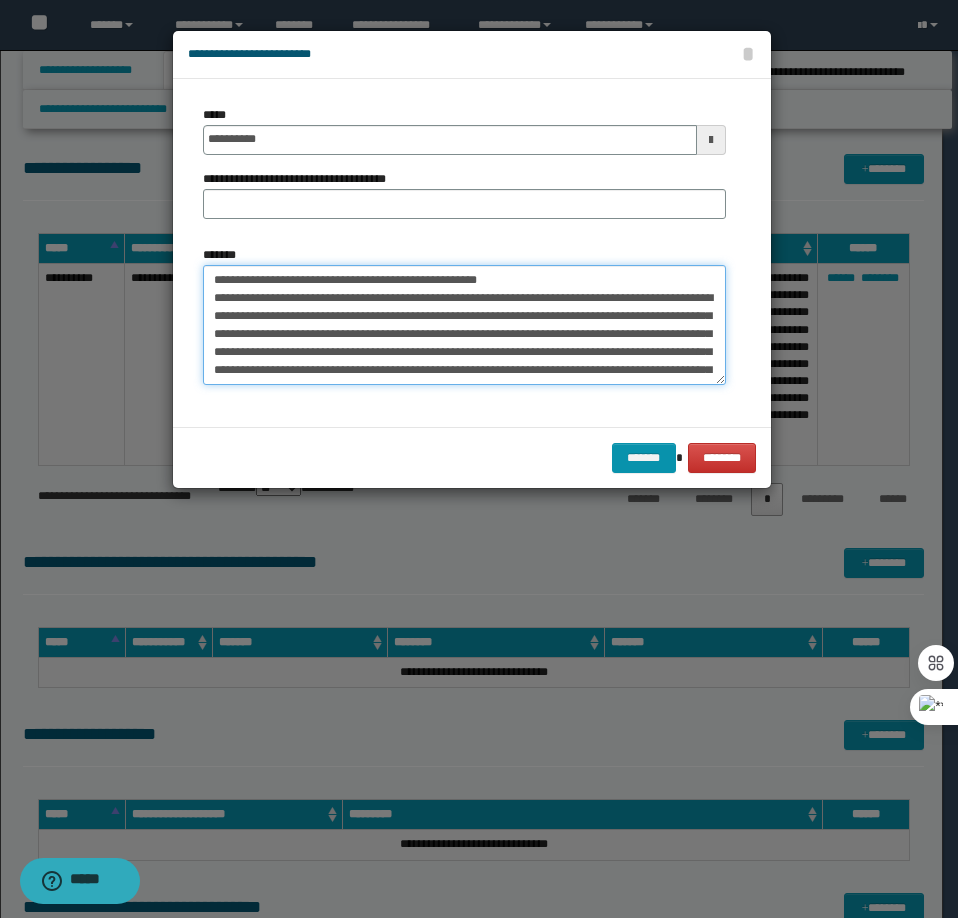 drag, startPoint x: 520, startPoint y: 278, endPoint x: 279, endPoint y: 283, distance: 241.05186 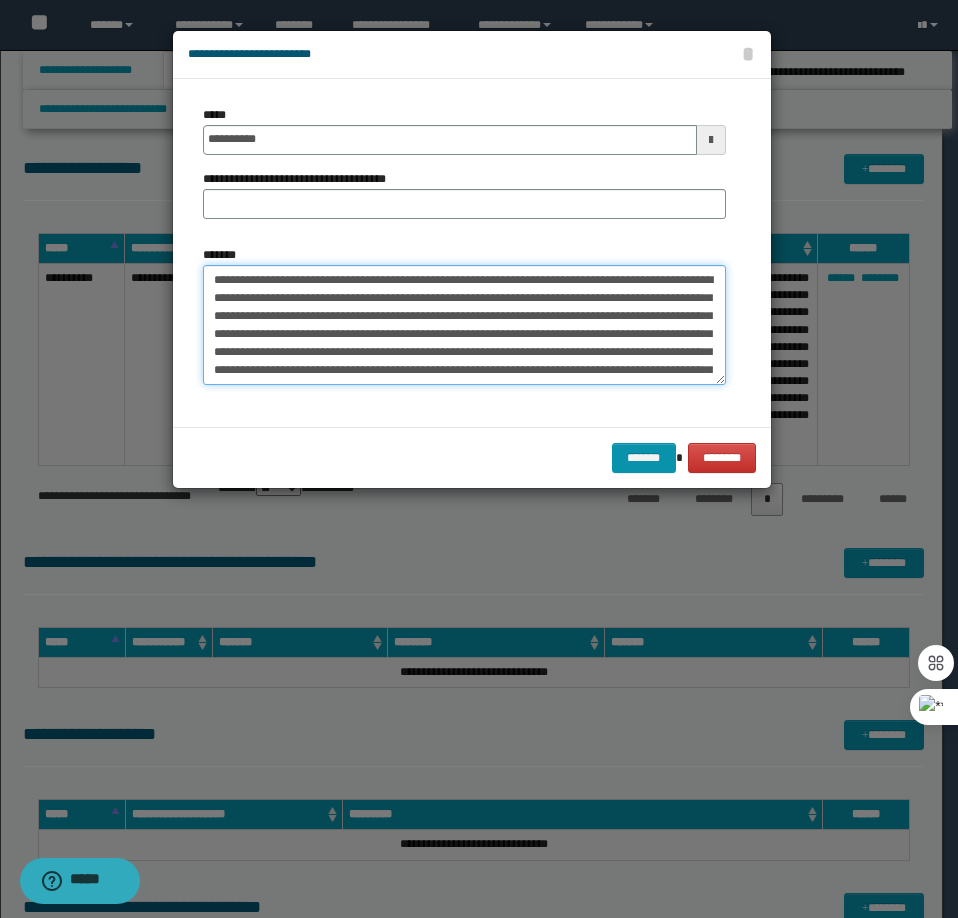 type on "**********" 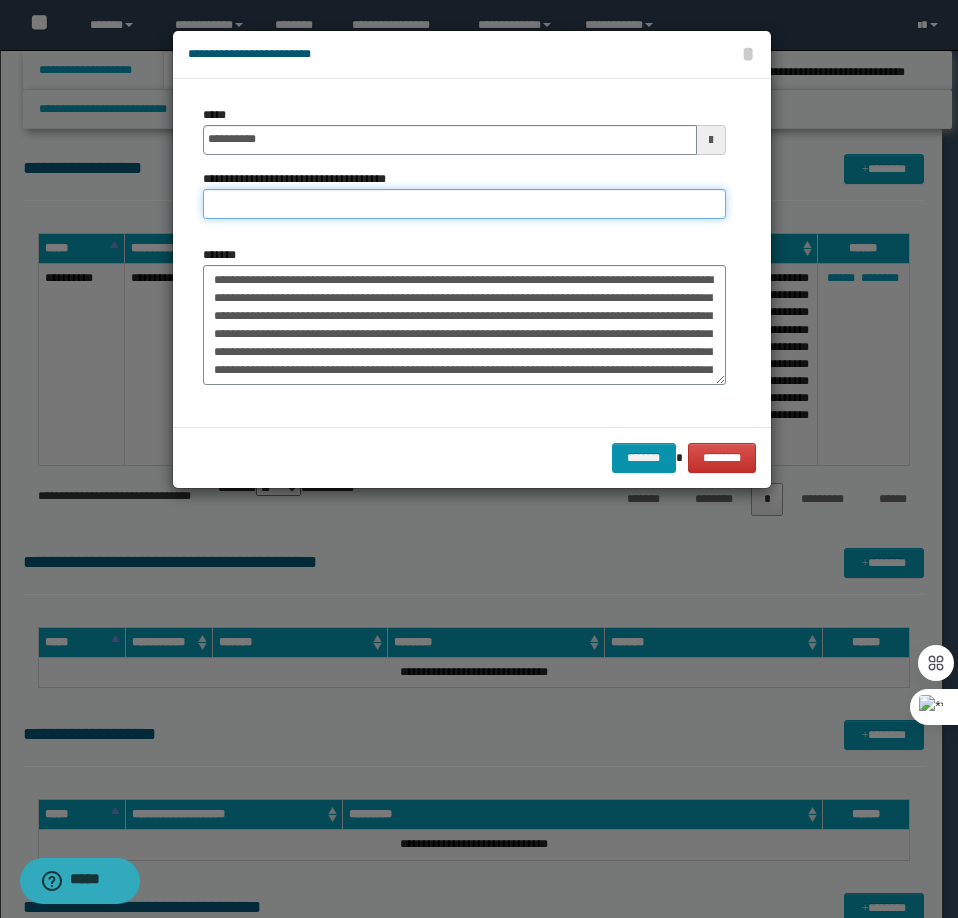 click on "**********" at bounding box center [464, 204] 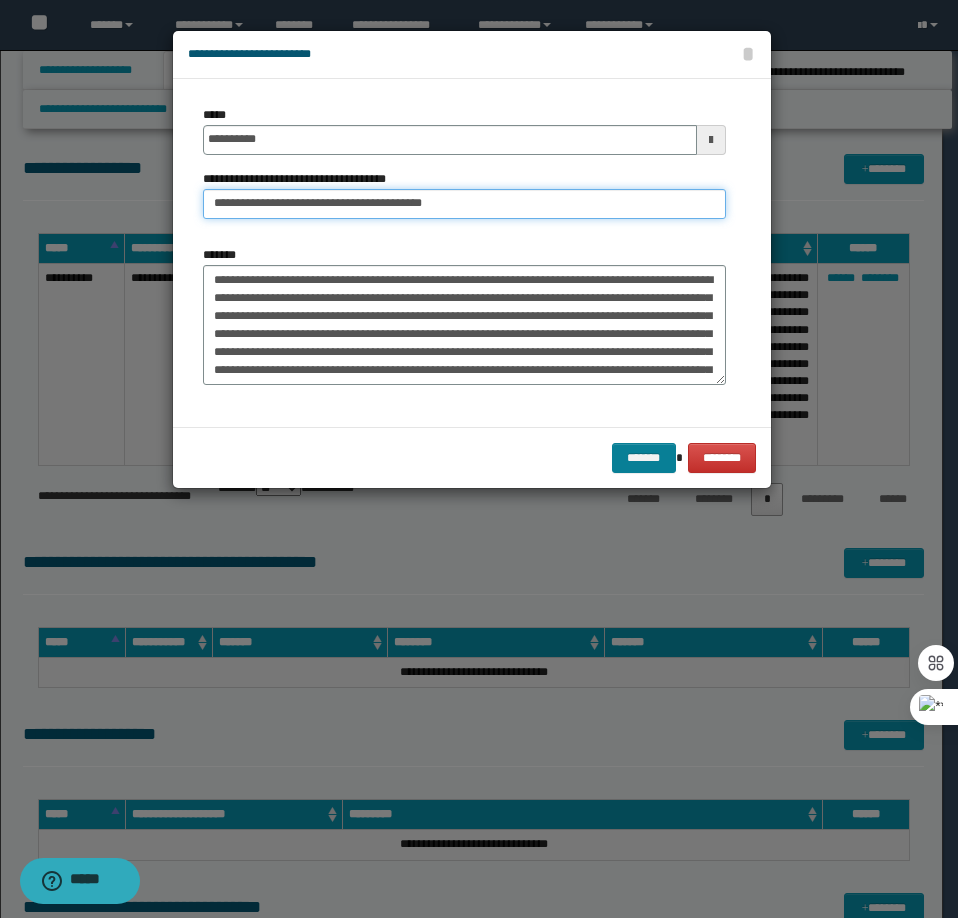type on "**********" 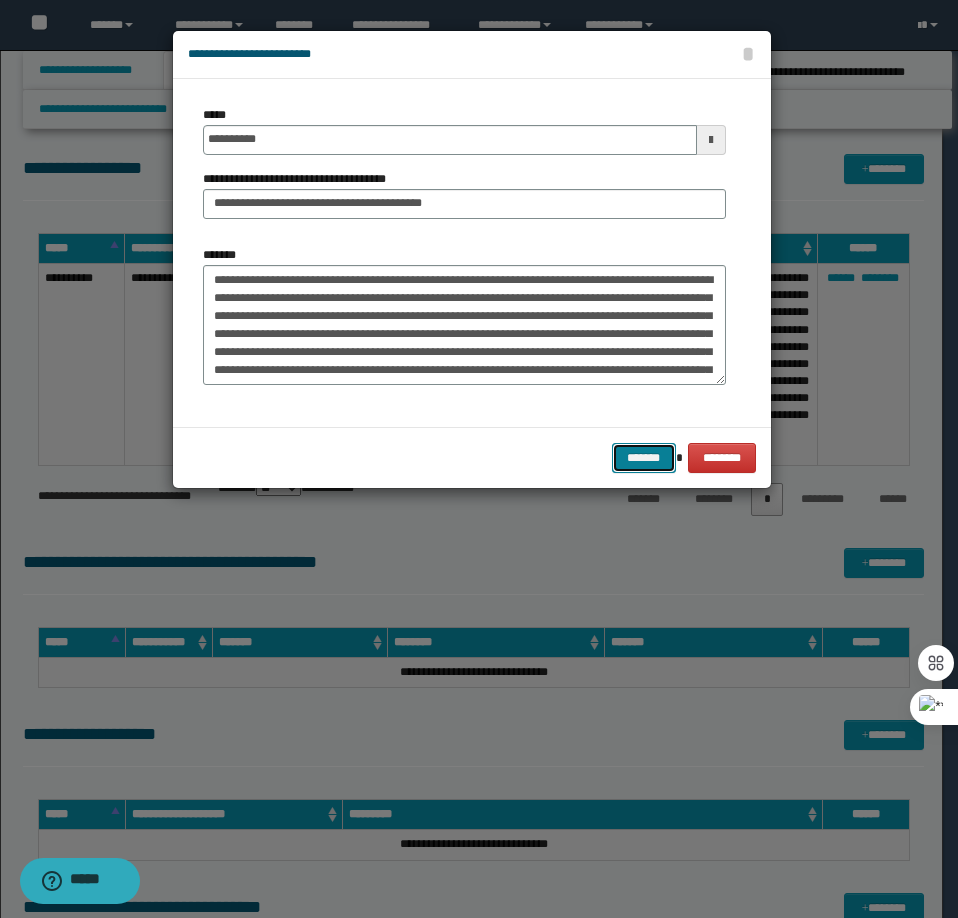 click on "*******" at bounding box center (644, 458) 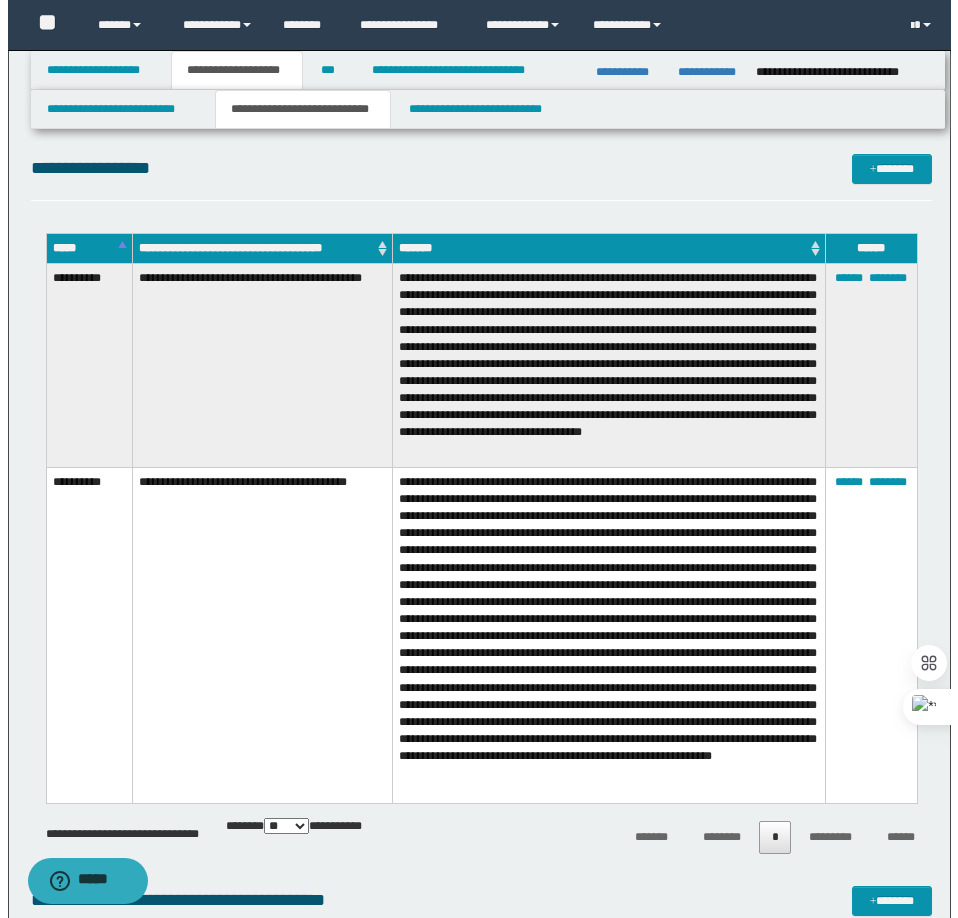 scroll, scrollTop: 3100, scrollLeft: 0, axis: vertical 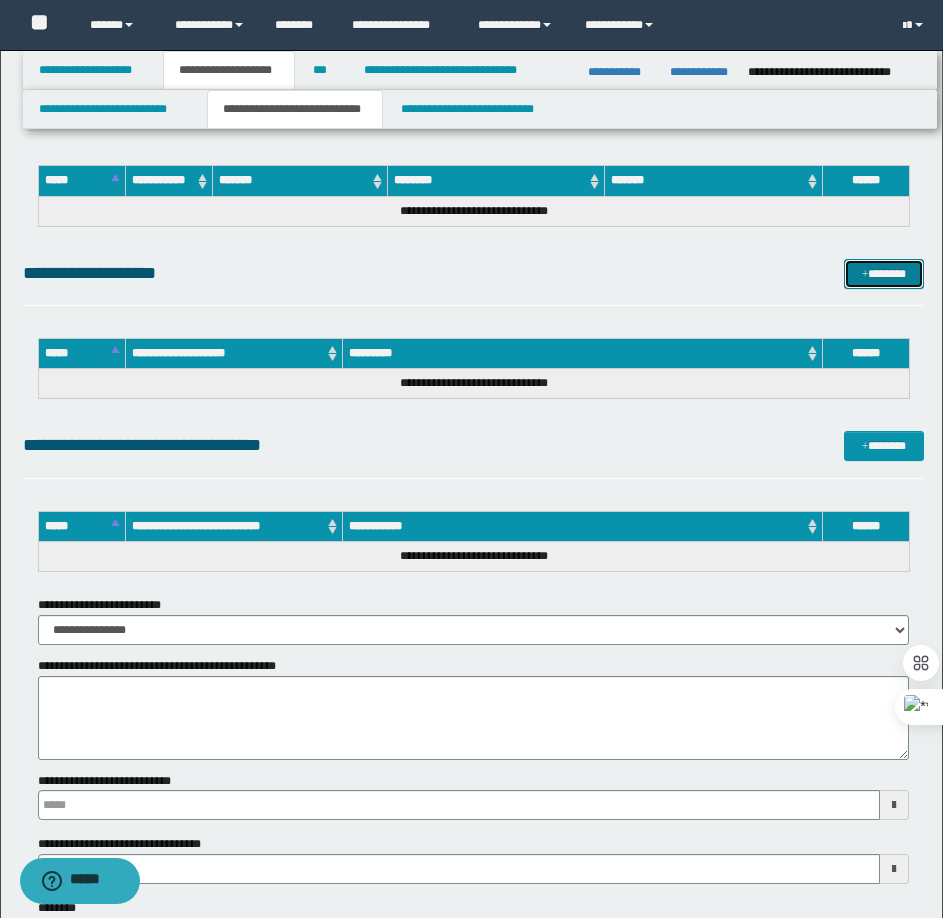 click at bounding box center [865, 275] 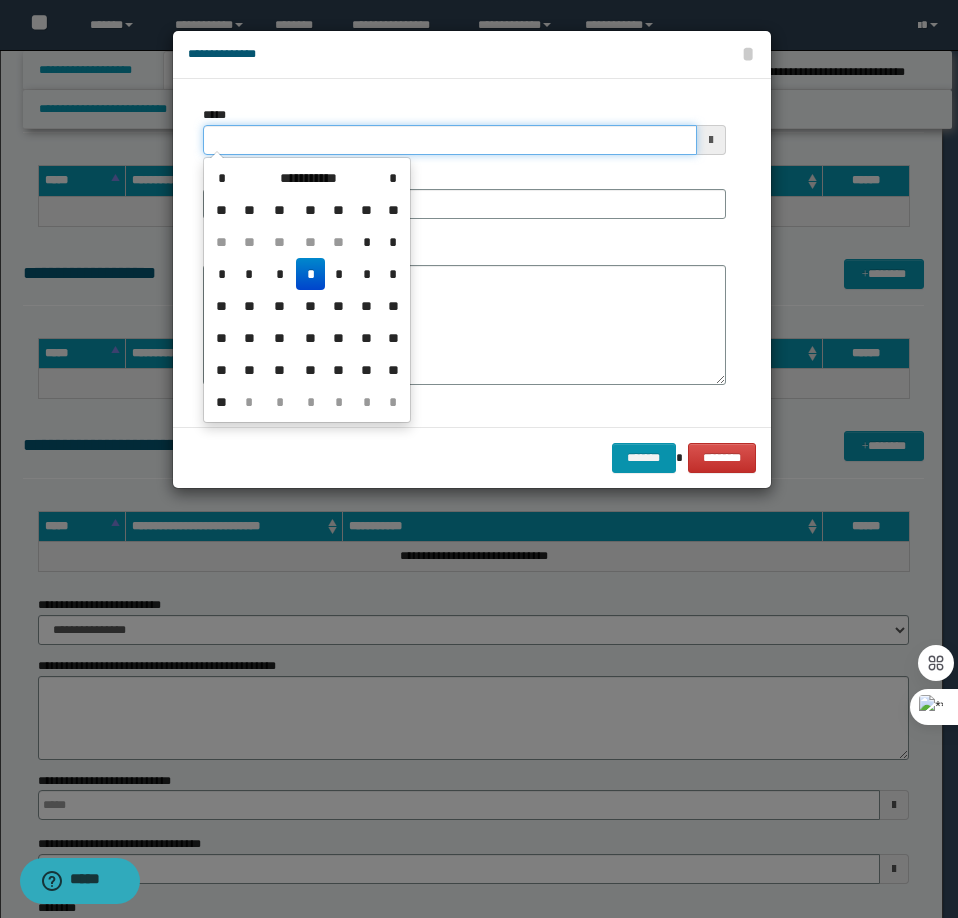 click on "*****" at bounding box center [450, 140] 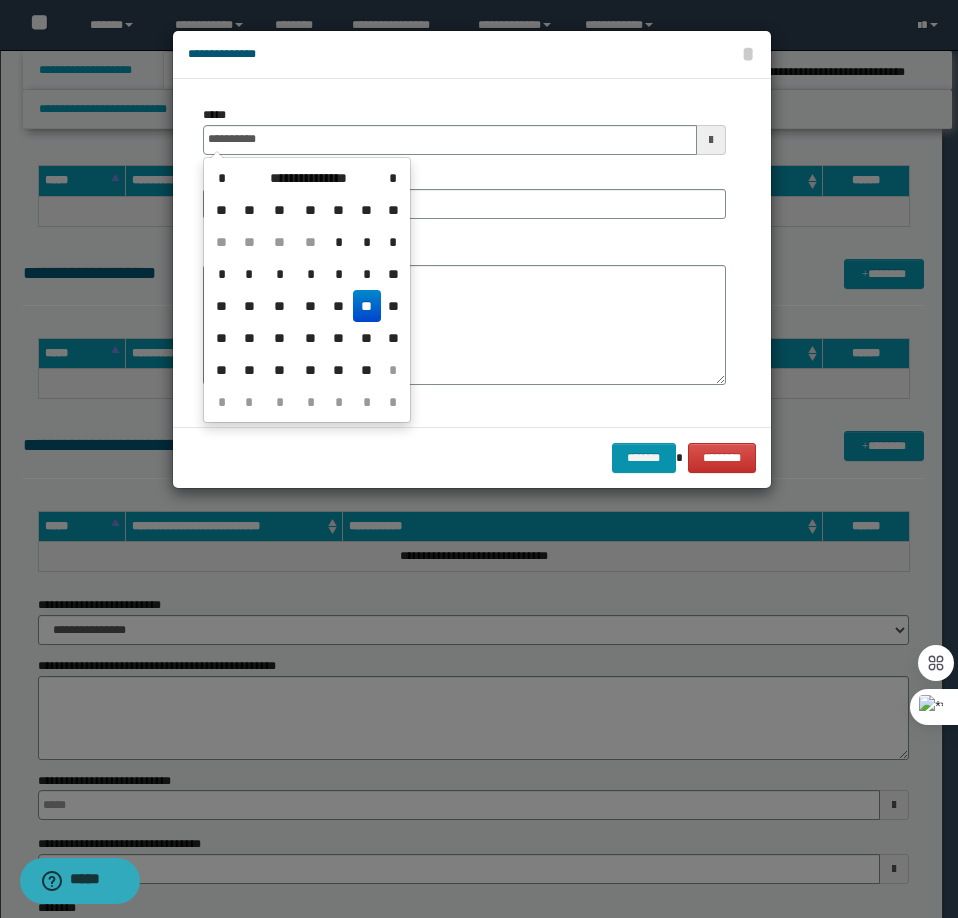 type on "**********" 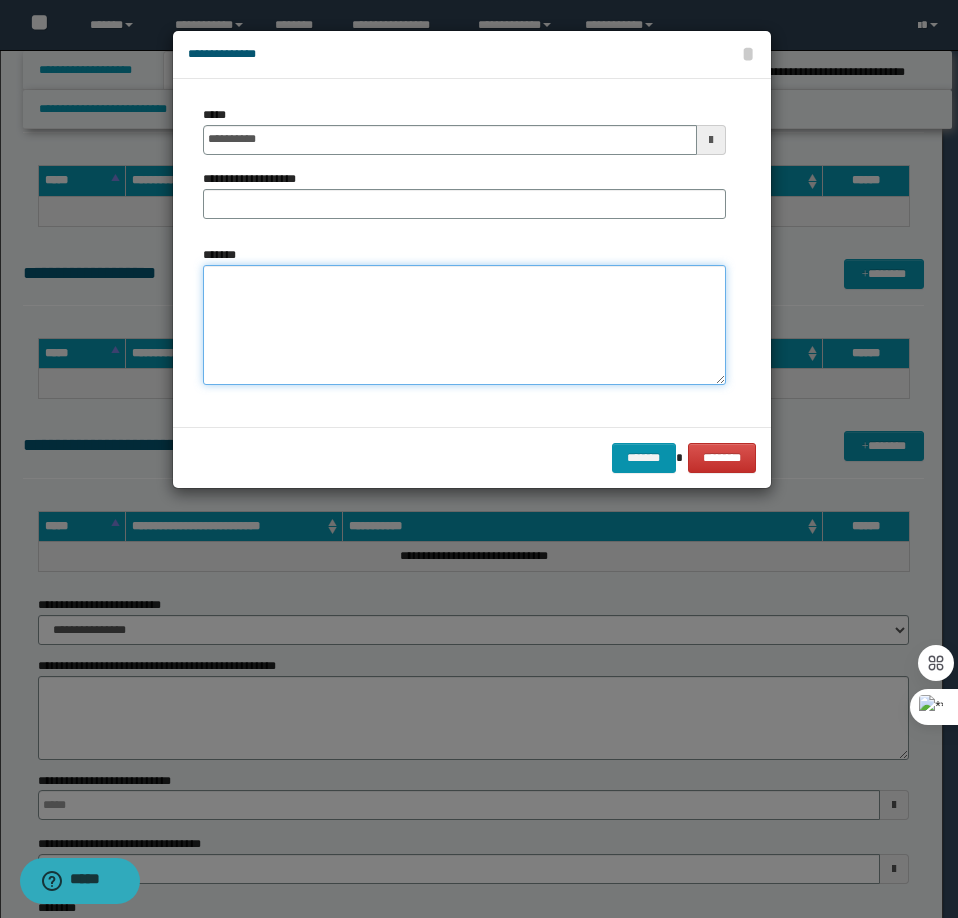 click on "*******" at bounding box center [464, 325] 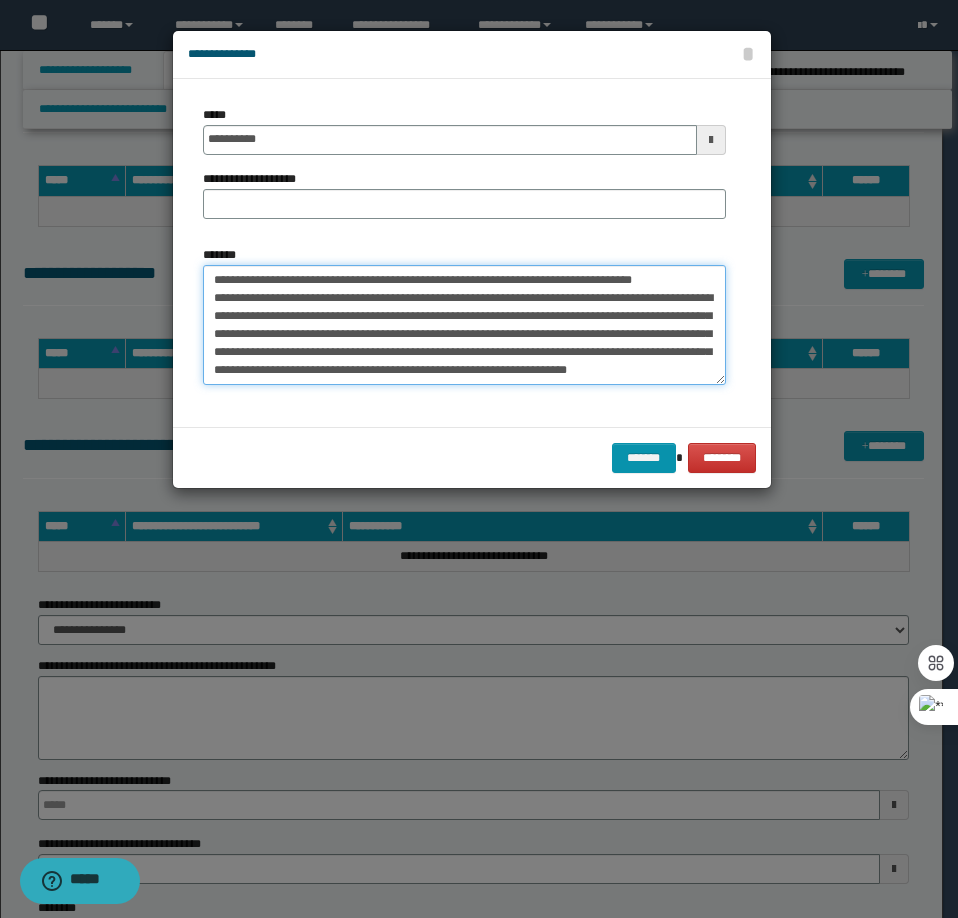 scroll, scrollTop: 0, scrollLeft: 0, axis: both 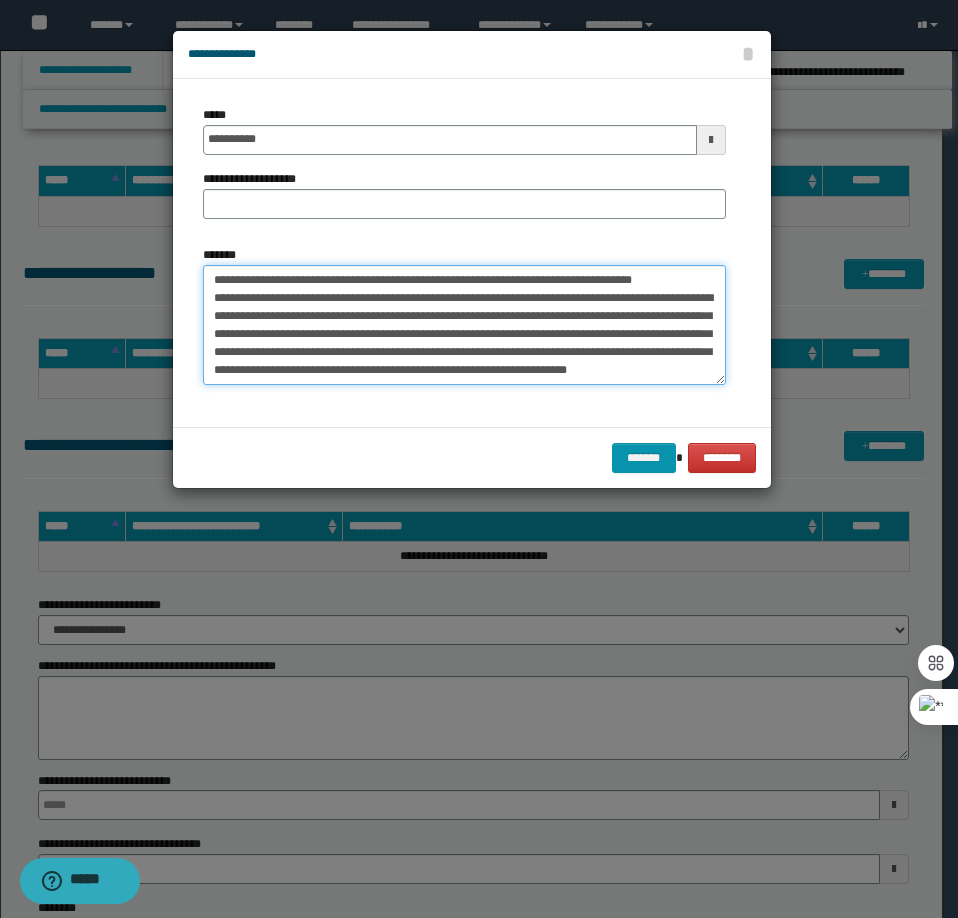 click on "**********" at bounding box center [464, 325] 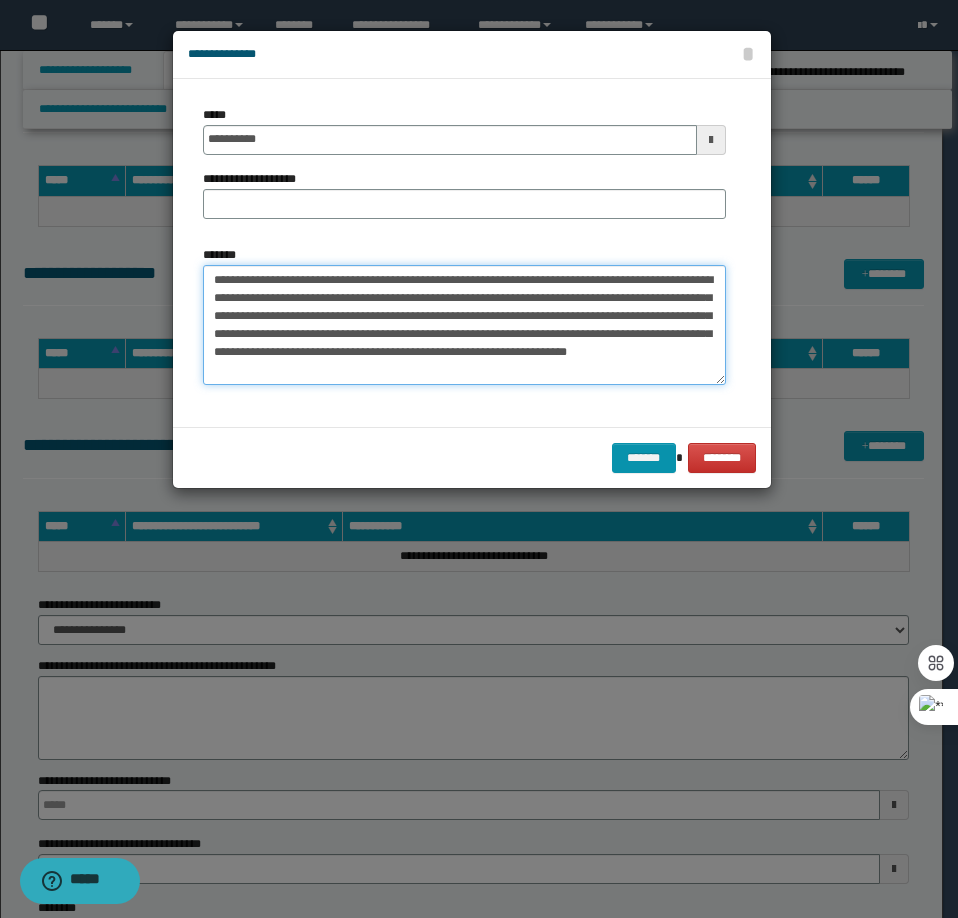 type on "**********" 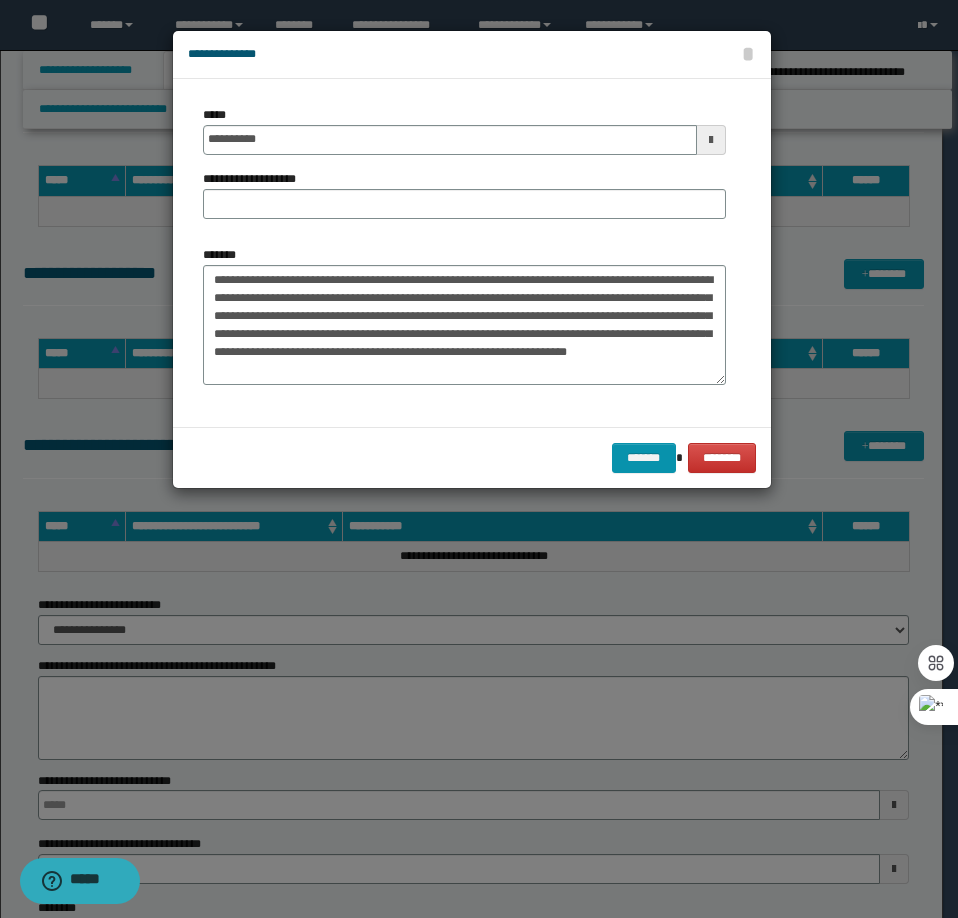 drag, startPoint x: 236, startPoint y: 186, endPoint x: 233, endPoint y: 197, distance: 11.401754 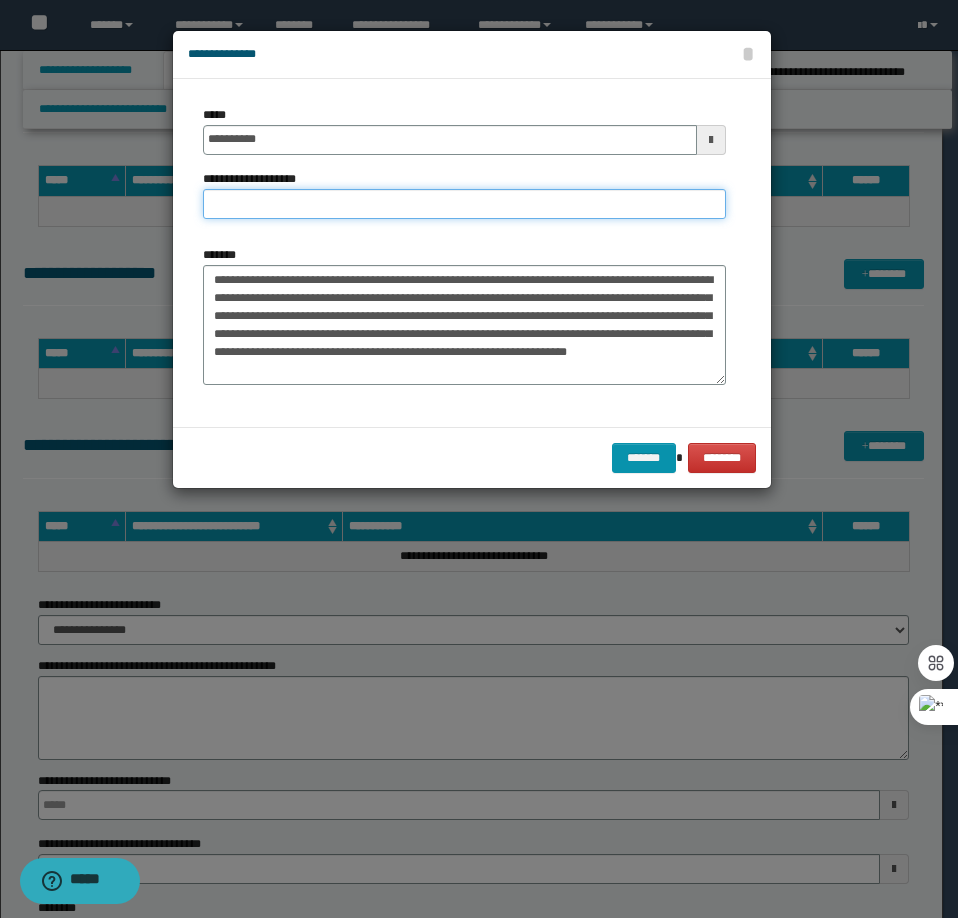 click on "**********" at bounding box center (464, 204) 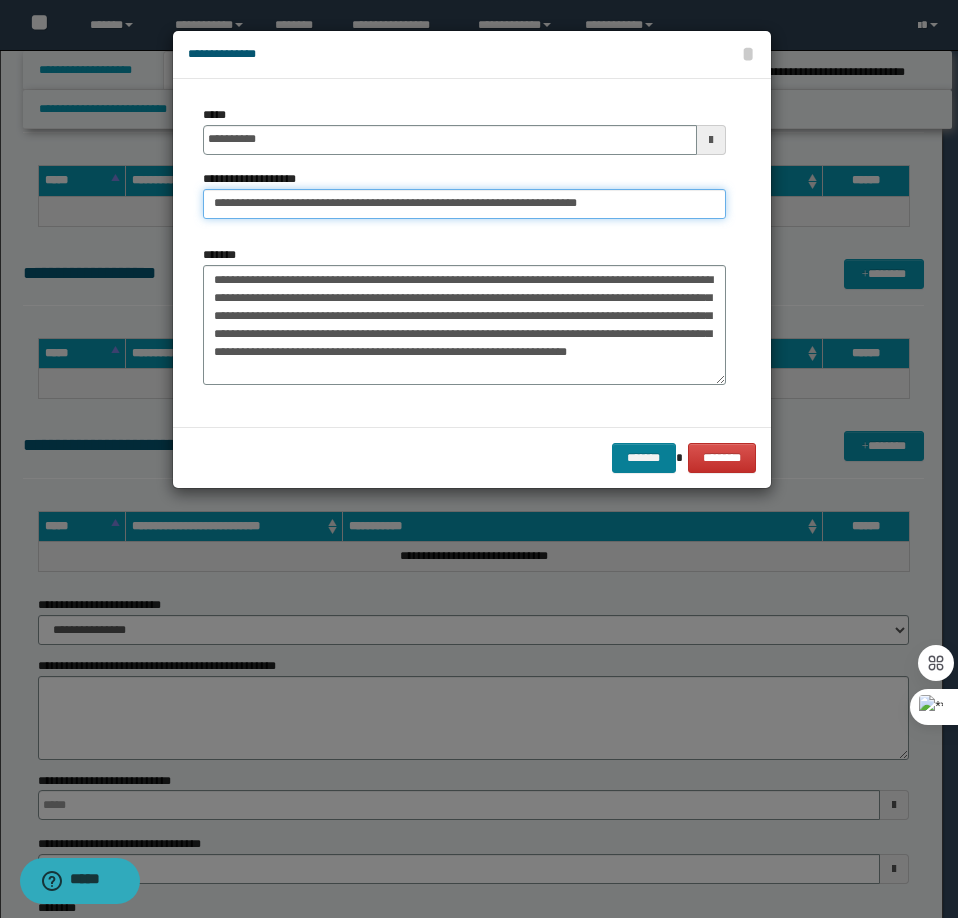 type on "**********" 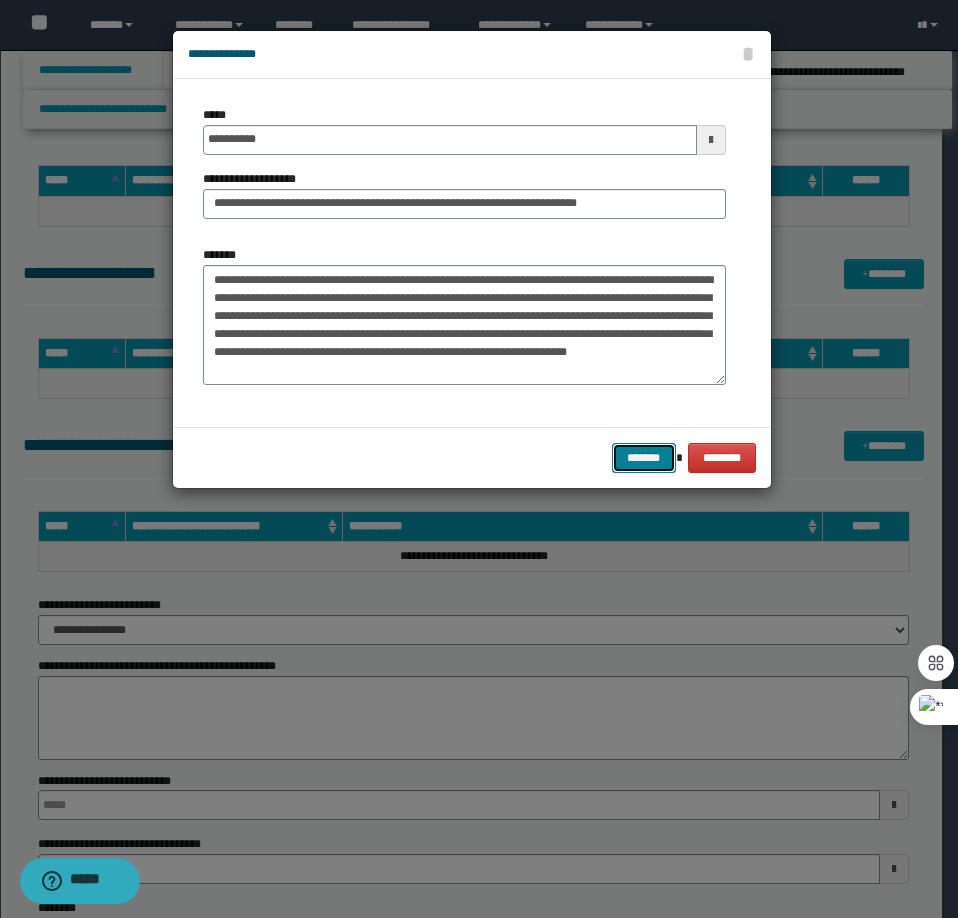 click on "*******" at bounding box center (644, 458) 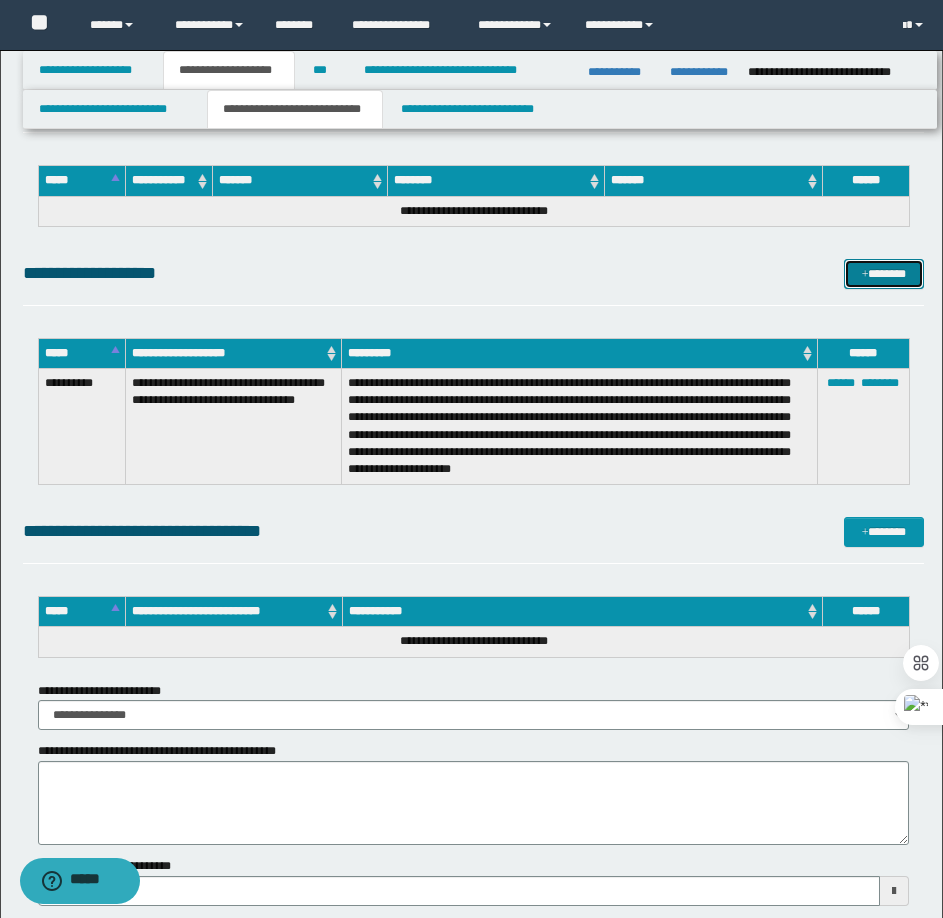 click at bounding box center [865, 275] 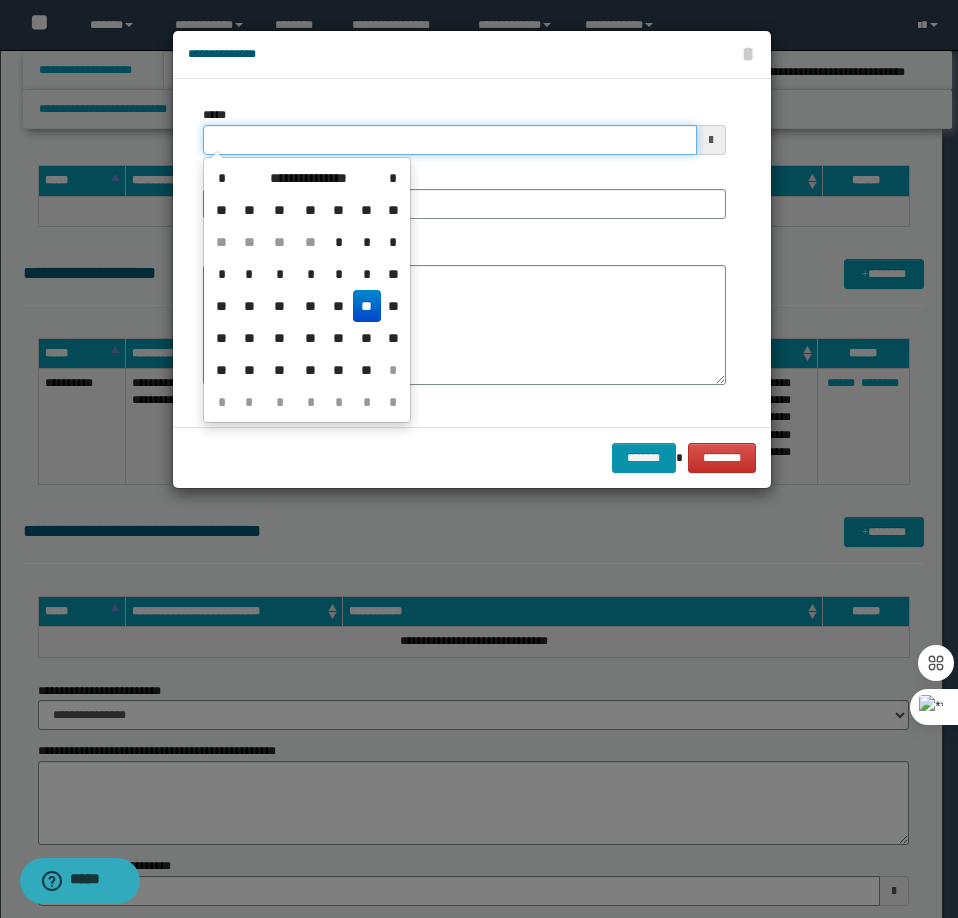 click on "*****" at bounding box center (450, 140) 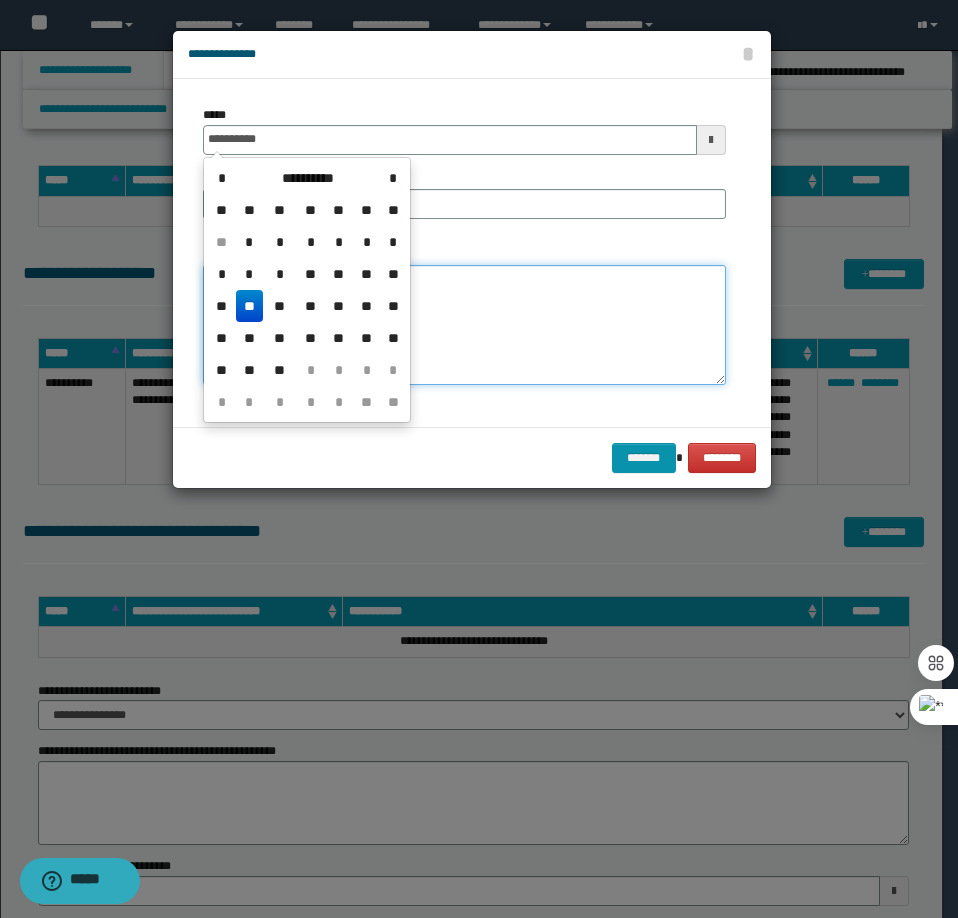 type on "**********" 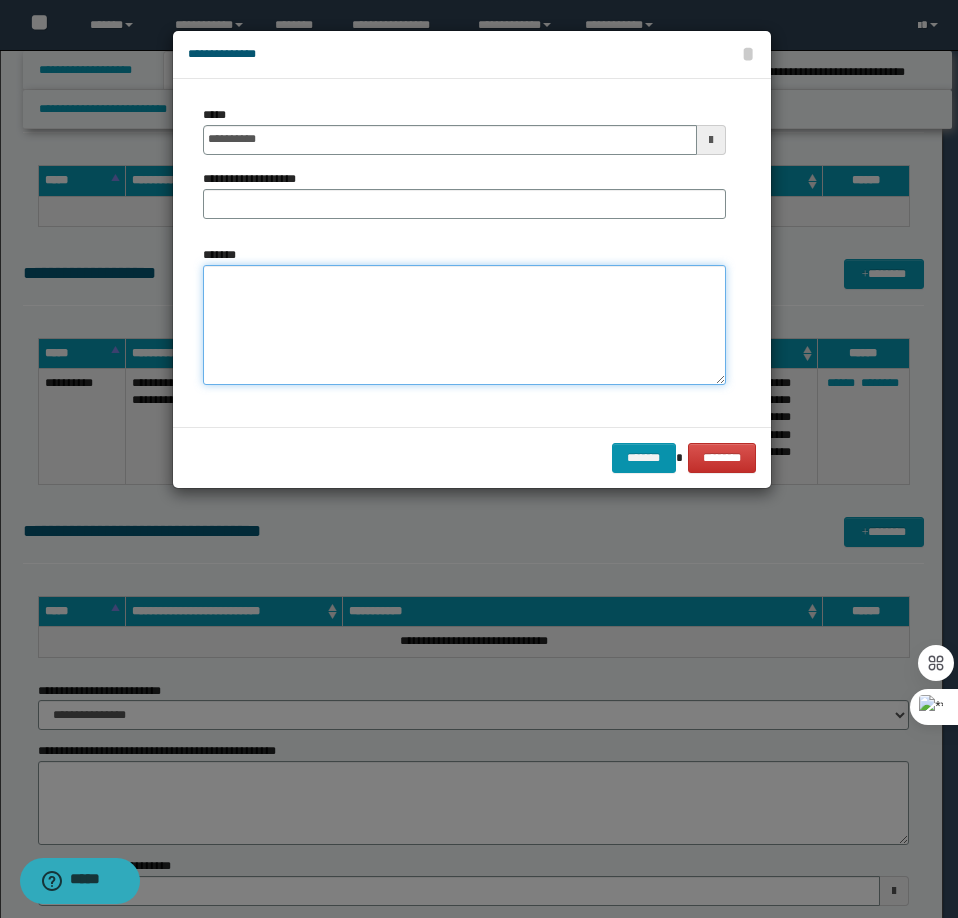 click on "*******" at bounding box center (464, 325) 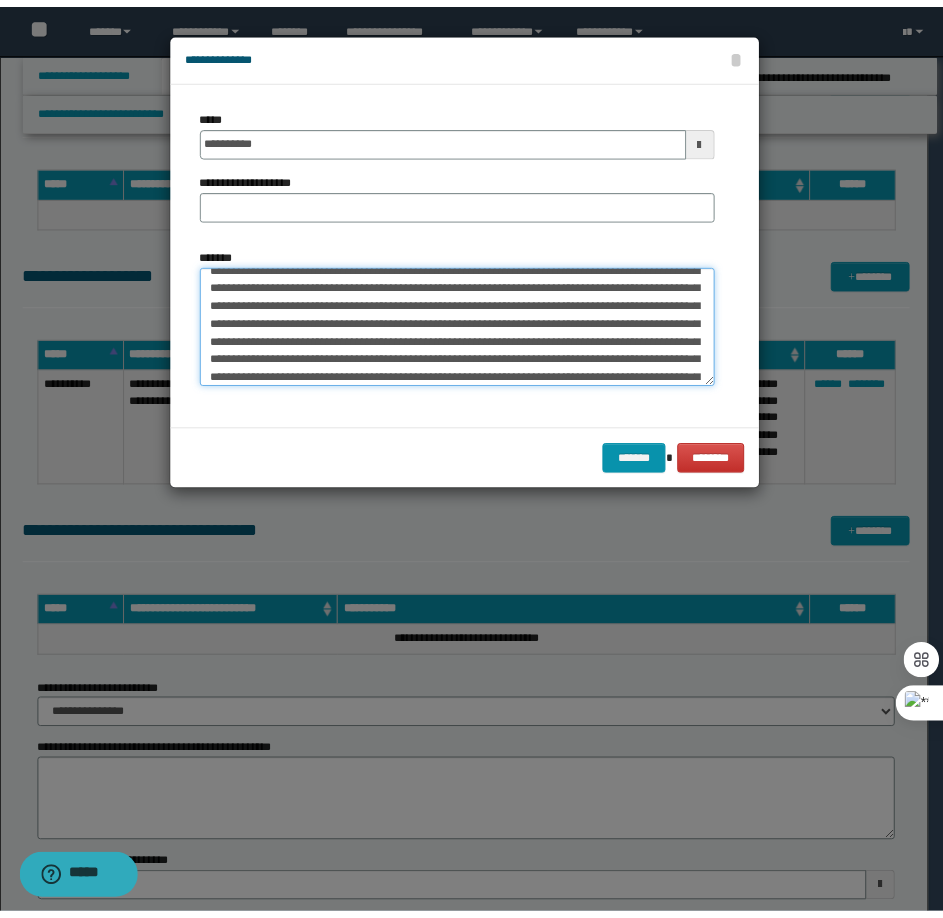 scroll, scrollTop: 0, scrollLeft: 0, axis: both 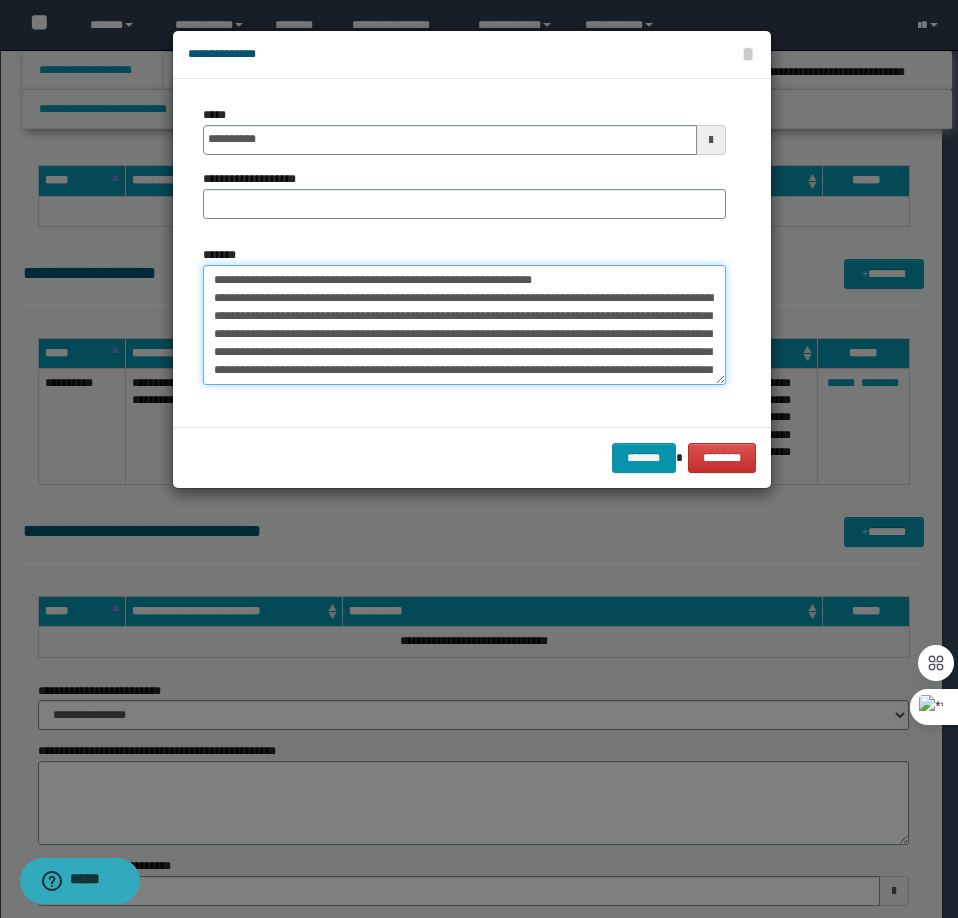 drag, startPoint x: 597, startPoint y: 275, endPoint x: 278, endPoint y: 281, distance: 319.05643 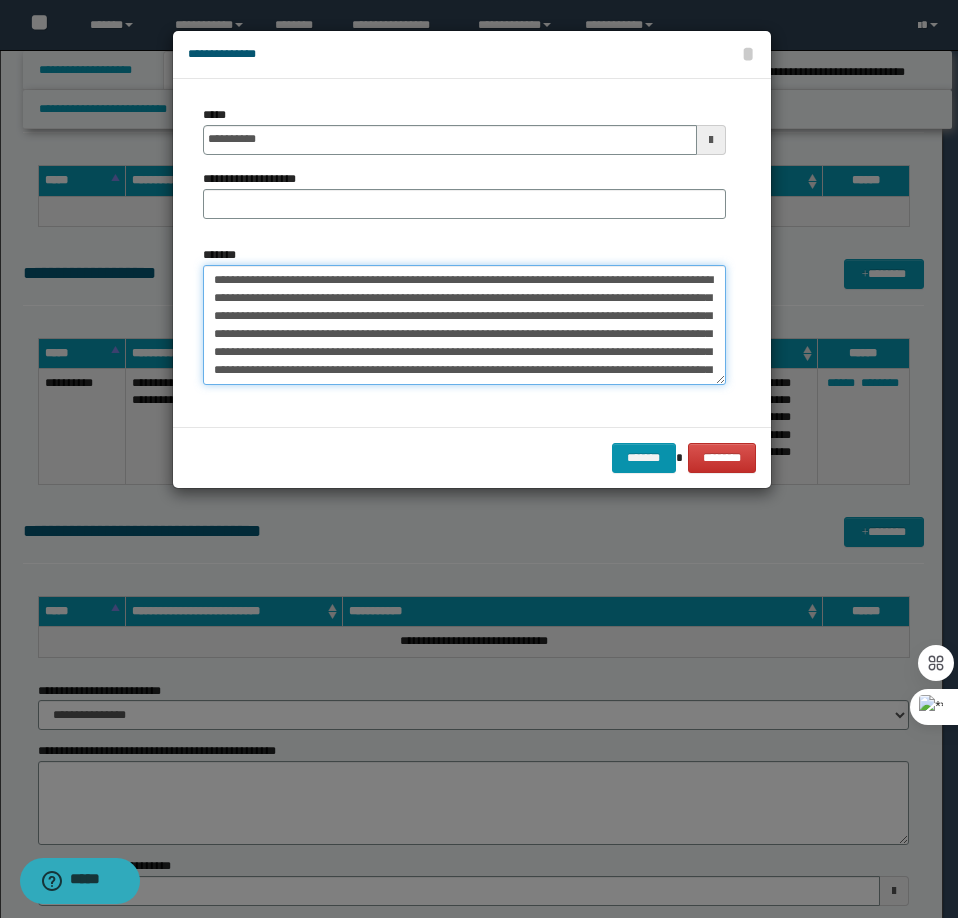 type on "**********" 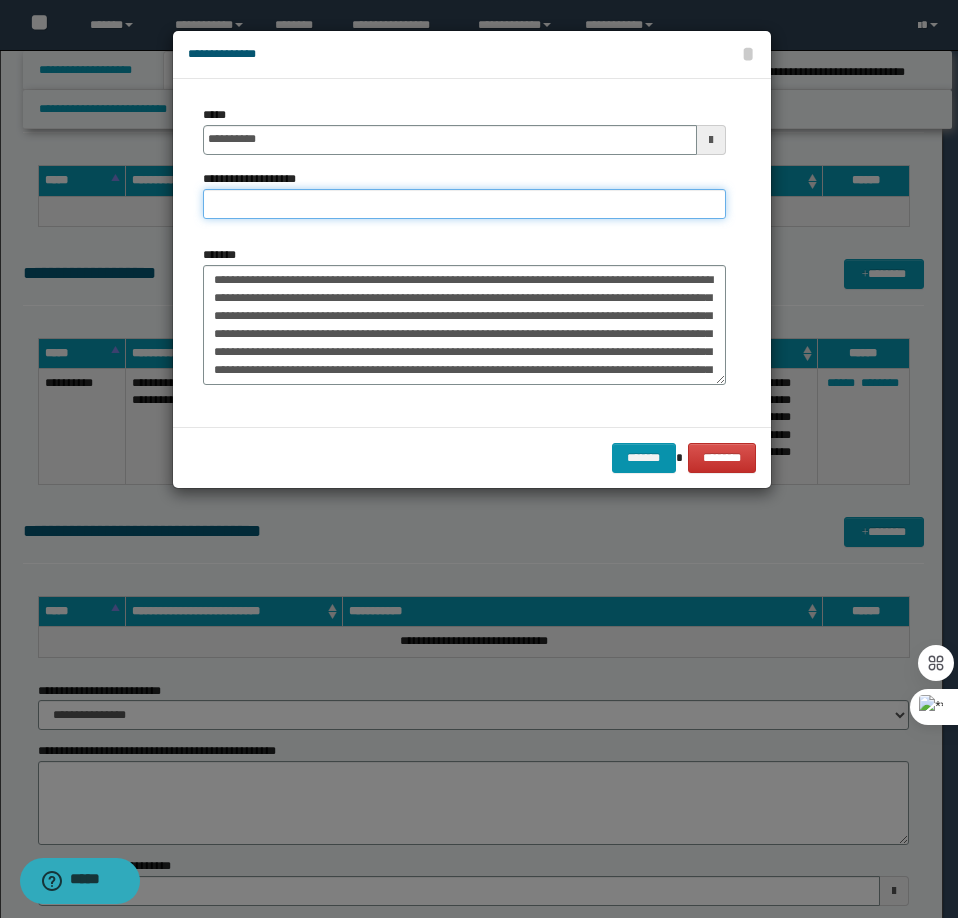 click on "**********" at bounding box center [464, 204] 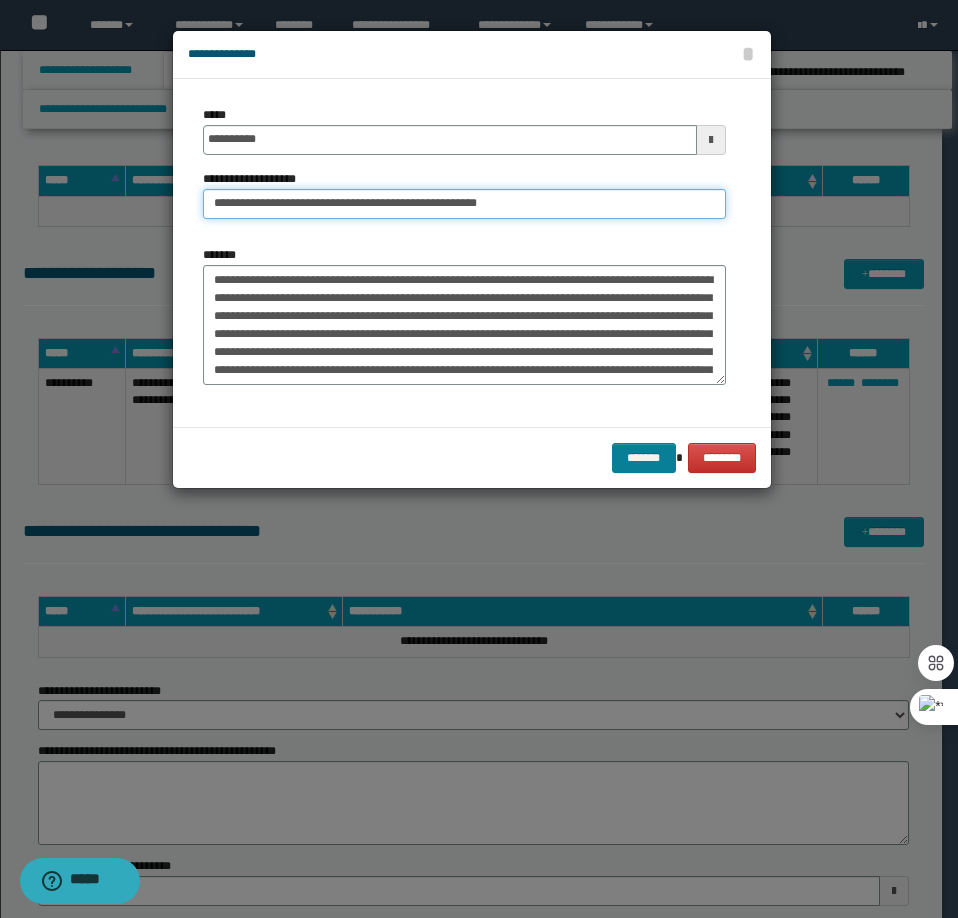 type on "**********" 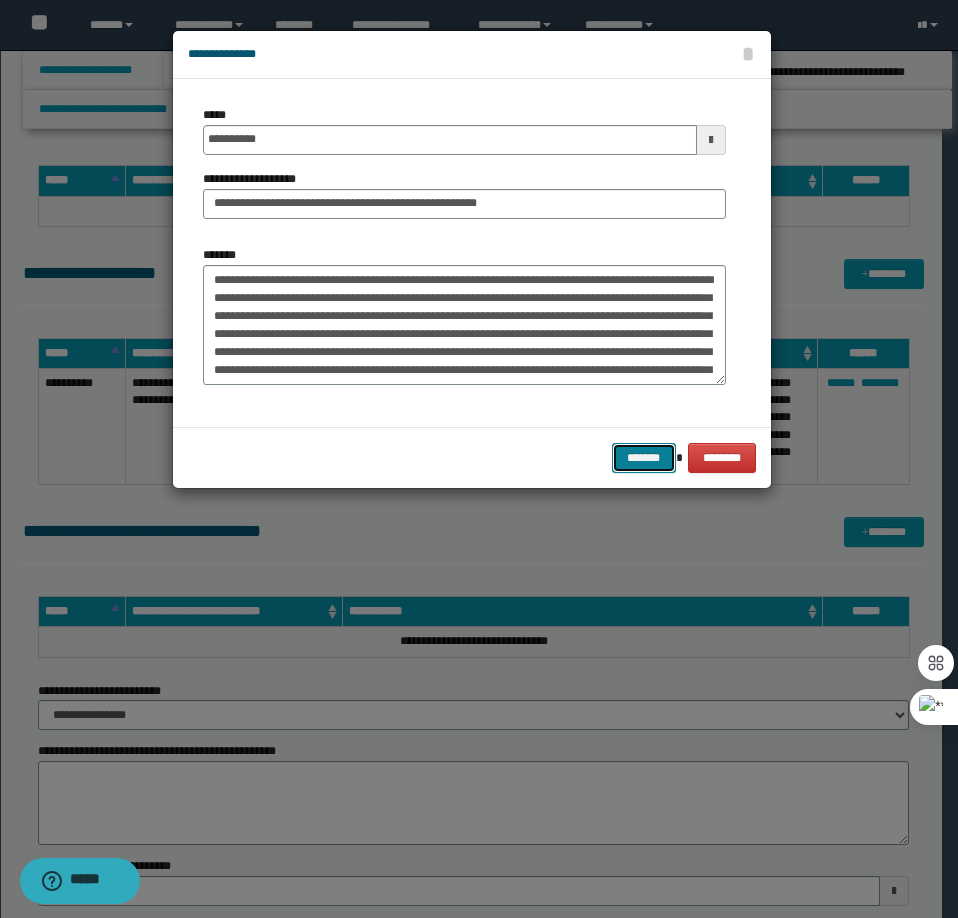 click on "*******" at bounding box center [644, 458] 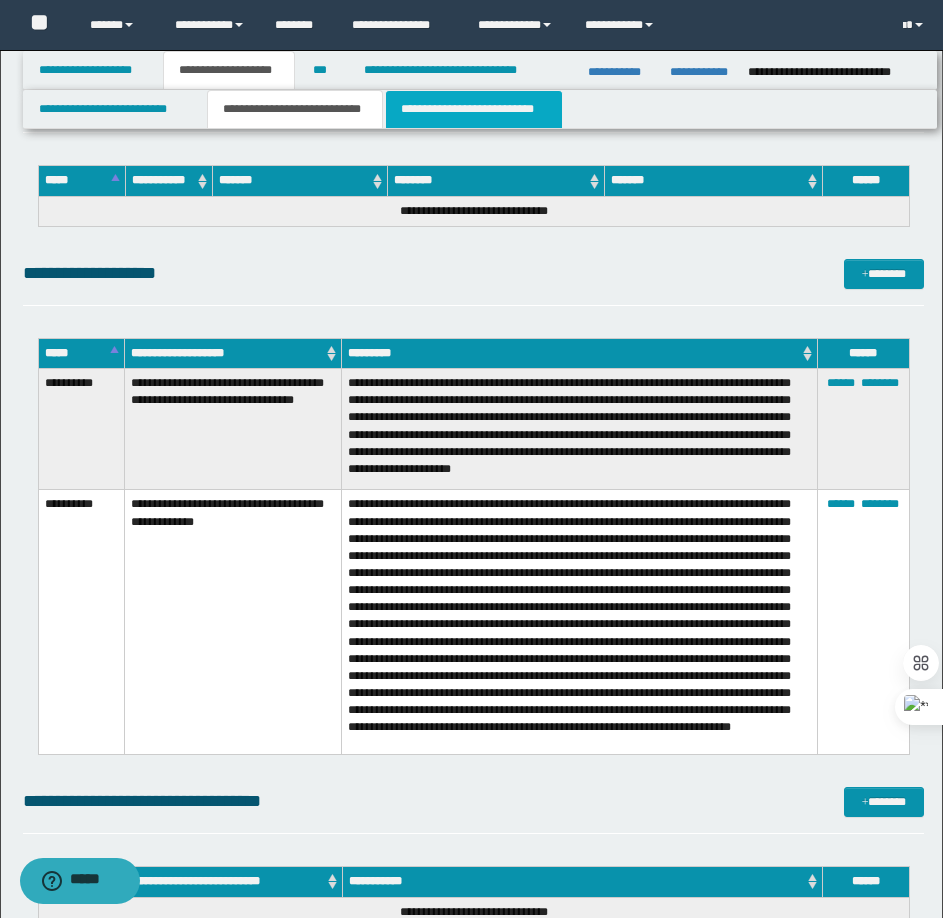 click on "**********" at bounding box center [474, 109] 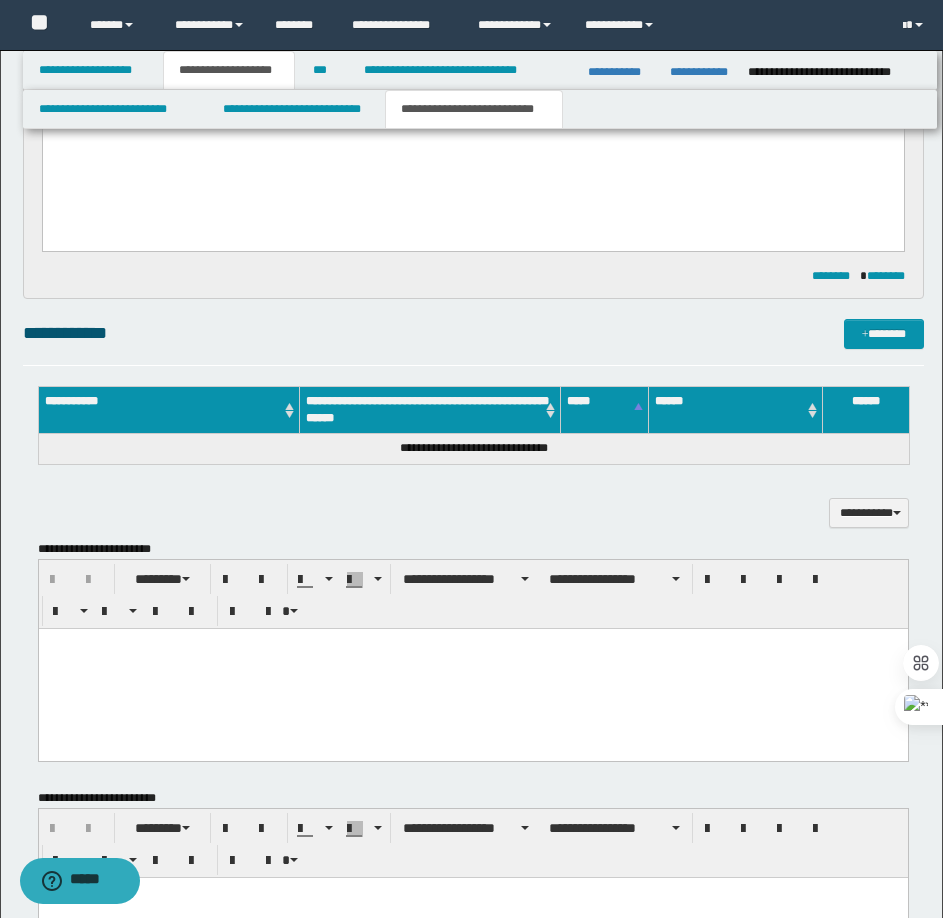 scroll, scrollTop: 0, scrollLeft: 0, axis: both 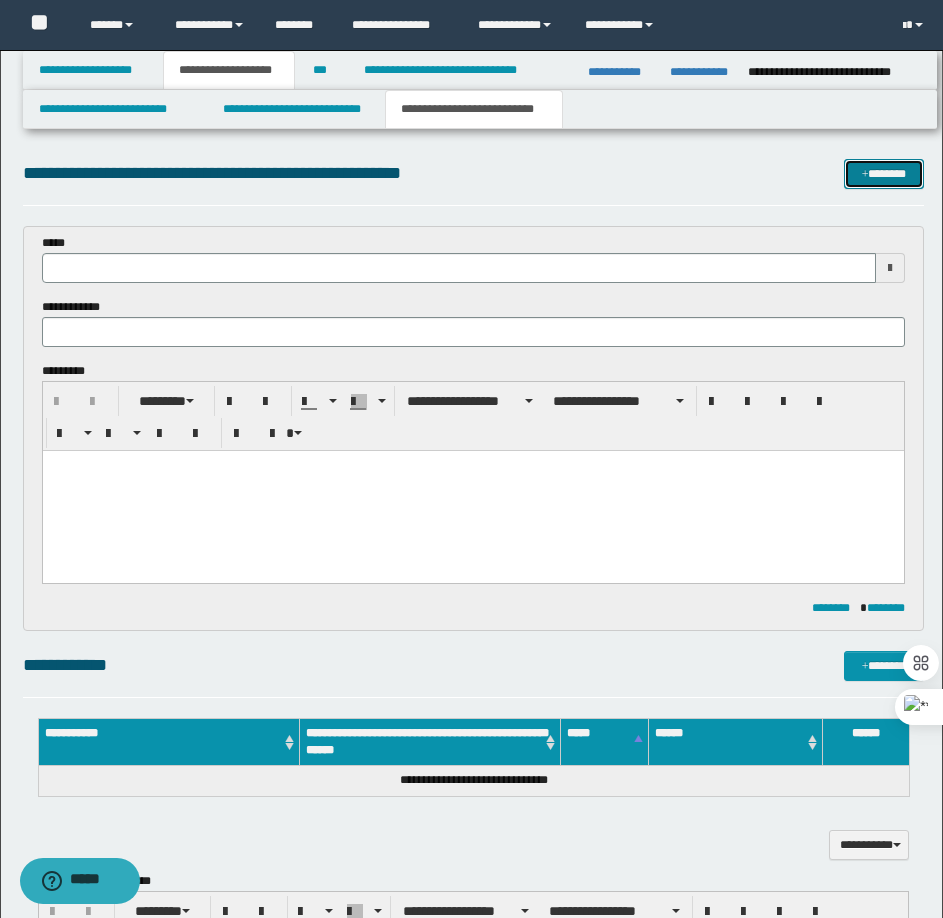 click on "*******" at bounding box center [884, 174] 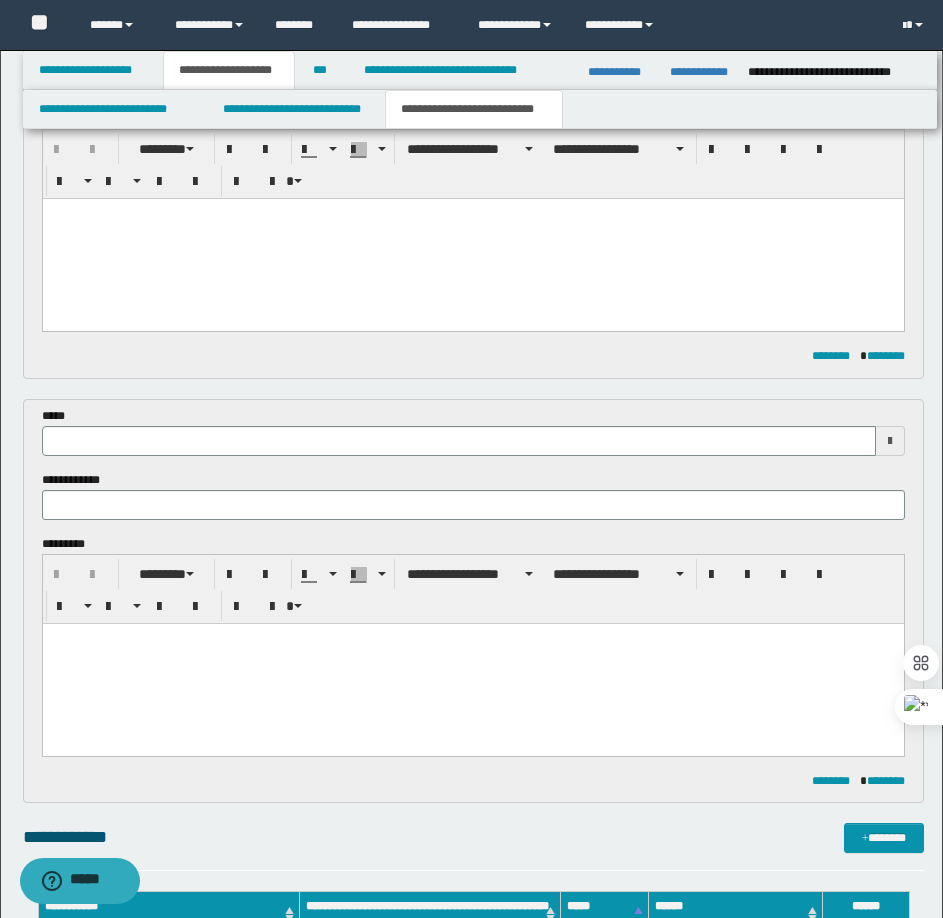 scroll, scrollTop: 0, scrollLeft: 0, axis: both 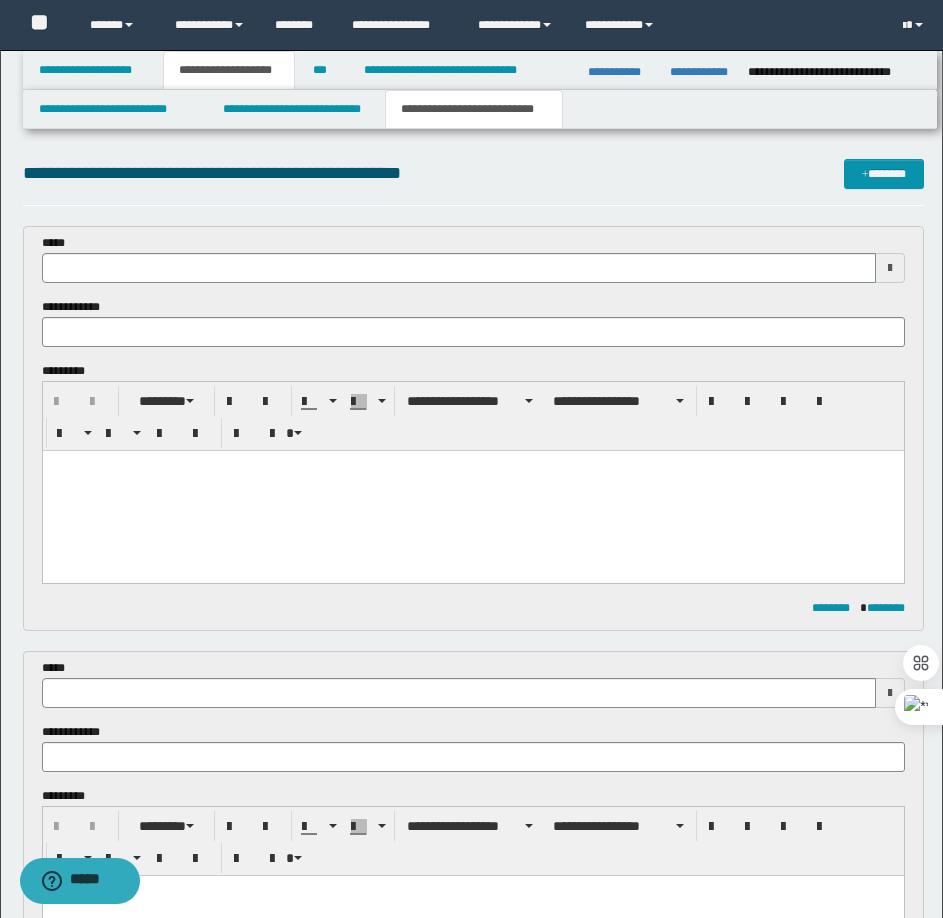 click at bounding box center (472, 491) 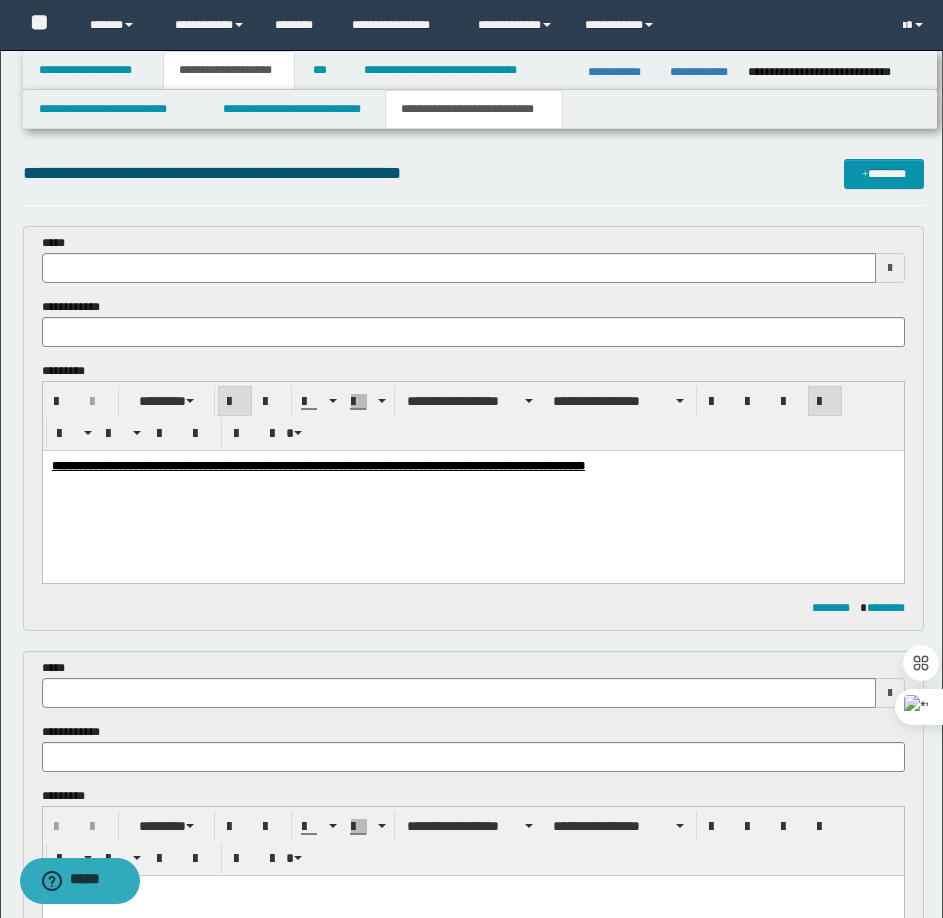 type 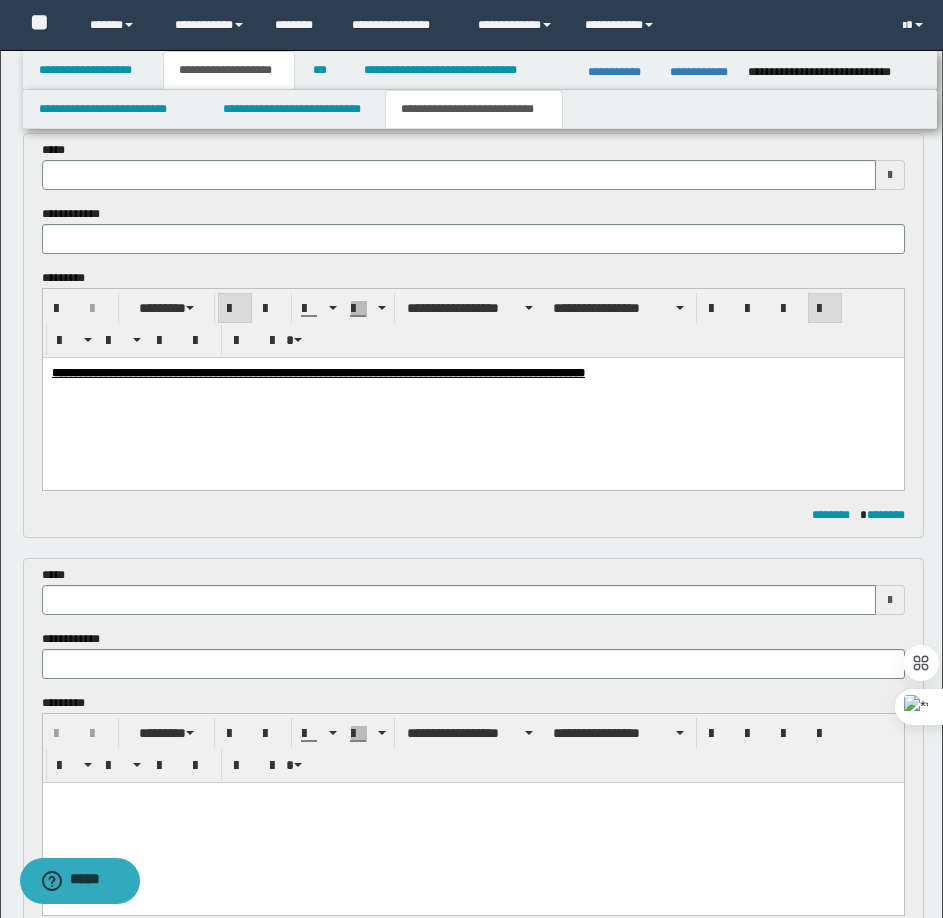scroll, scrollTop: 200, scrollLeft: 0, axis: vertical 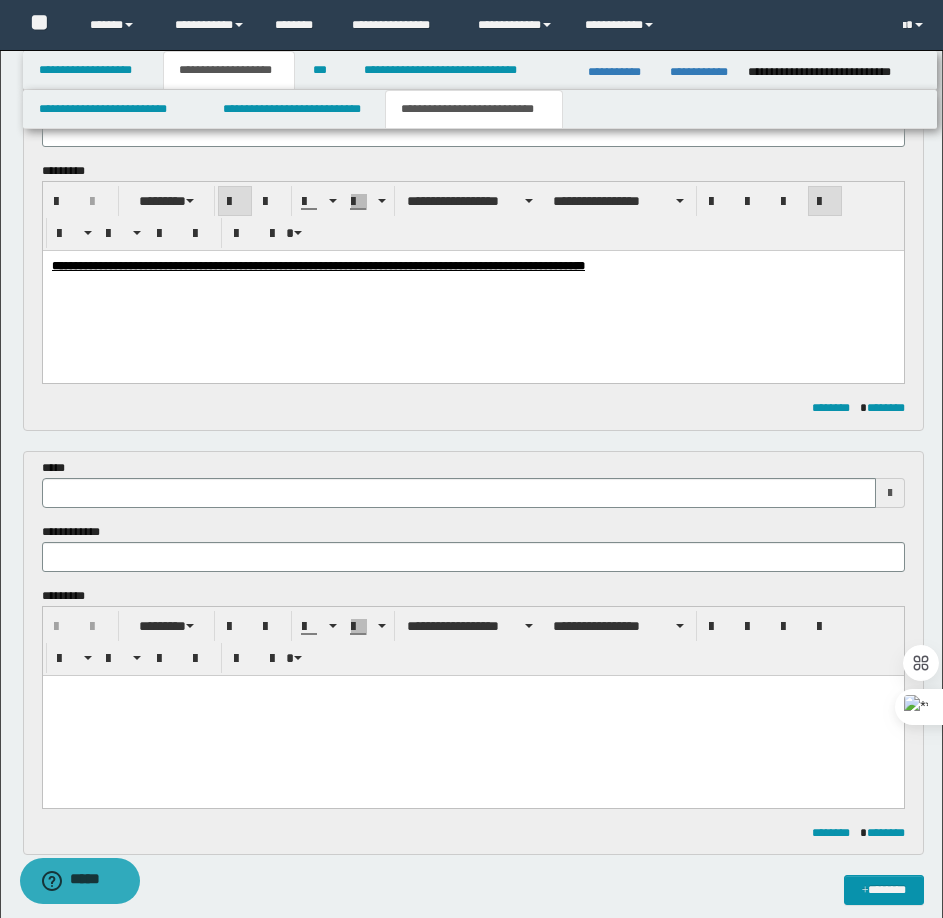 click at bounding box center [472, 690] 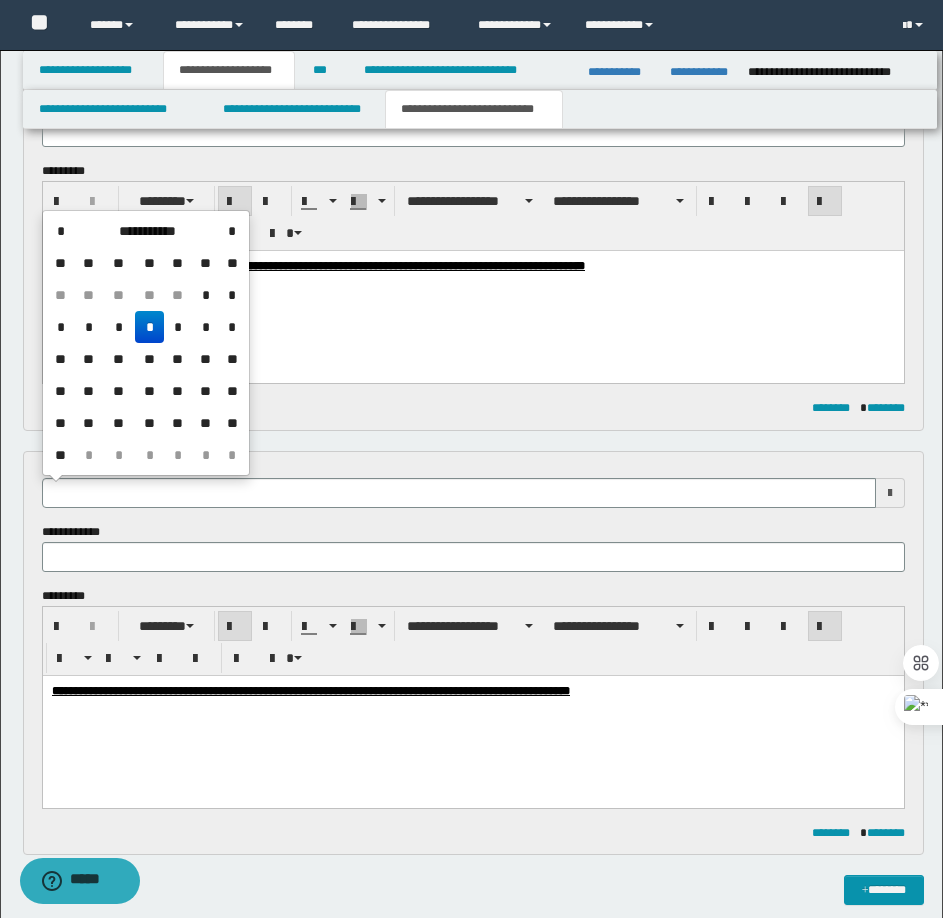 click at bounding box center [459, 493] 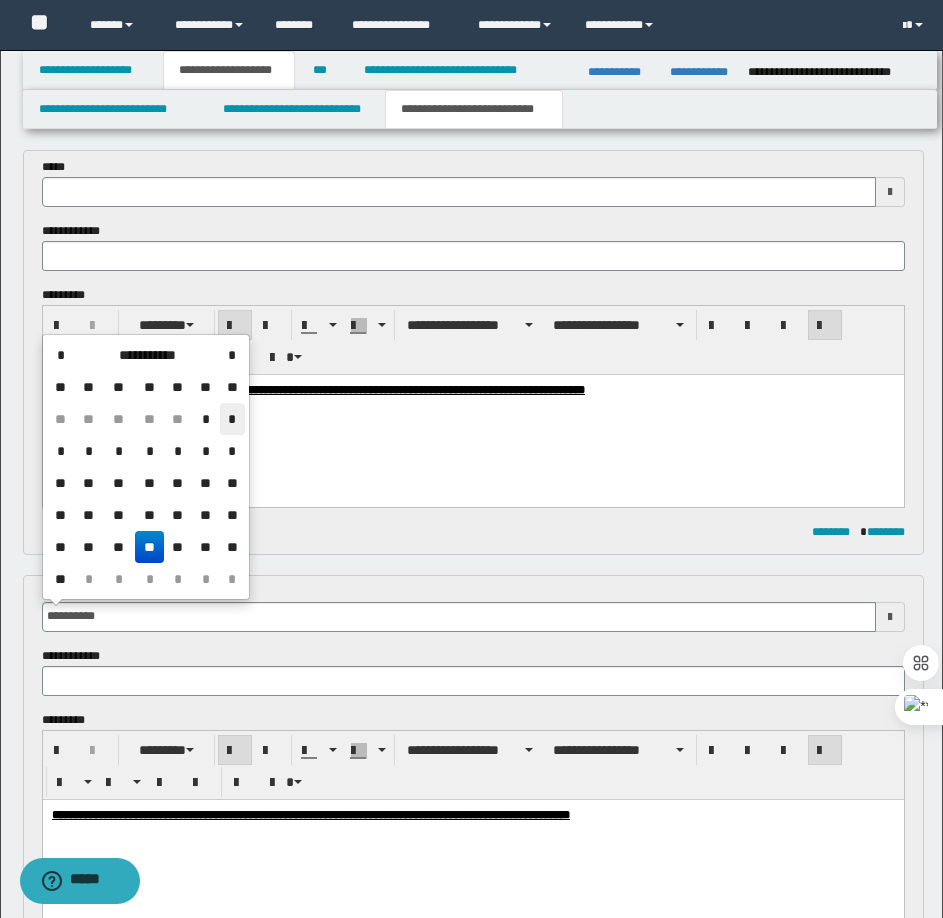 scroll, scrollTop: 0, scrollLeft: 0, axis: both 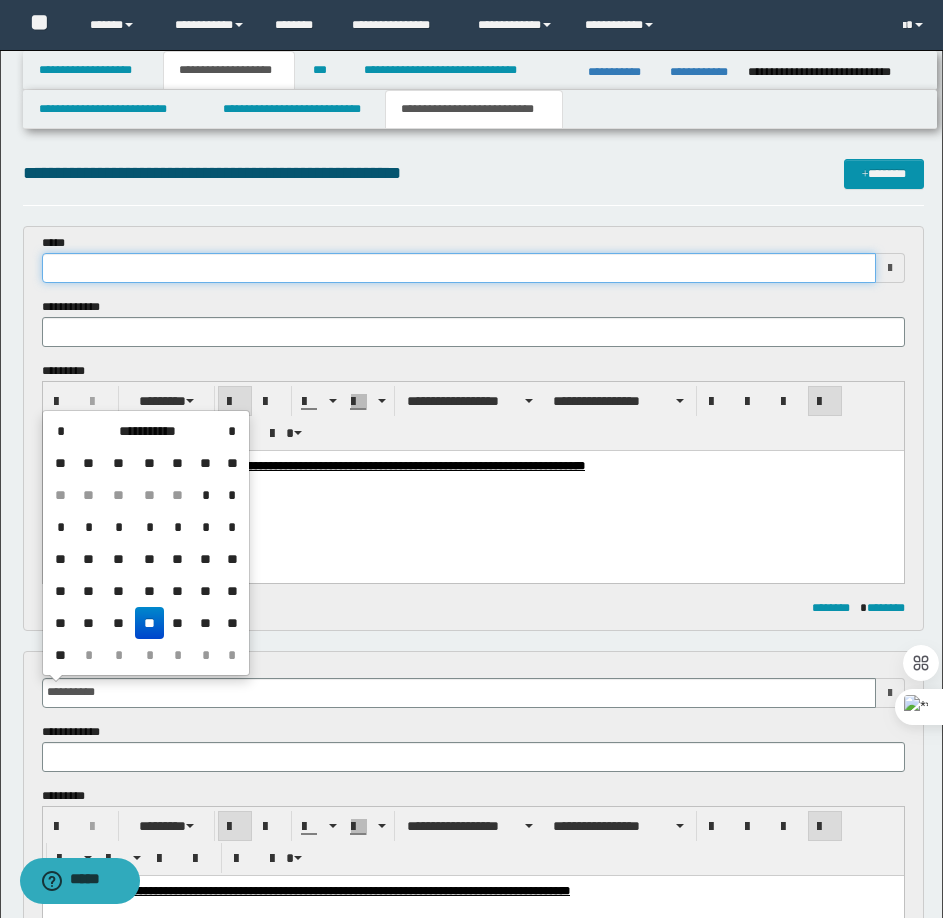 type on "**********" 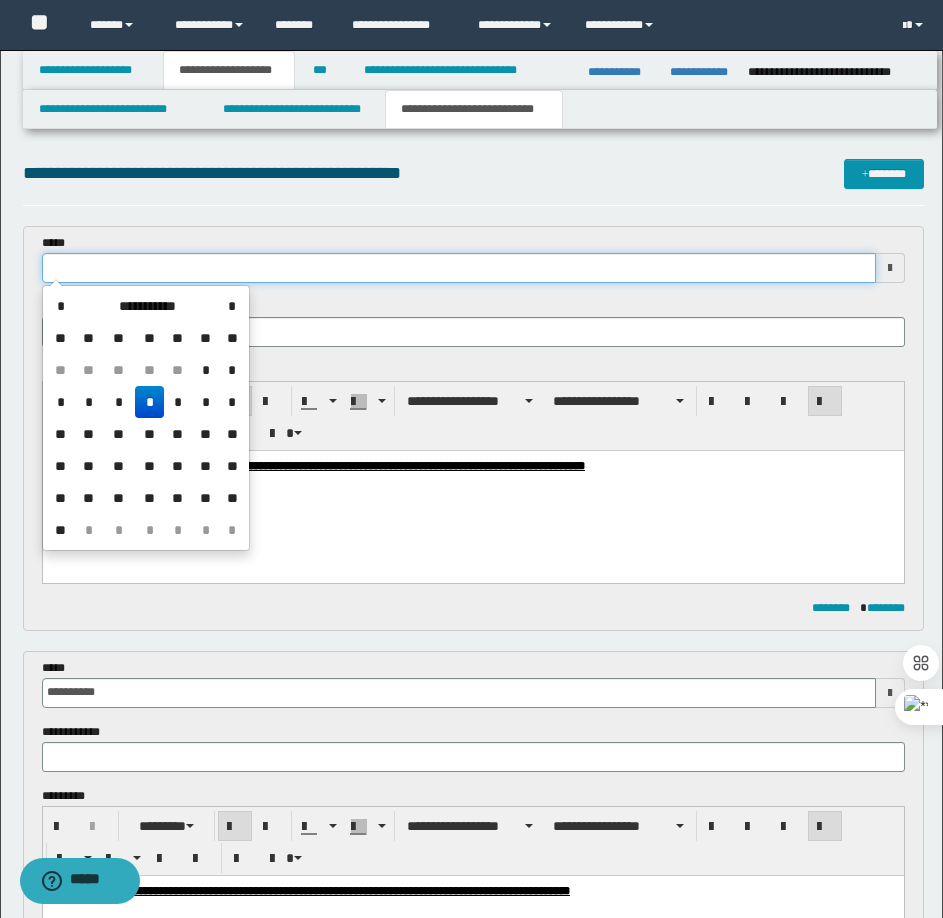 type on "**********" 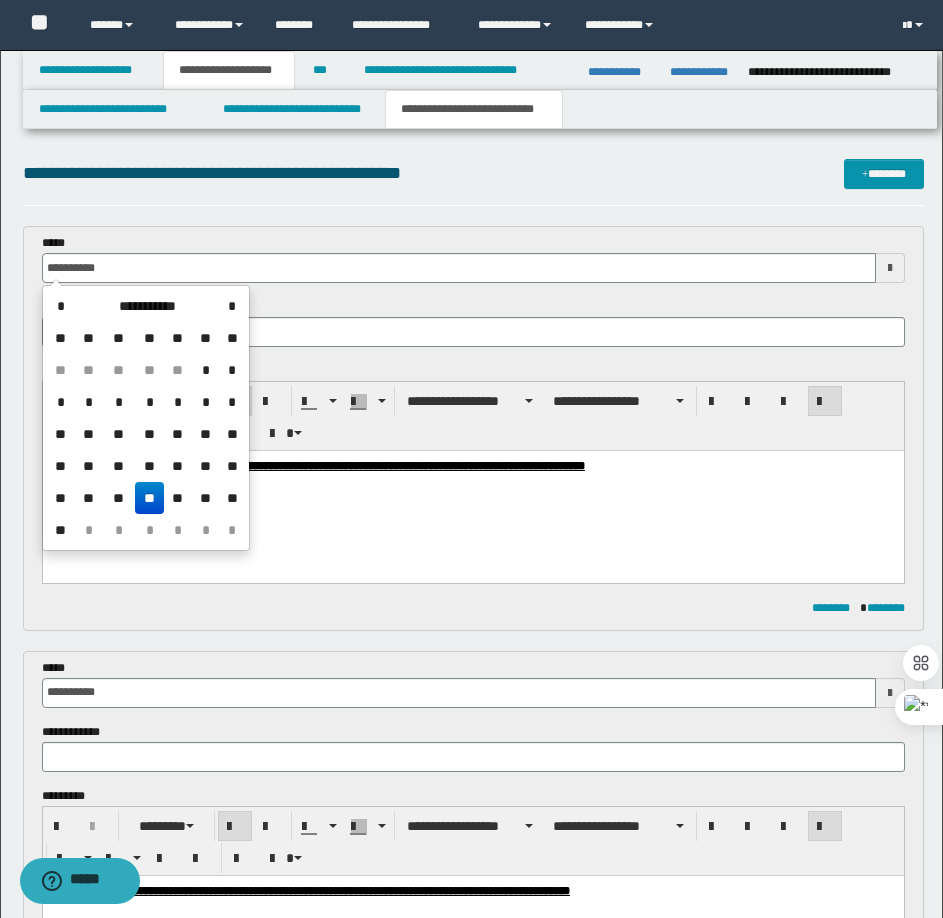 click on "**********" at bounding box center (472, 491) 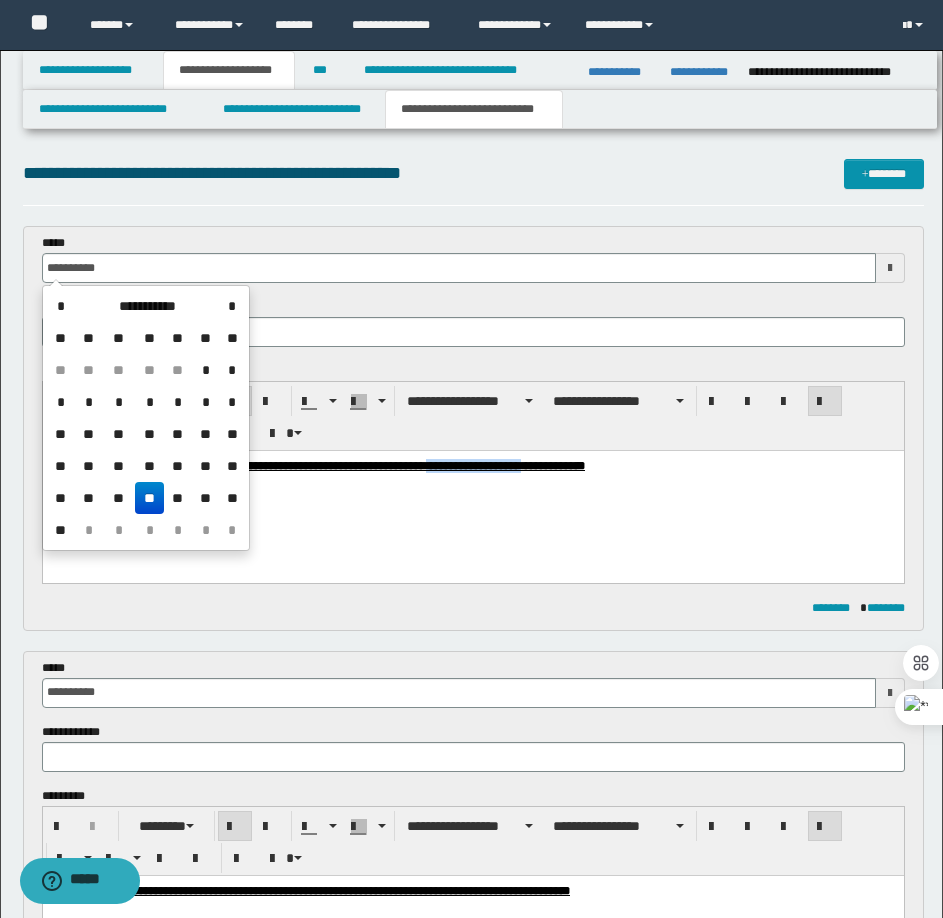 drag, startPoint x: 616, startPoint y: 467, endPoint x: 689, endPoint y: 467, distance: 73 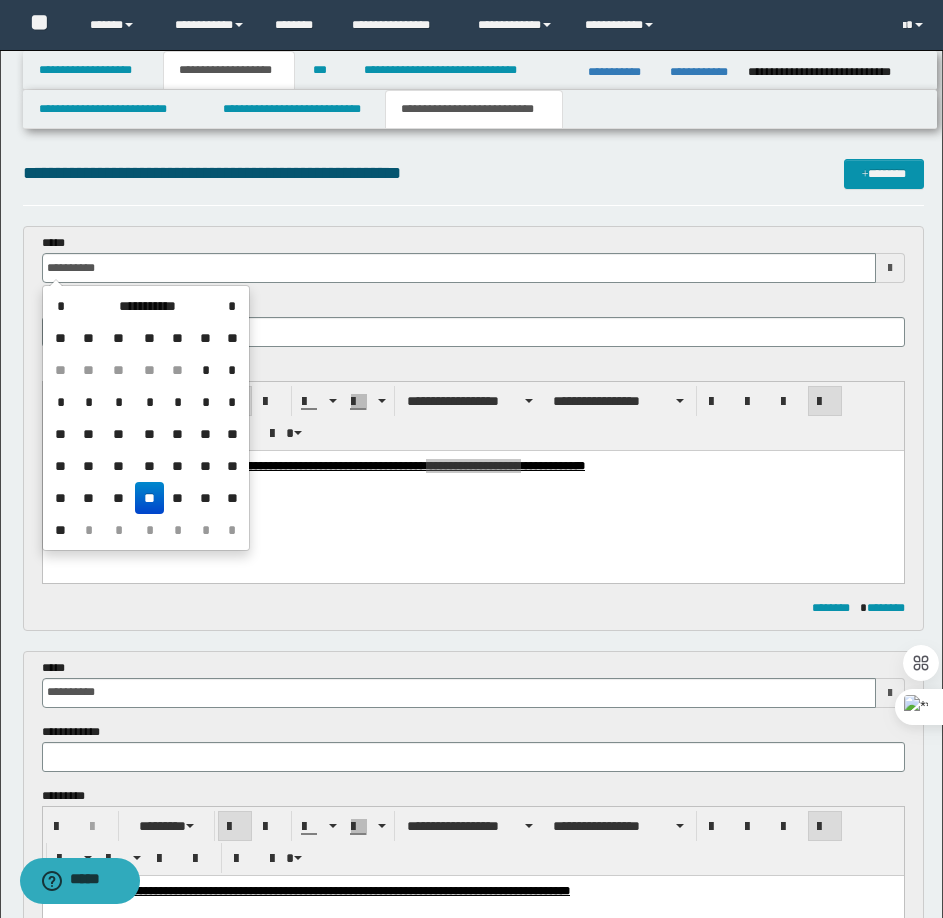 click on "**********" at bounding box center [473, 322] 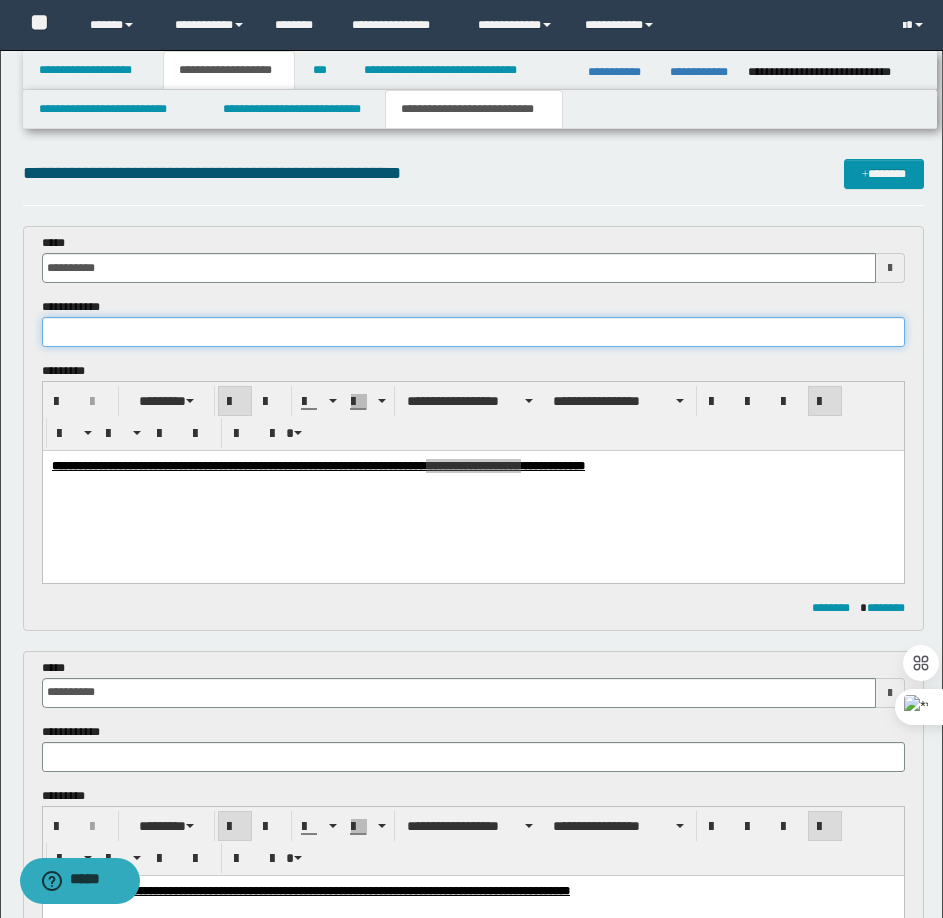 click at bounding box center [473, 332] 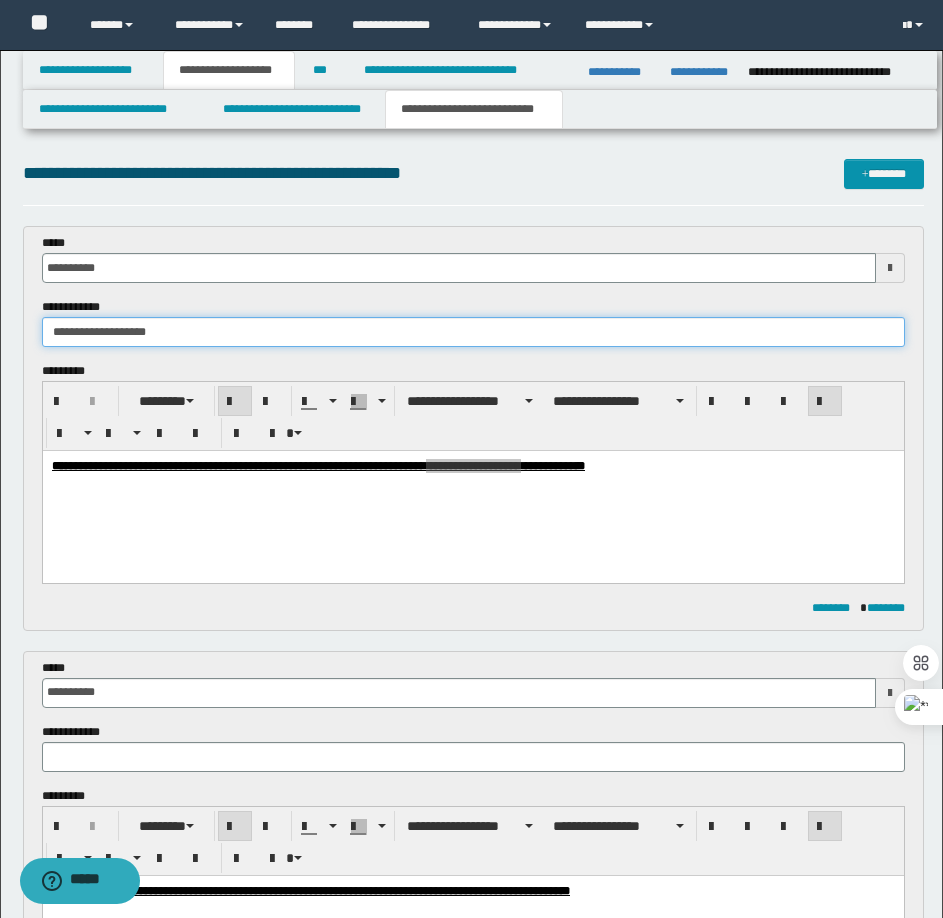 type on "**********" 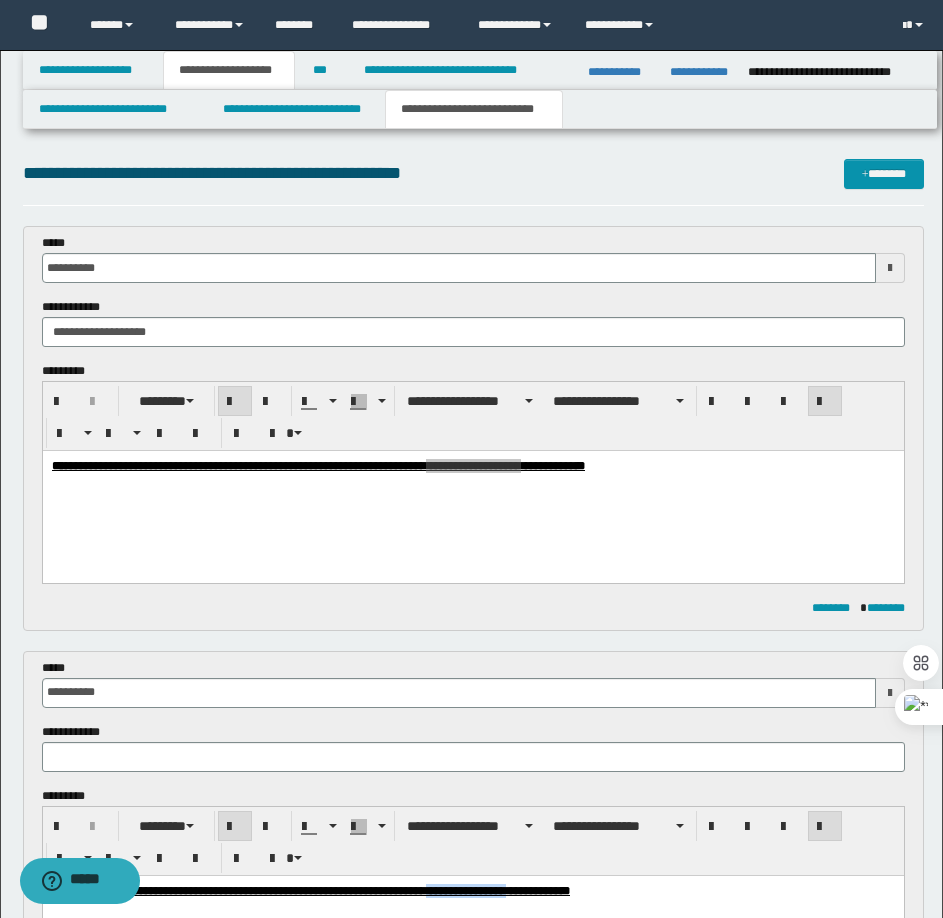 drag, startPoint x: 596, startPoint y: 890, endPoint x: 675, endPoint y: 889, distance: 79.00633 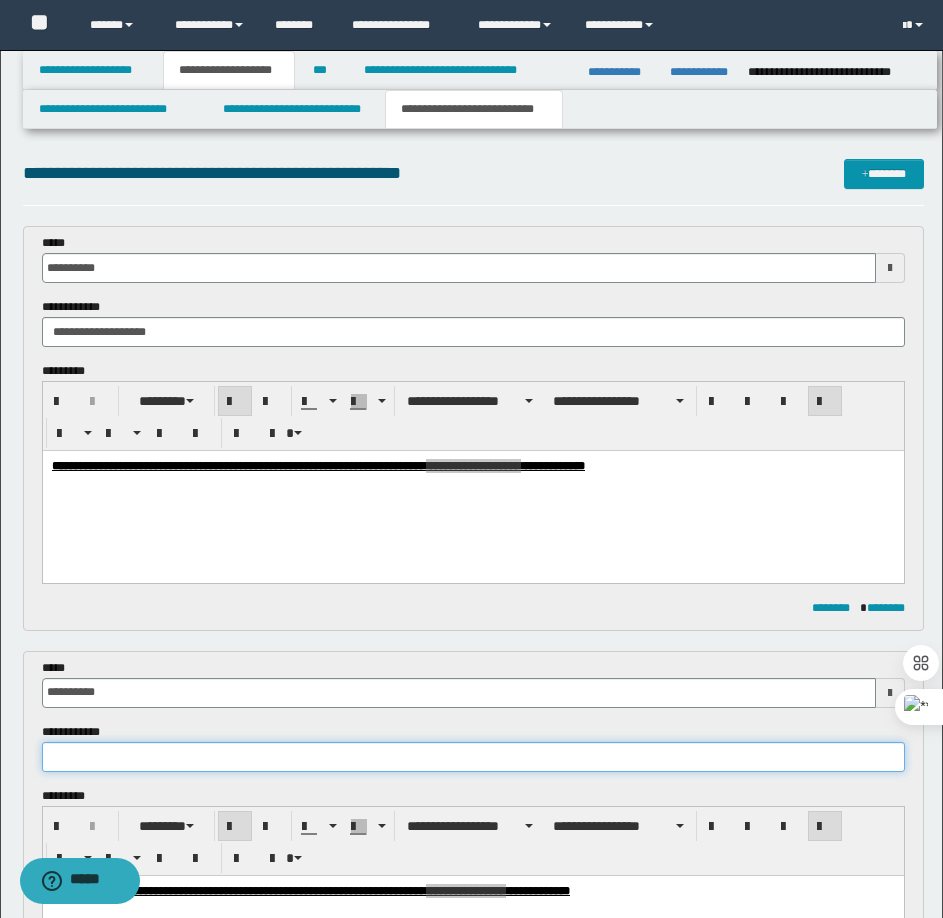 click at bounding box center (473, 757) 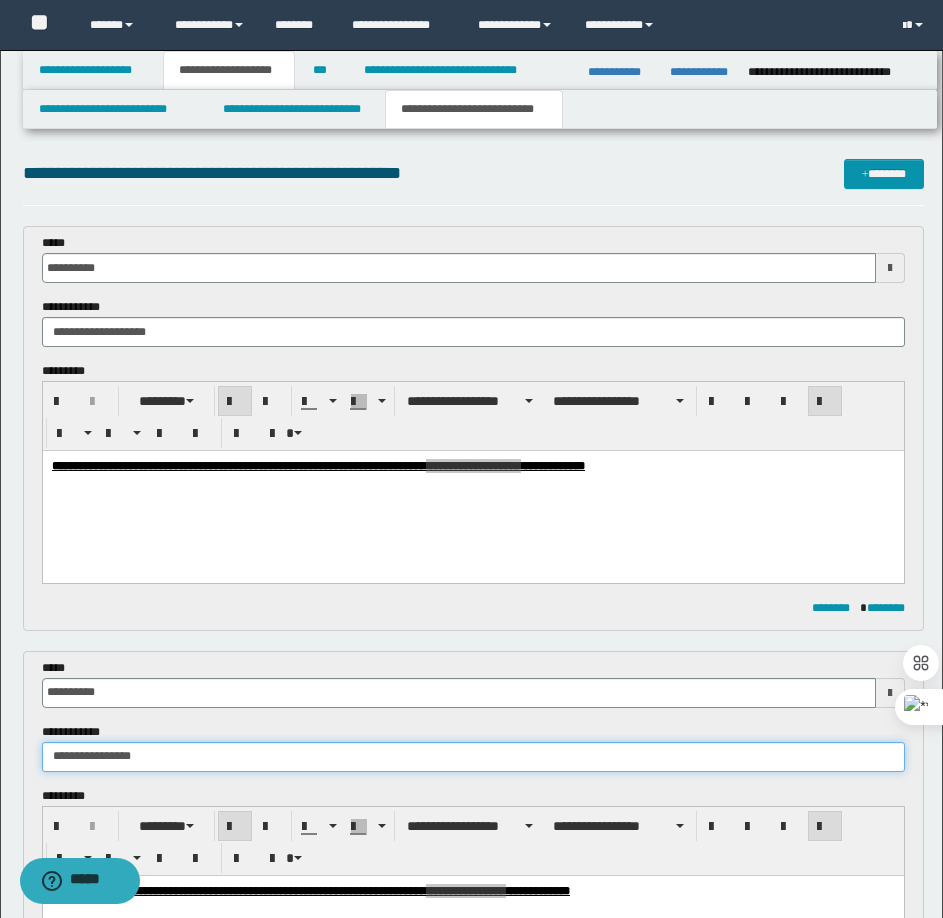 type on "**********" 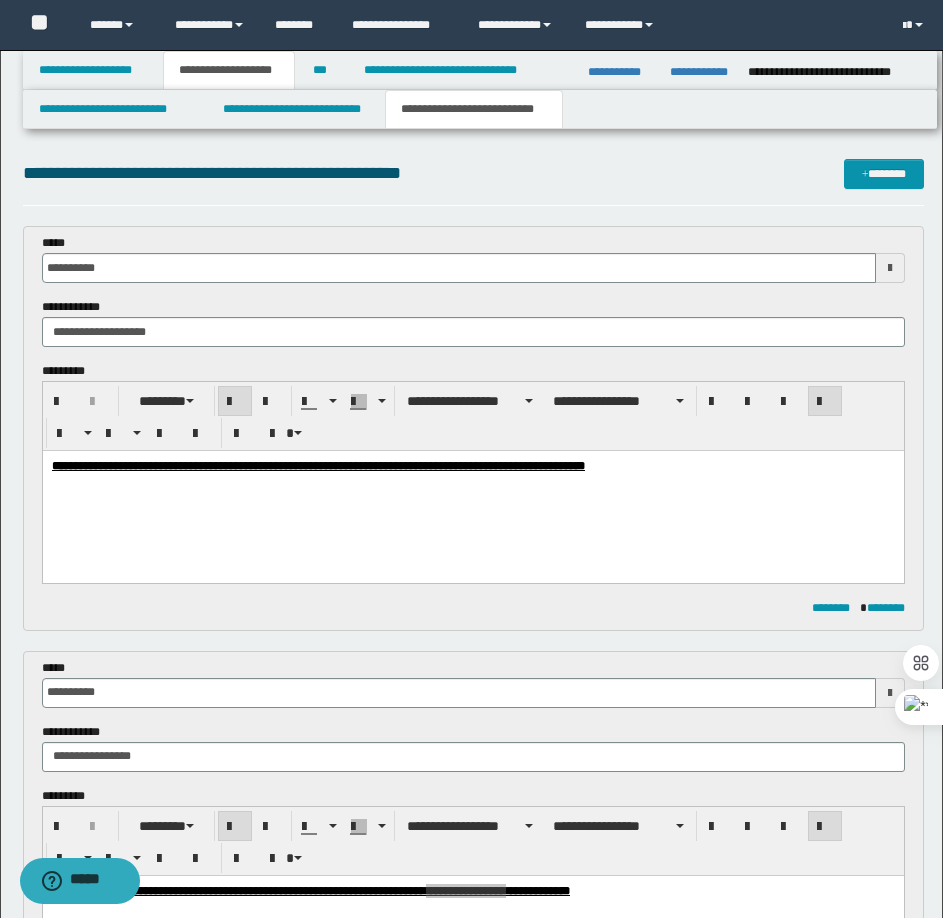 click on "**********" at bounding box center (472, 491) 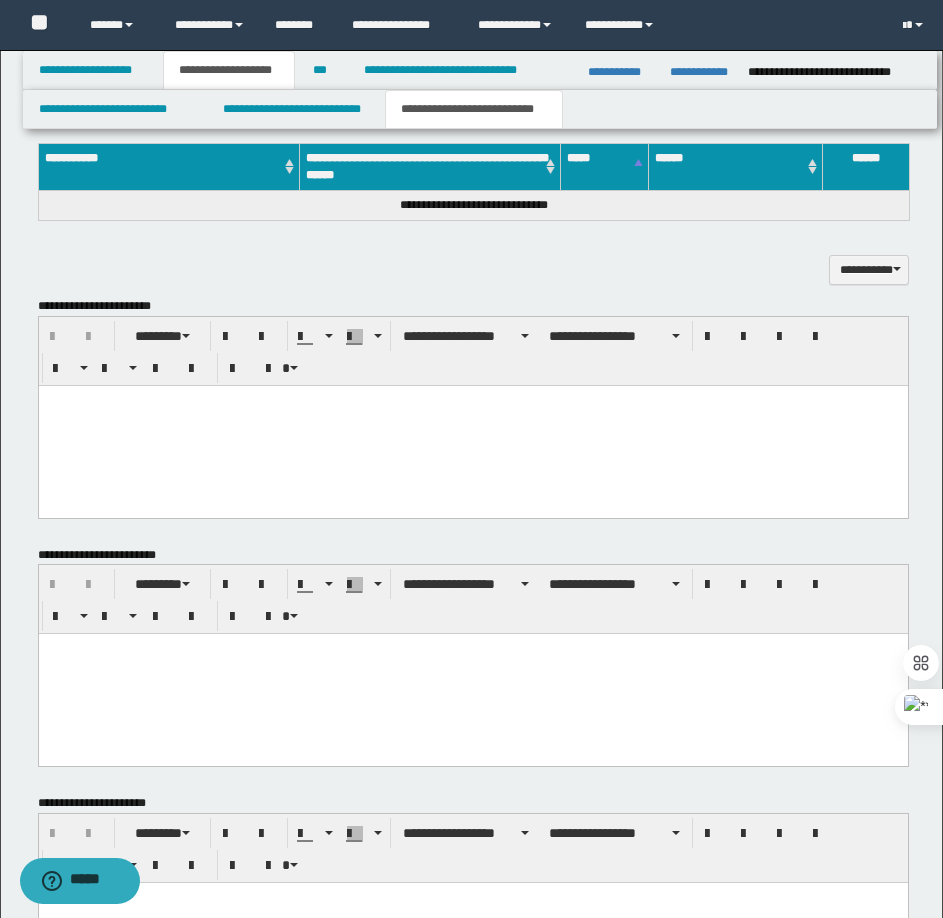 scroll, scrollTop: 1174, scrollLeft: 0, axis: vertical 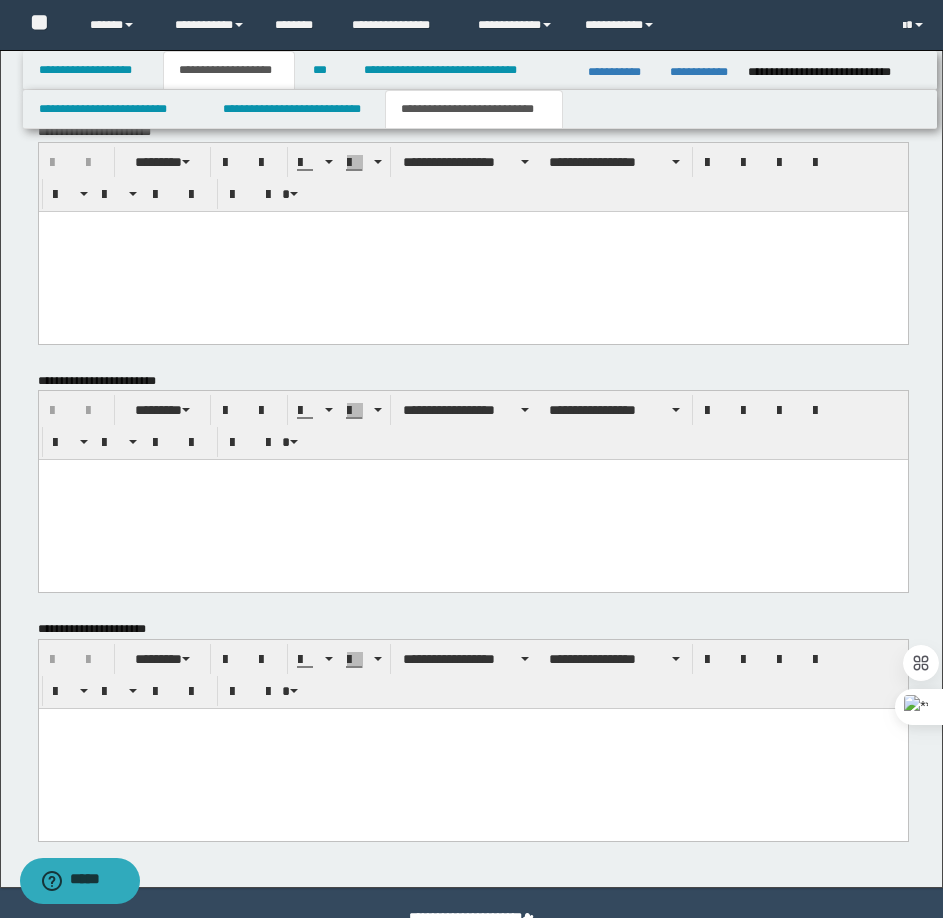 click at bounding box center [472, 749] 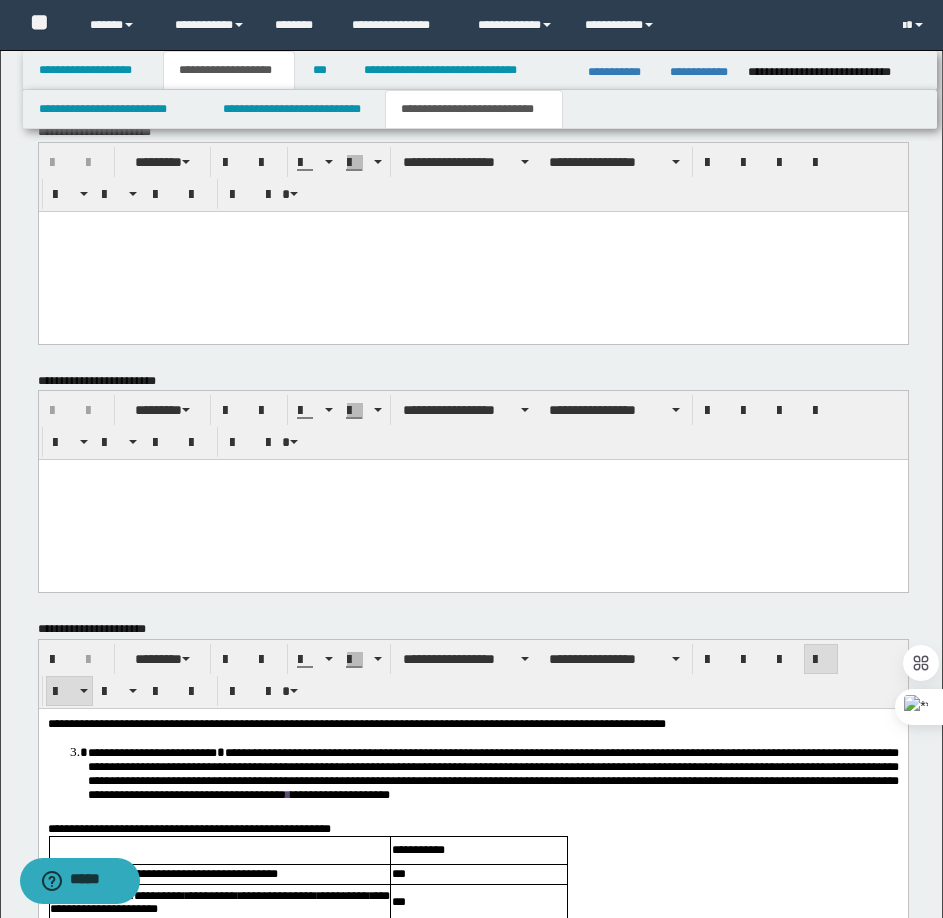 scroll, scrollTop: 1807, scrollLeft: 0, axis: vertical 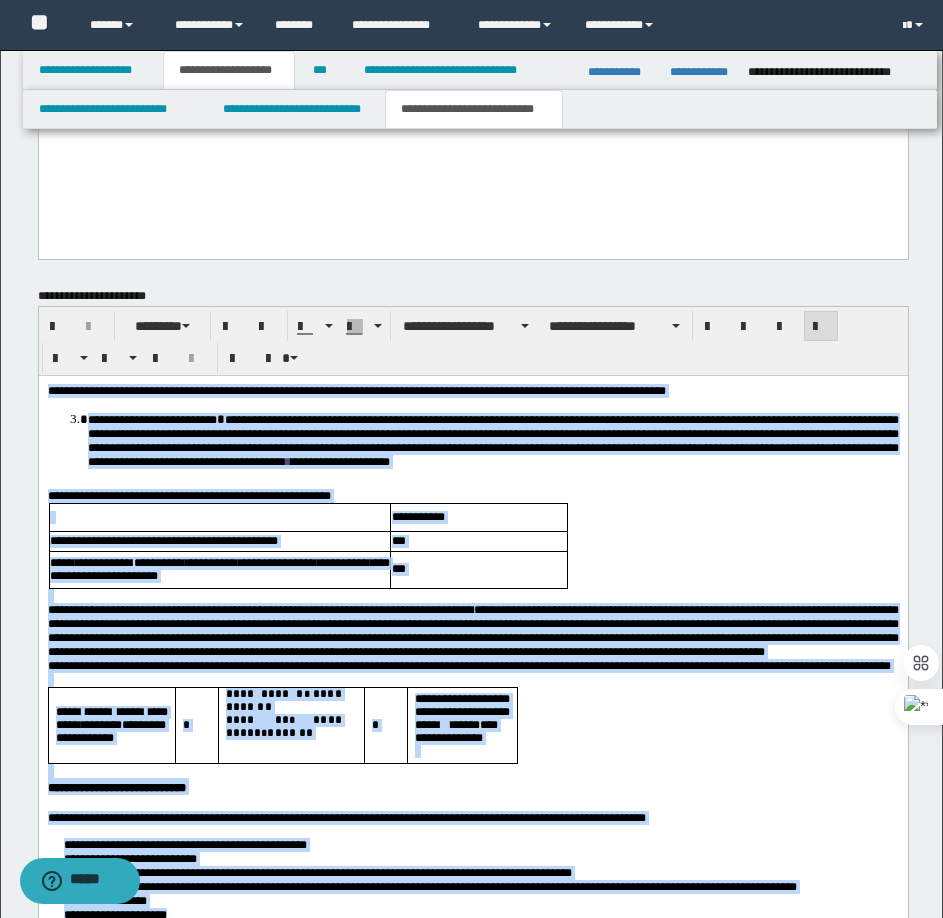 drag, startPoint x: 205, startPoint y: 988, endPoint x: 383, endPoint y: 718, distance: 323.3945 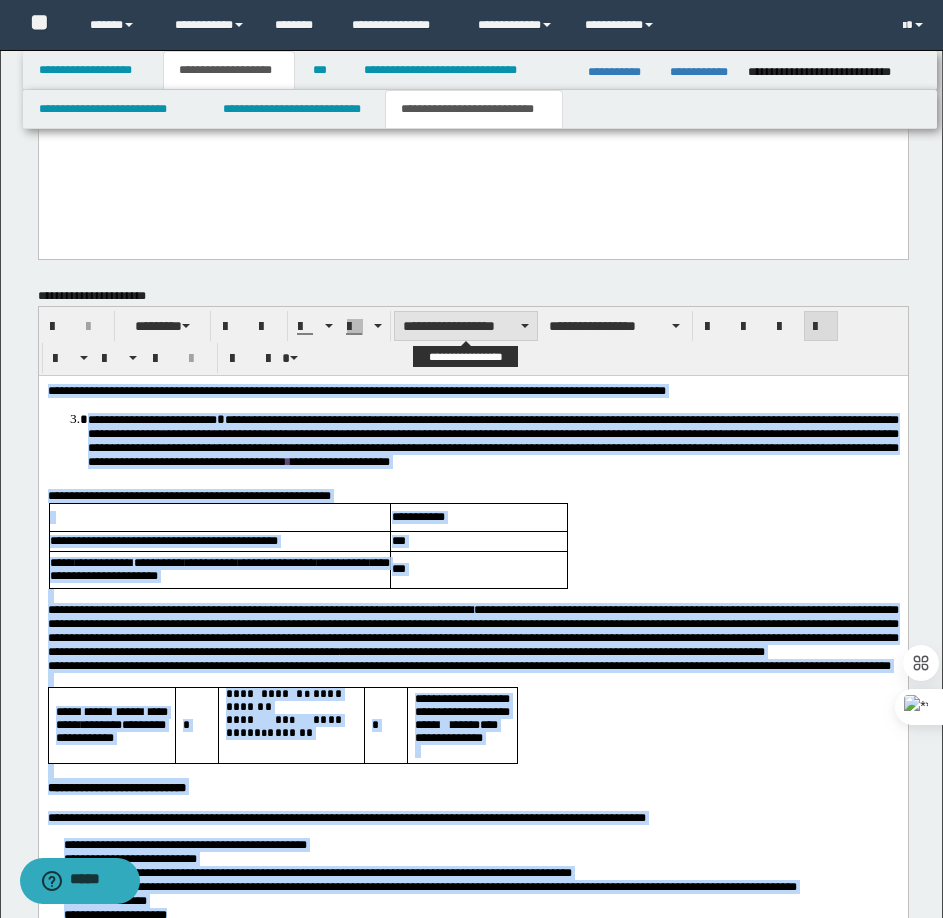 click on "**********" at bounding box center (466, 326) 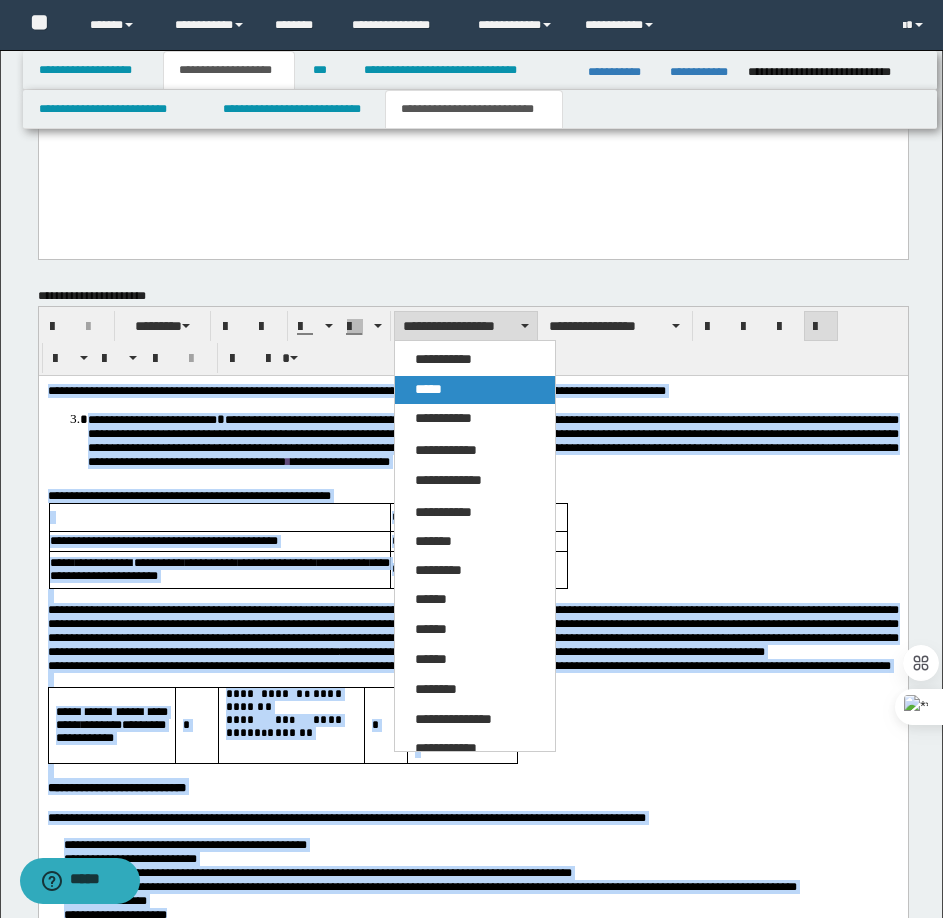 click on "*****" at bounding box center (428, 389) 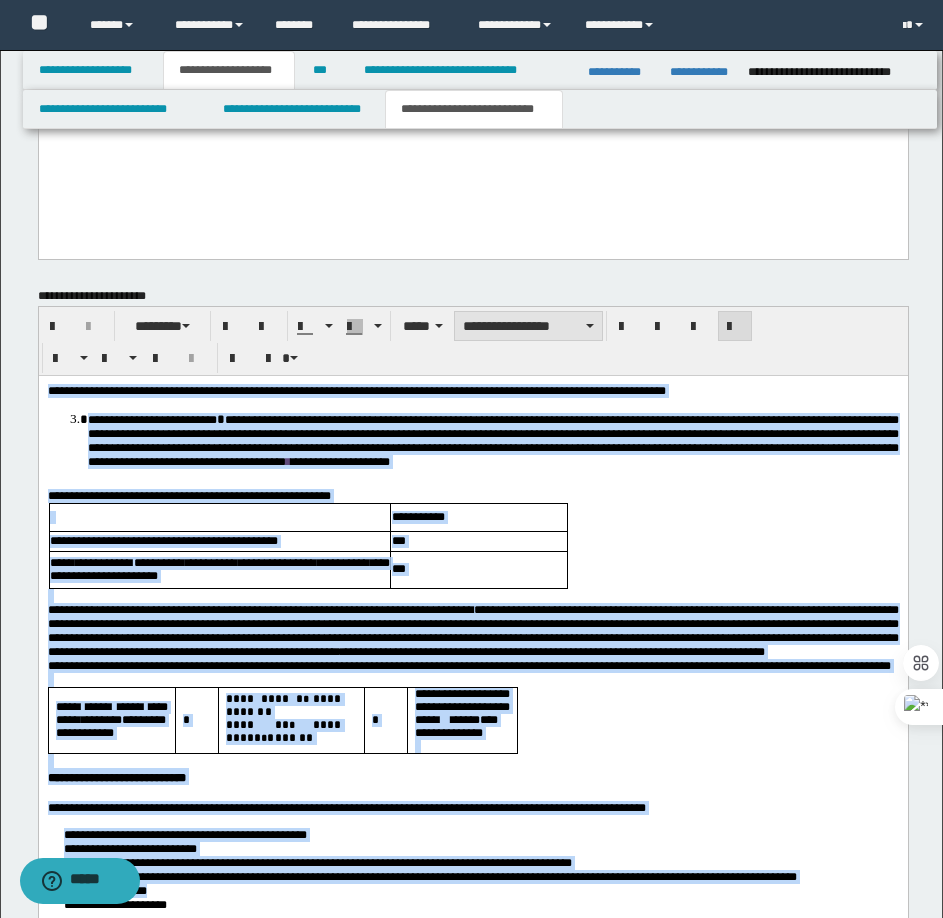 click on "**********" at bounding box center [528, 326] 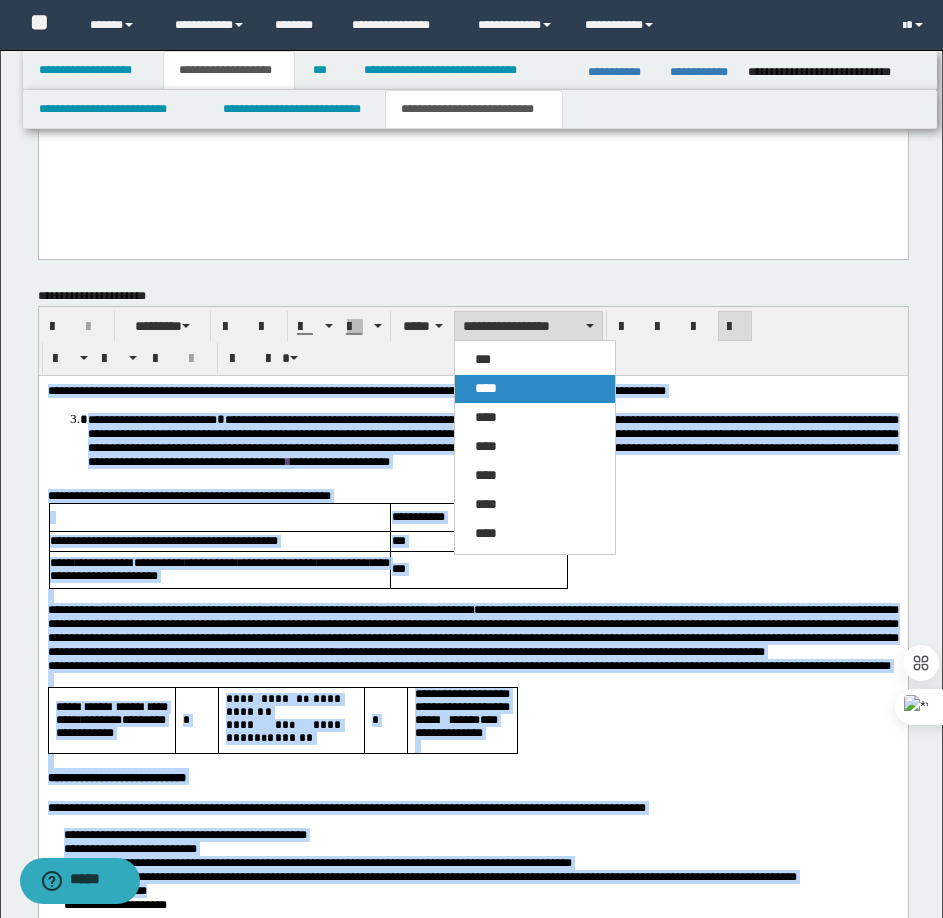 click on "****" at bounding box center [486, 388] 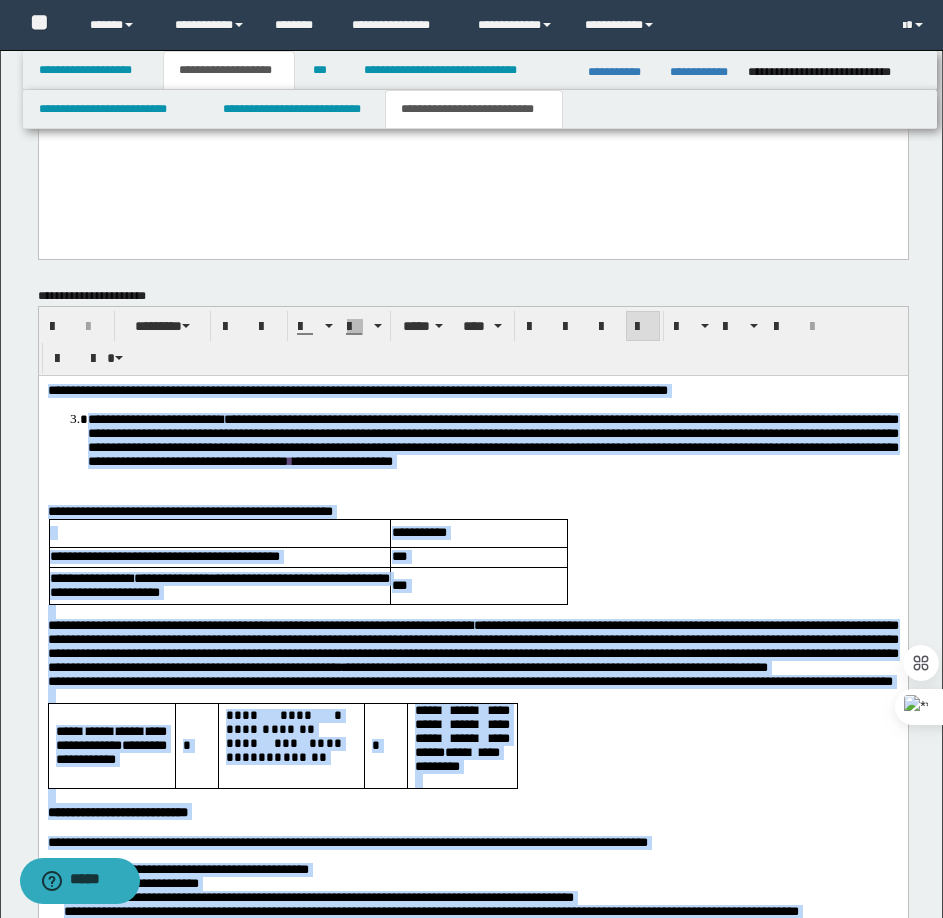 click at bounding box center (643, 326) 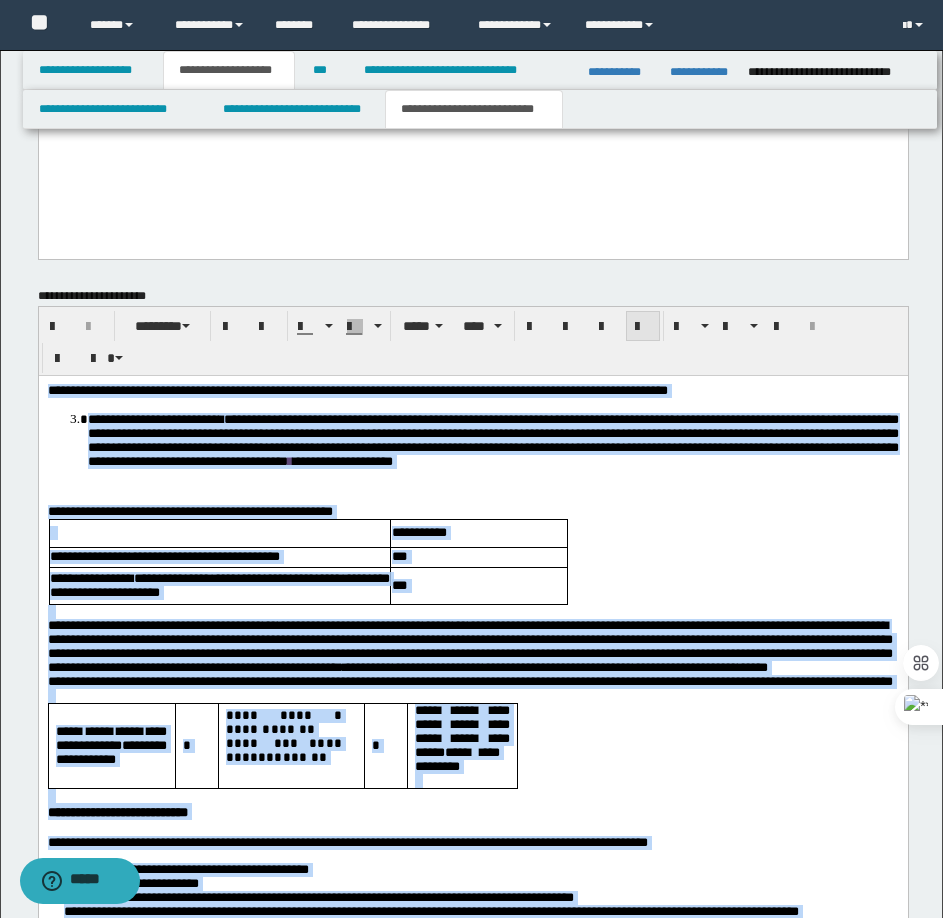 click at bounding box center [643, 326] 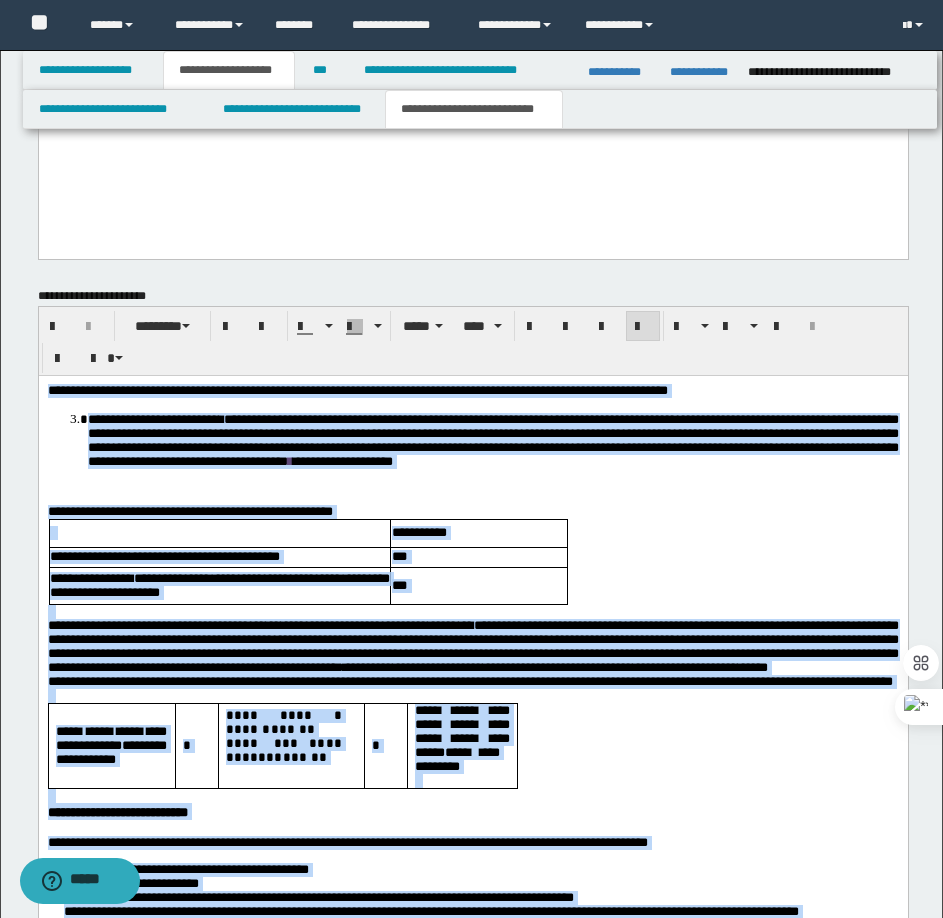 click on "**********" at bounding box center (492, 440) 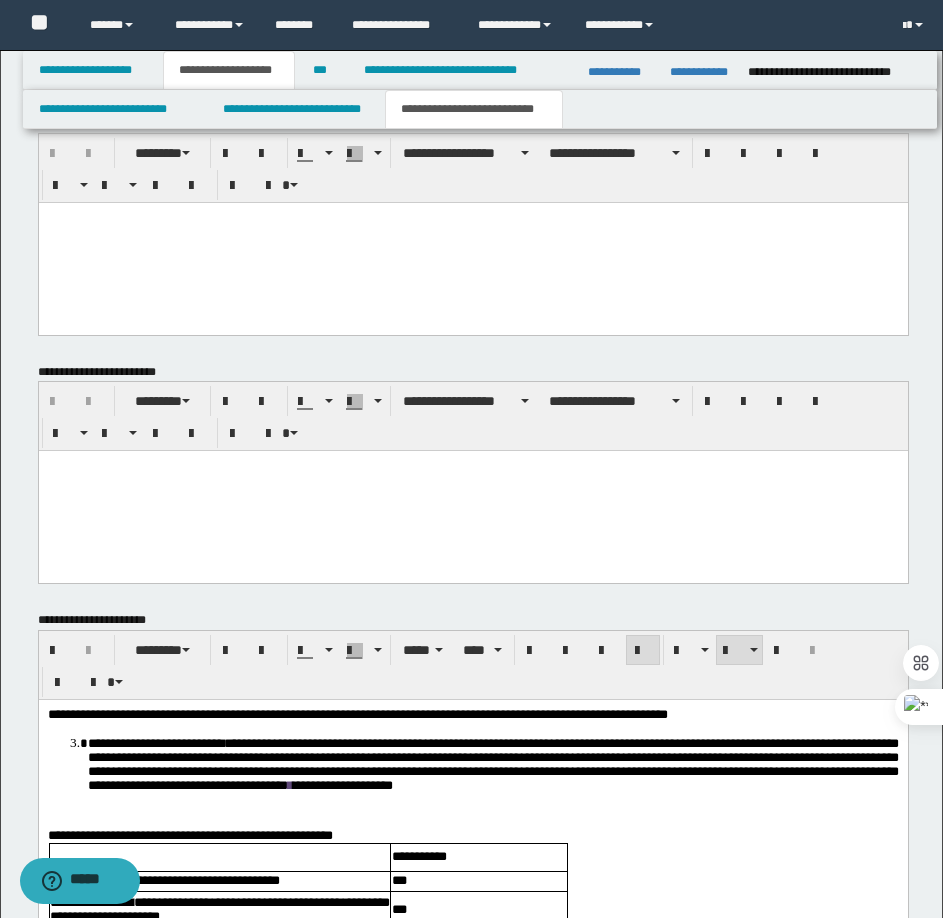 scroll, scrollTop: 807, scrollLeft: 0, axis: vertical 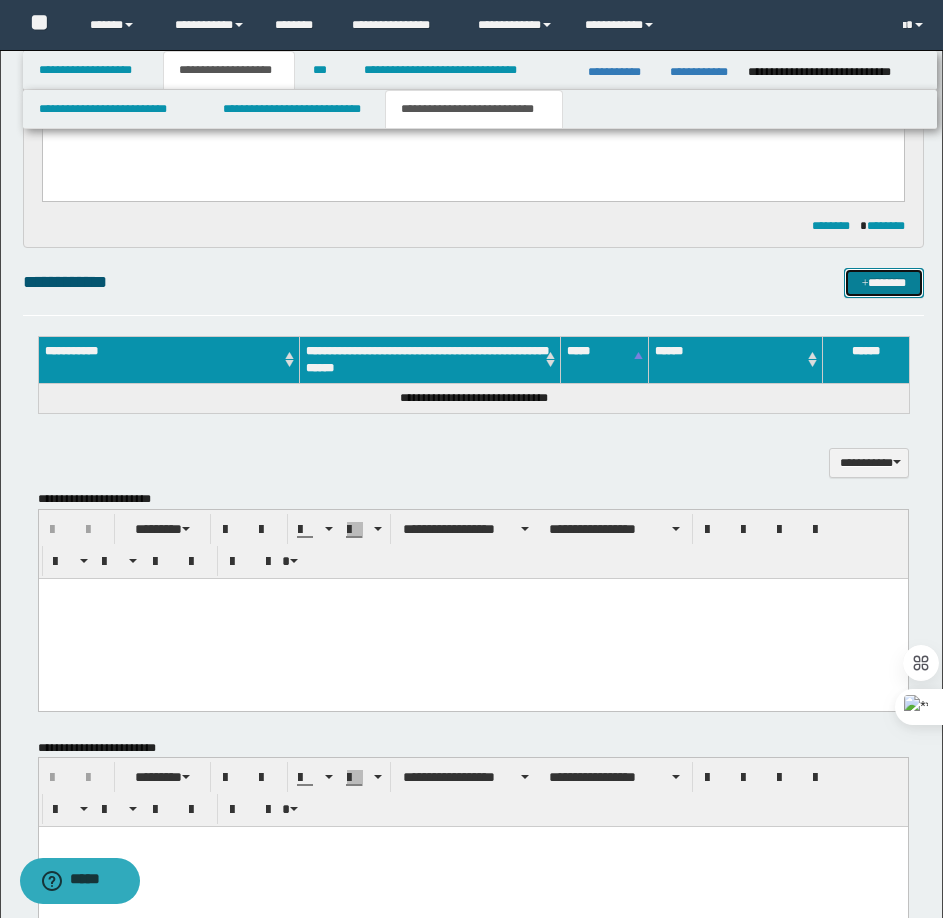click at bounding box center (865, 284) 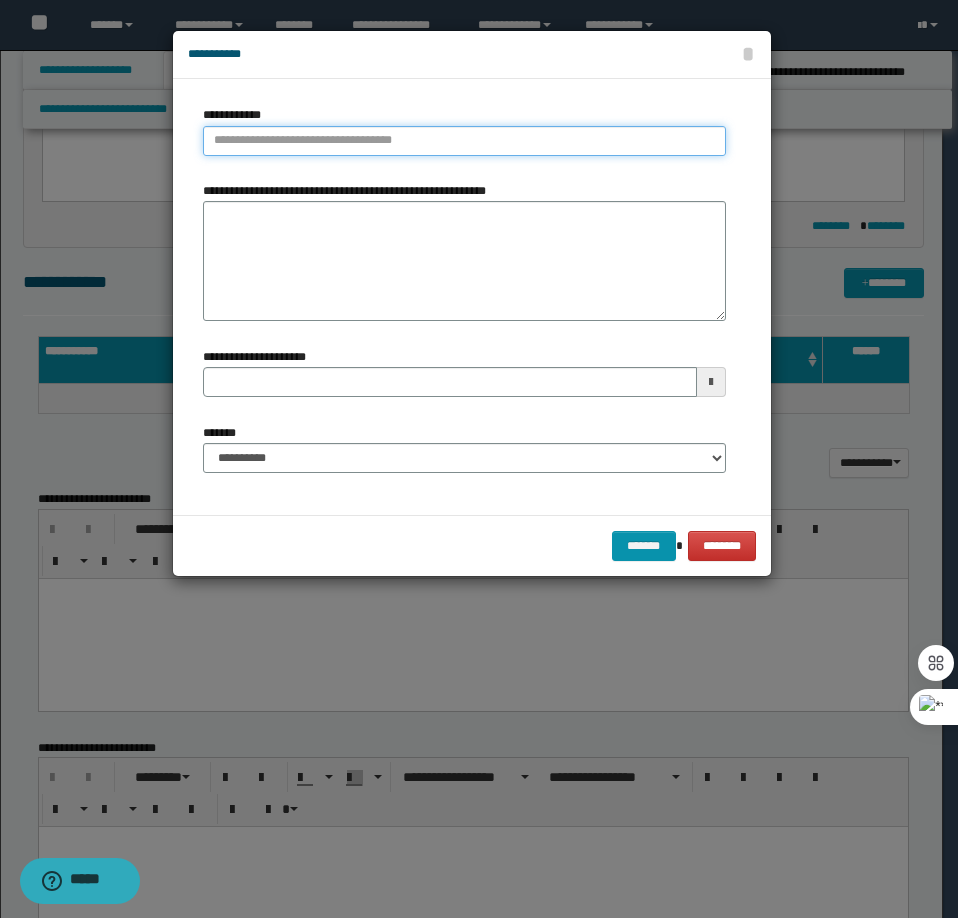 type on "**********" 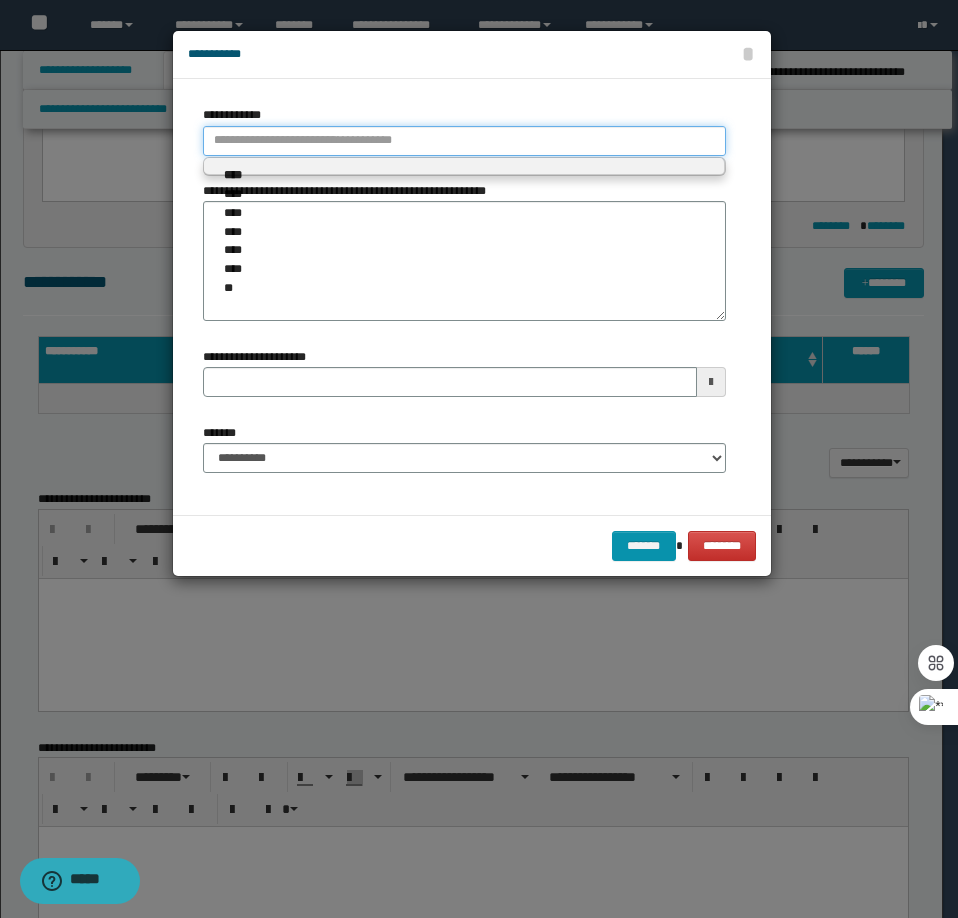 click on "**********" at bounding box center (464, 141) 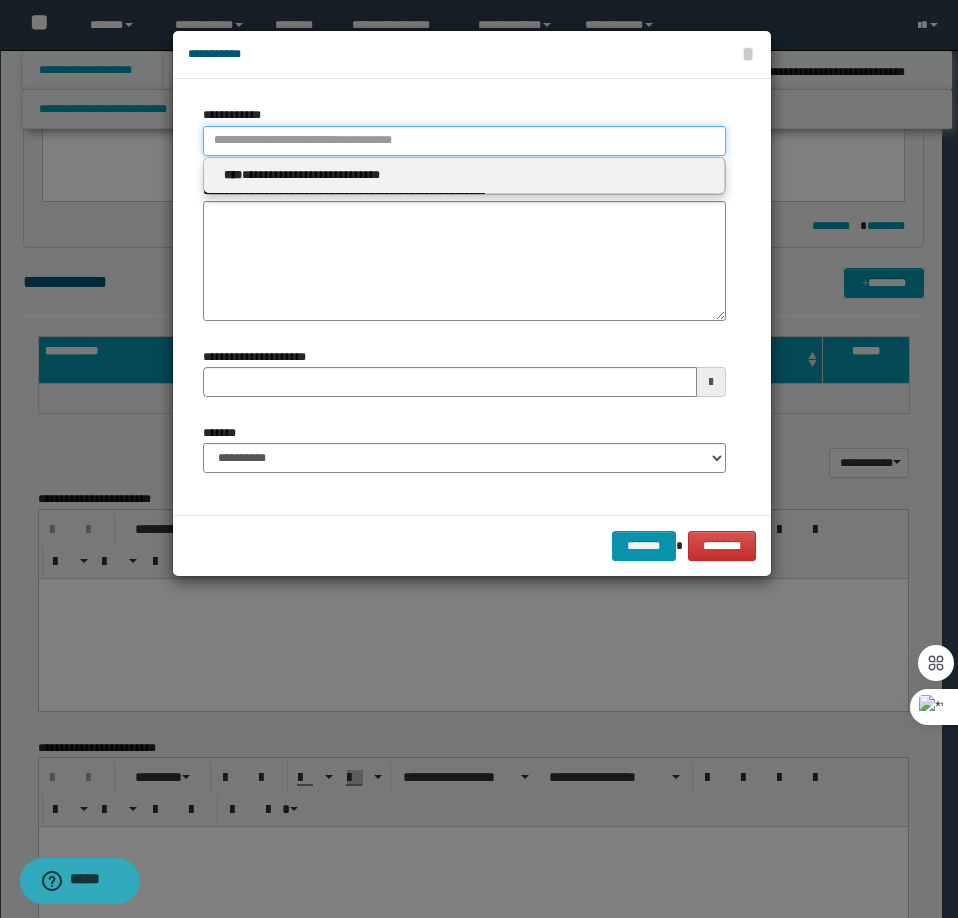 type 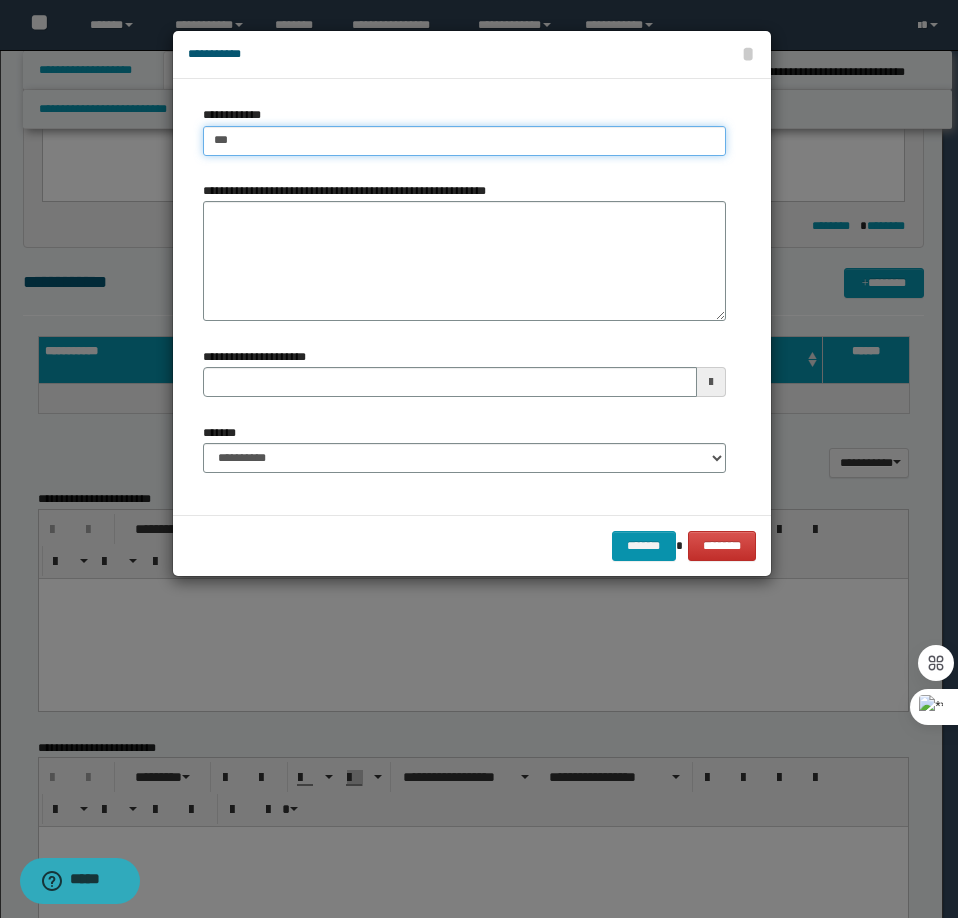 type on "****" 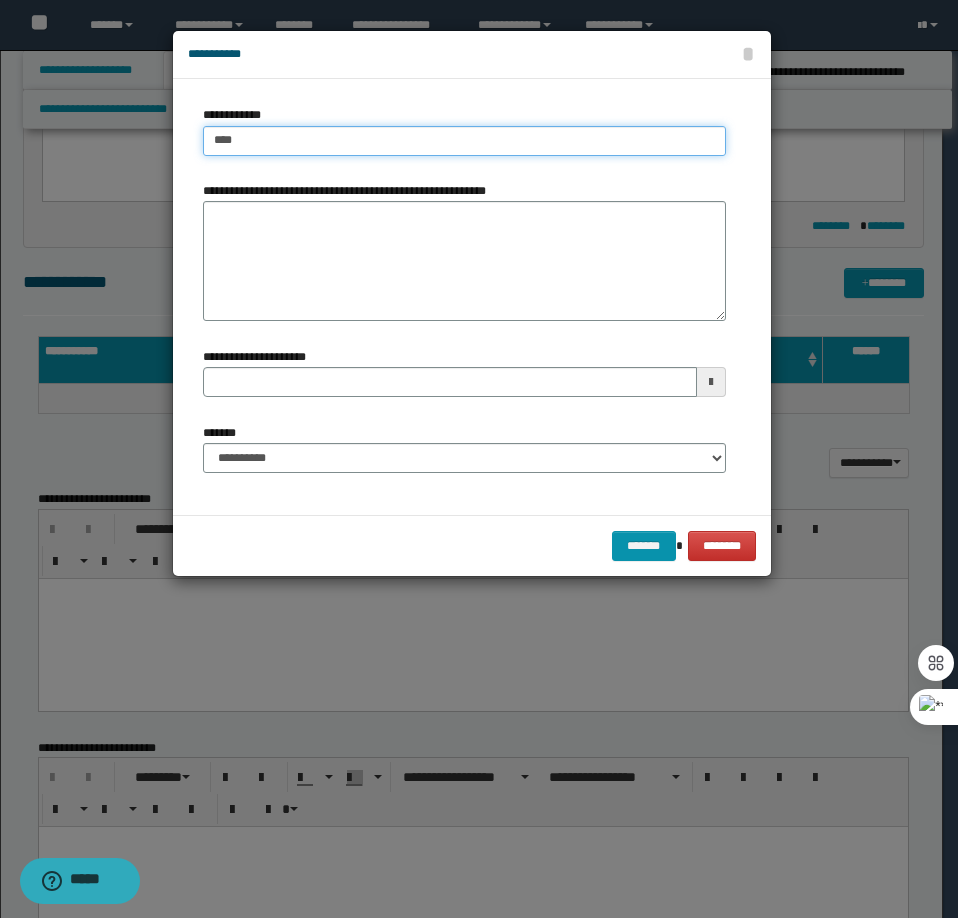 type on "****" 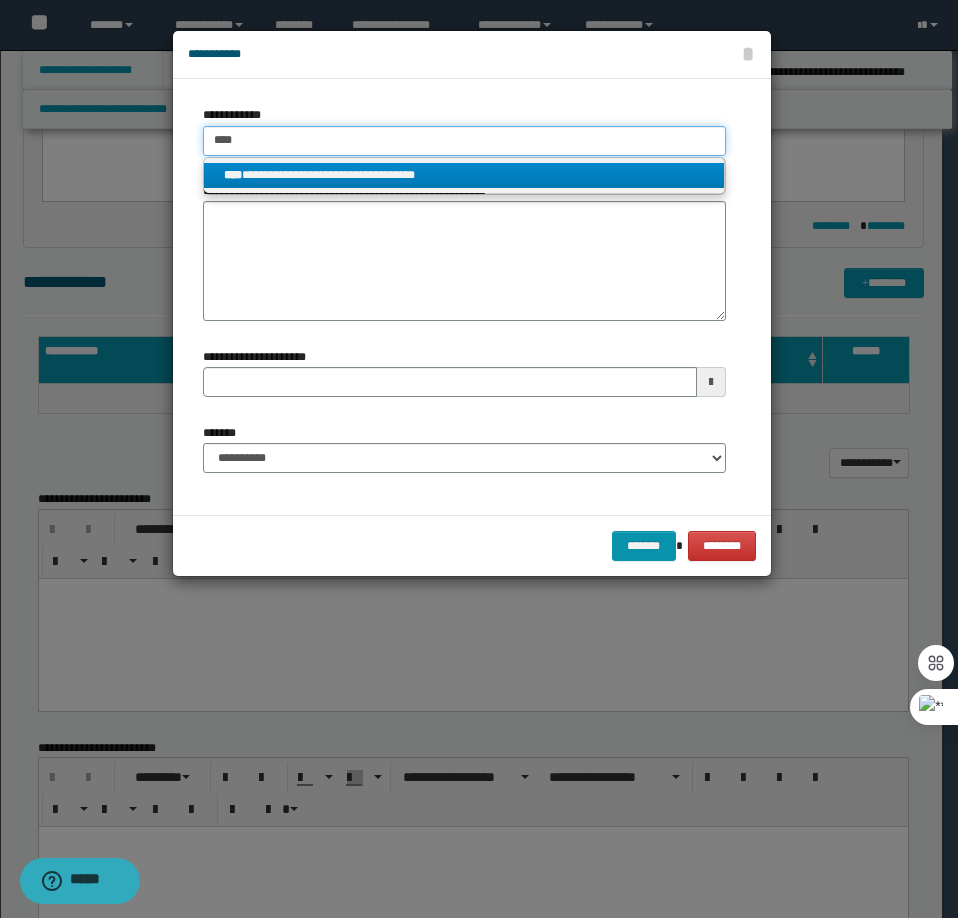 type on "****" 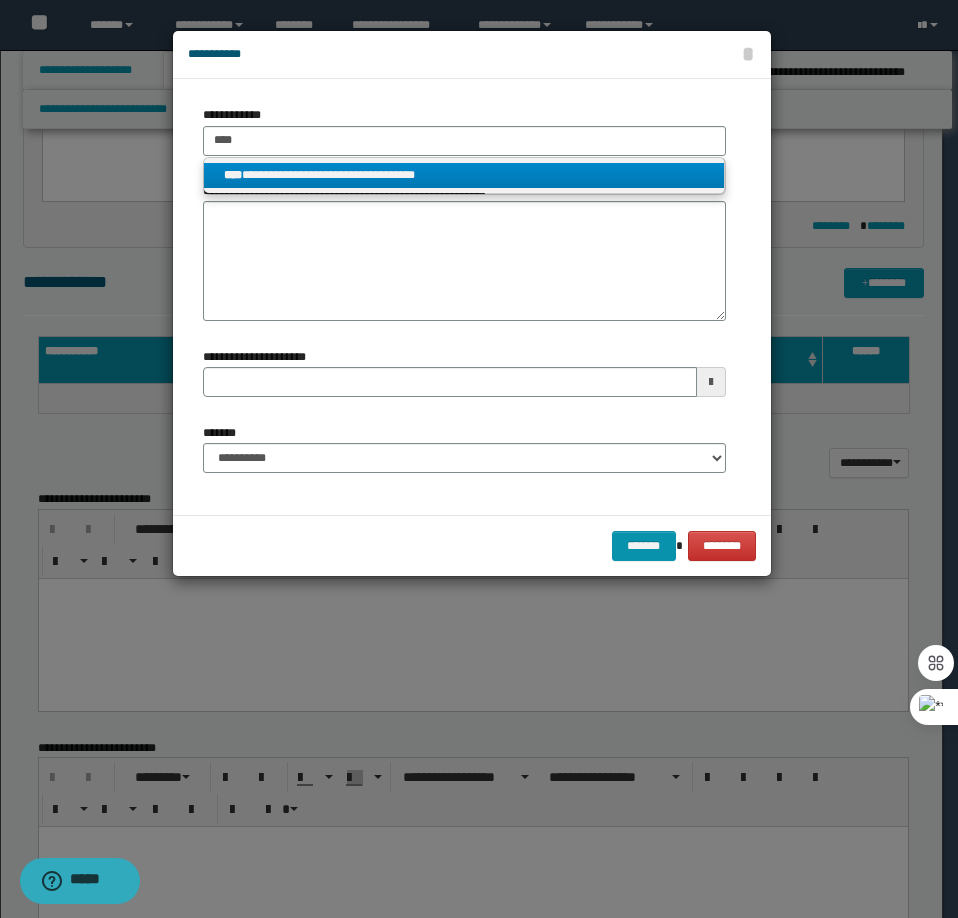 click on "**********" at bounding box center (464, 175) 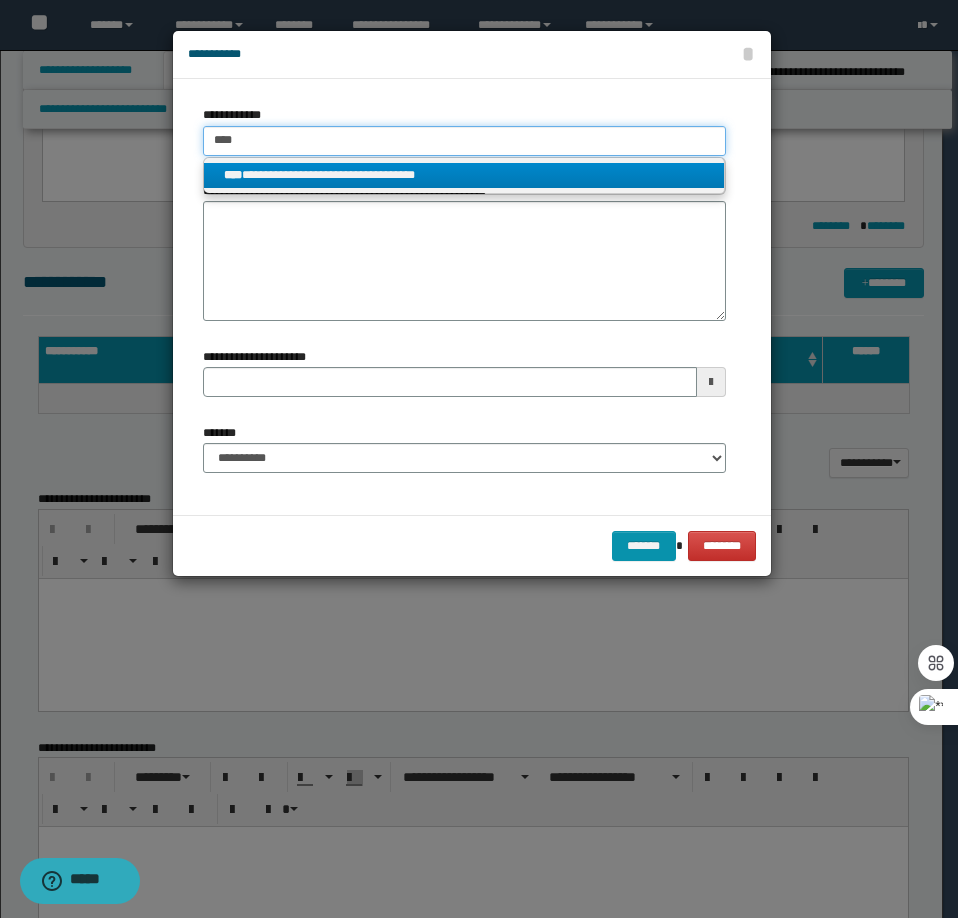 type 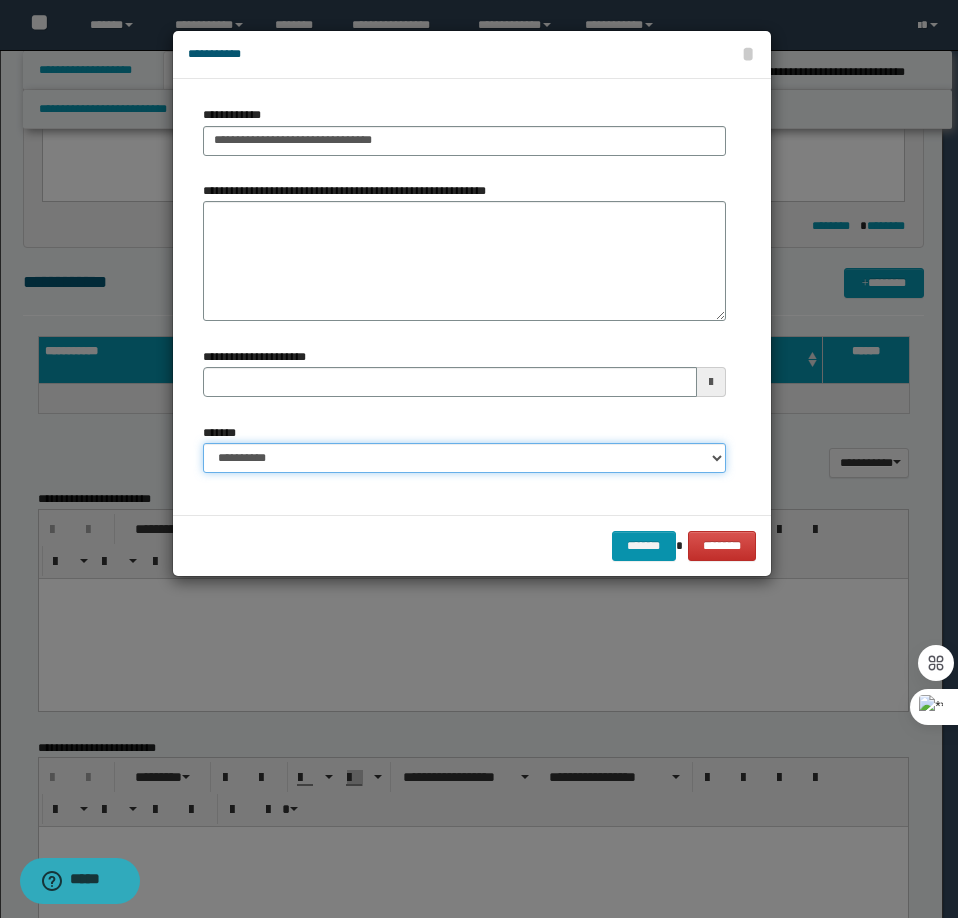 click on "**********" at bounding box center (464, 458) 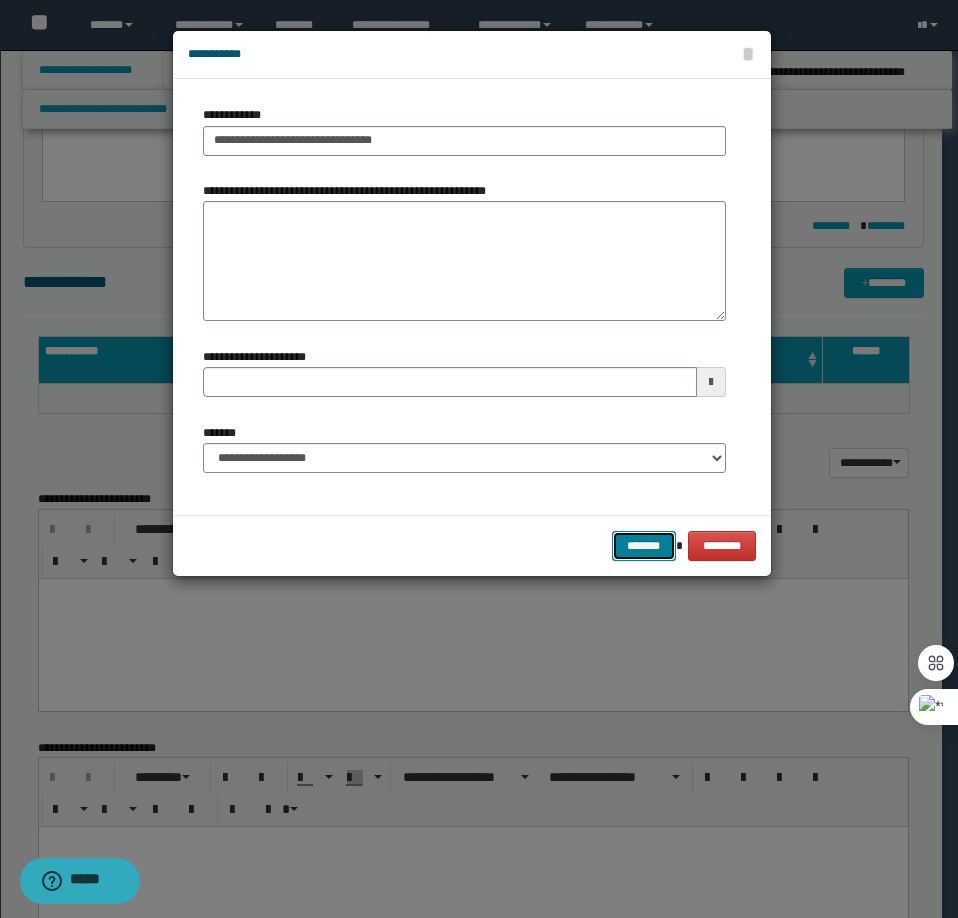 click on "*******" at bounding box center (644, 546) 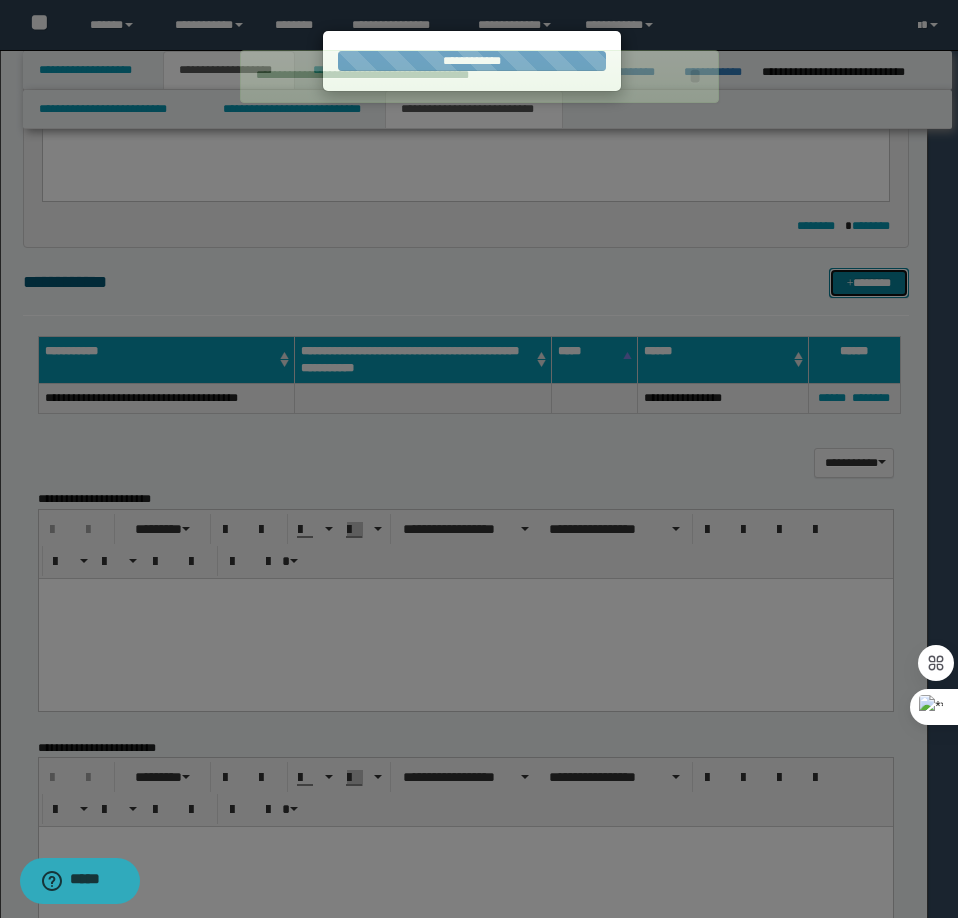 type 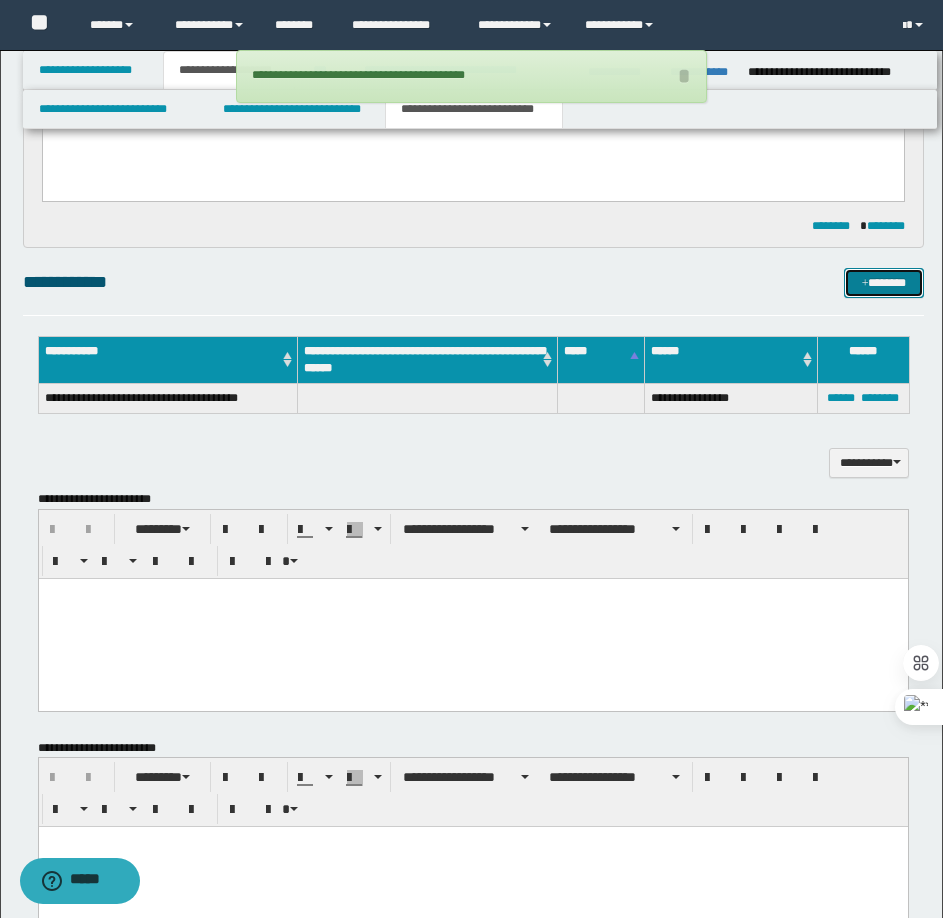 drag, startPoint x: 872, startPoint y: 272, endPoint x: 826, endPoint y: 266, distance: 46.389652 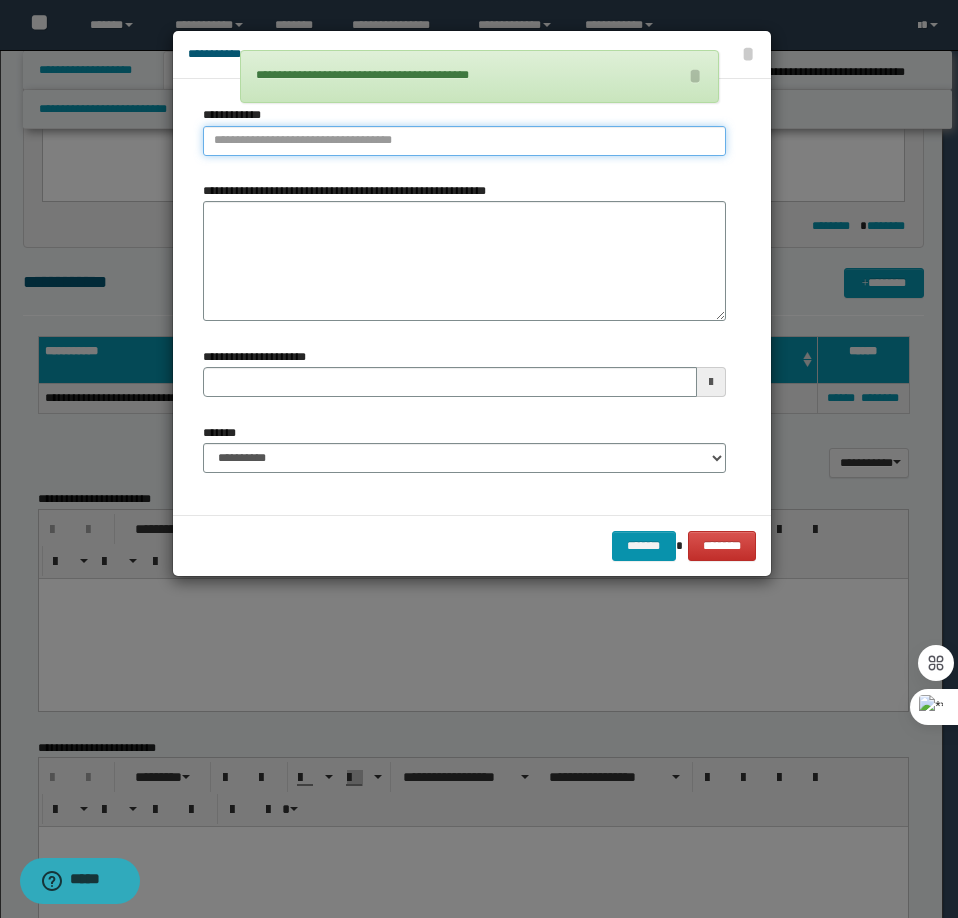 type on "**********" 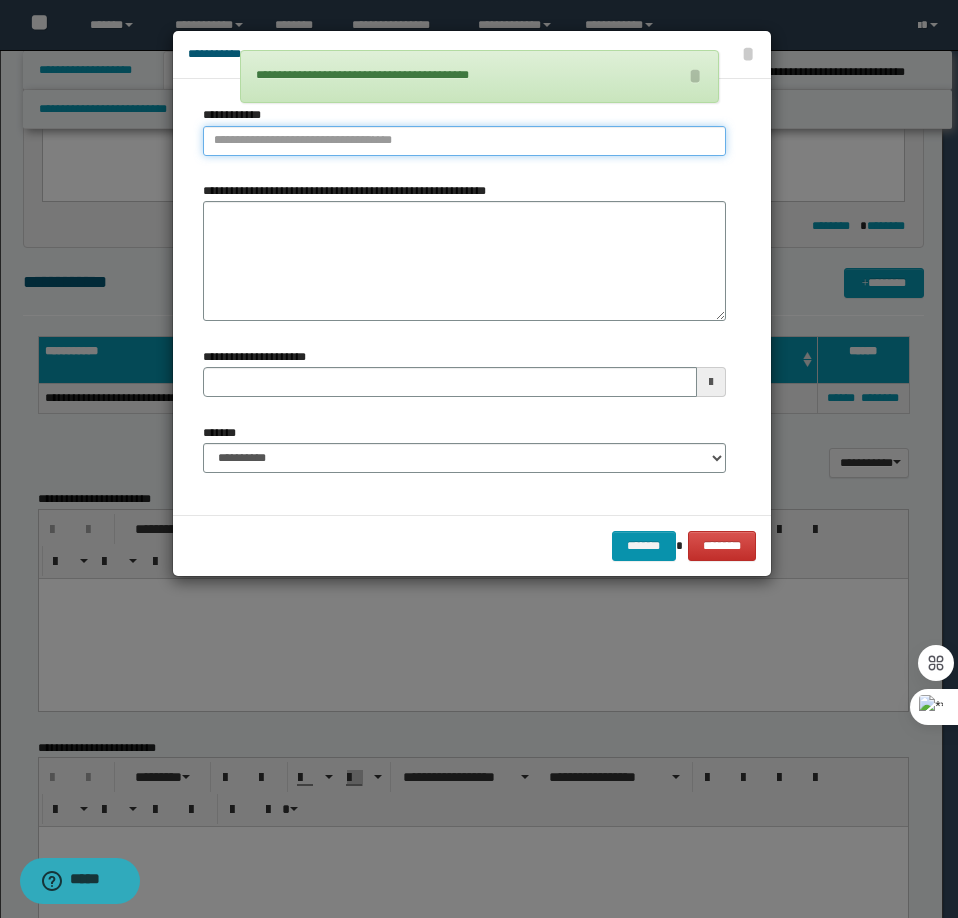 click on "**********" at bounding box center (464, 141) 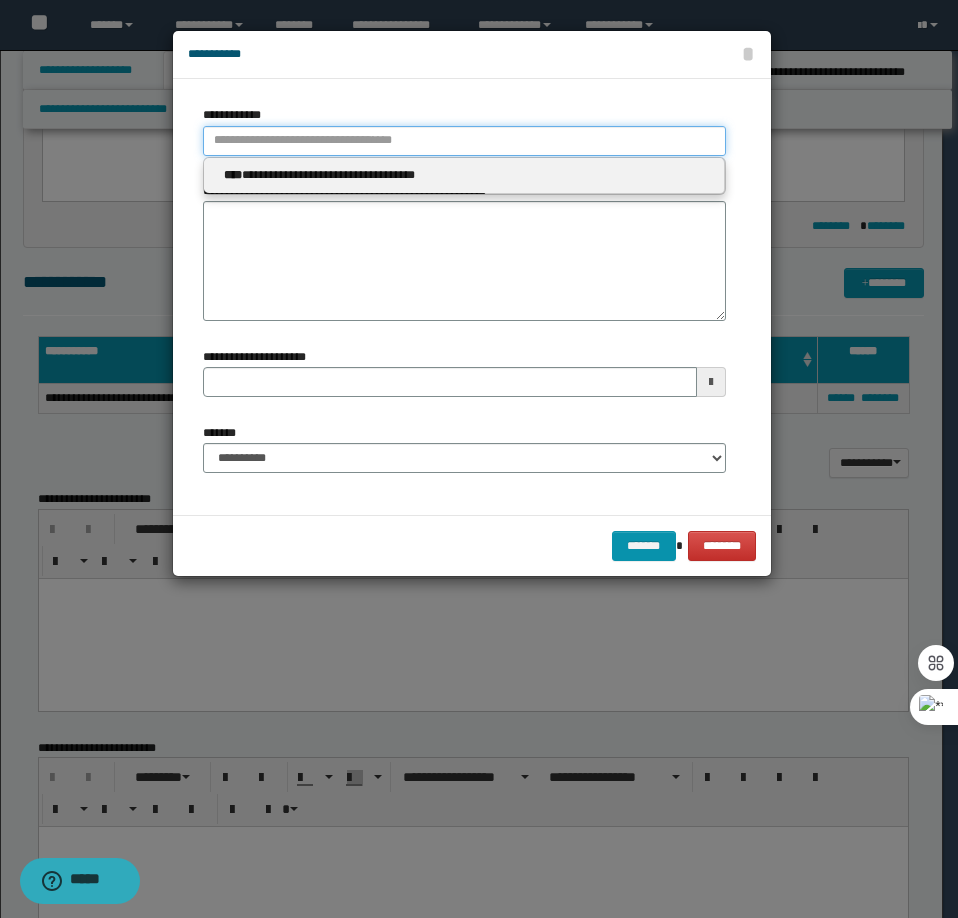 type 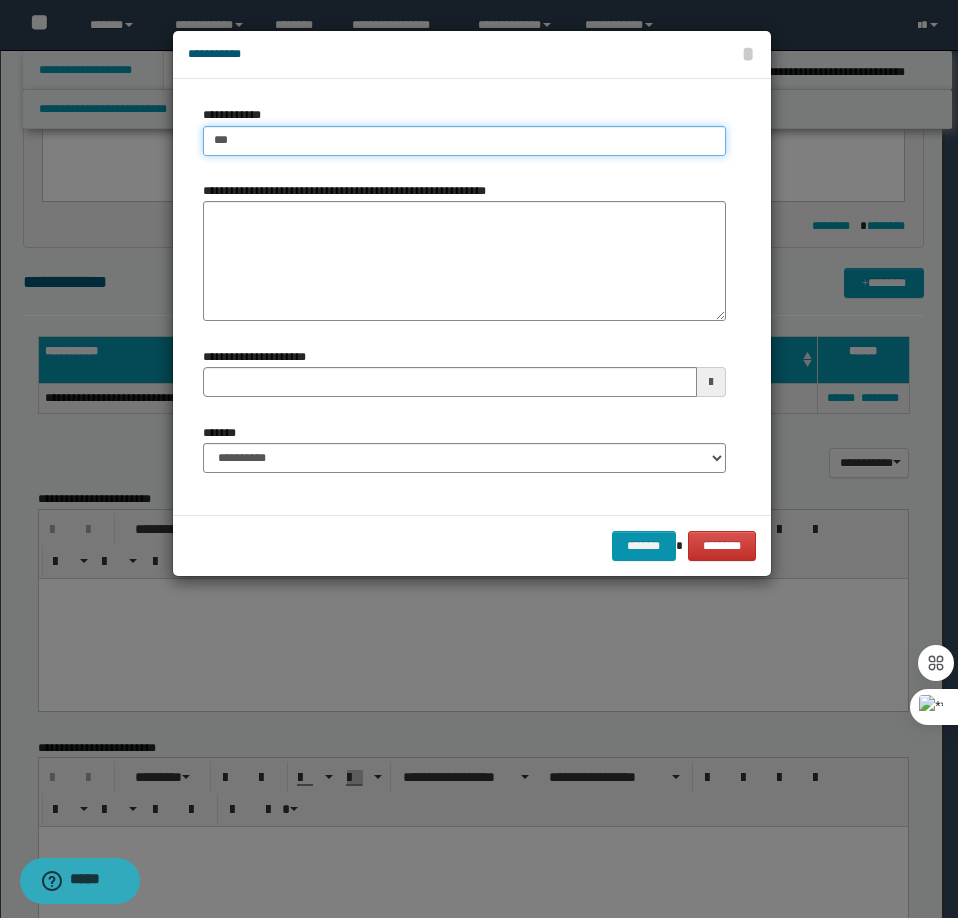 type on "****" 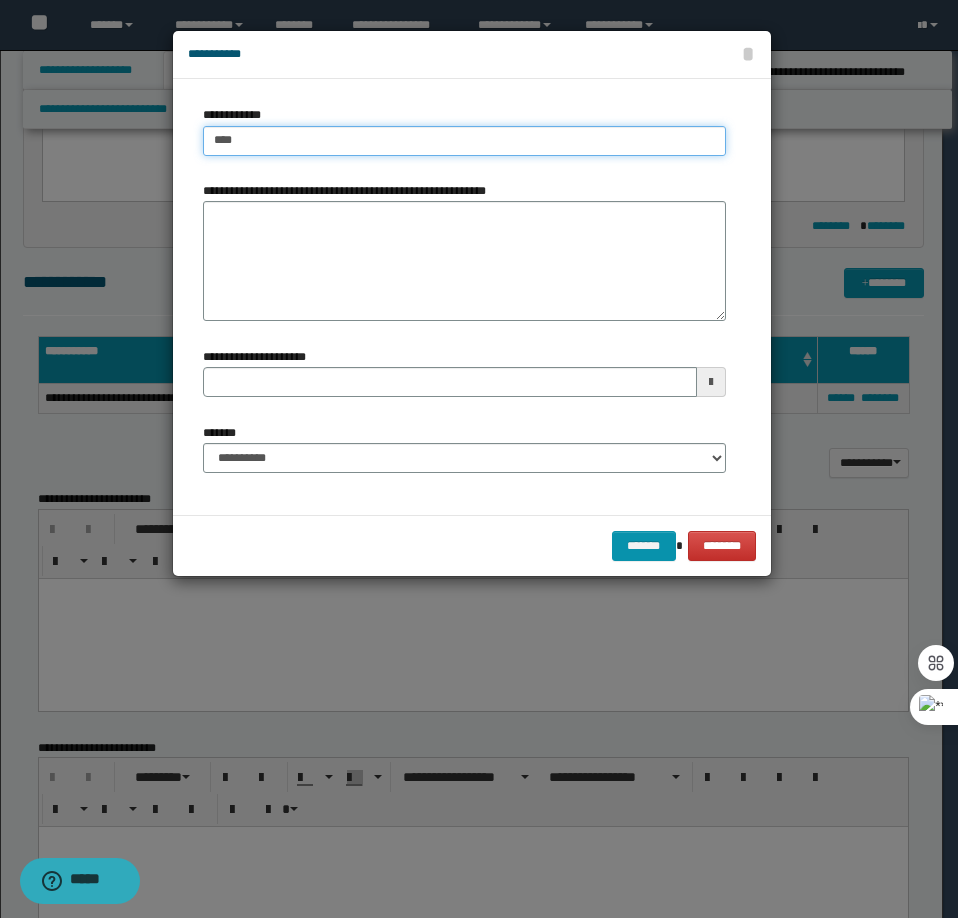 type on "****" 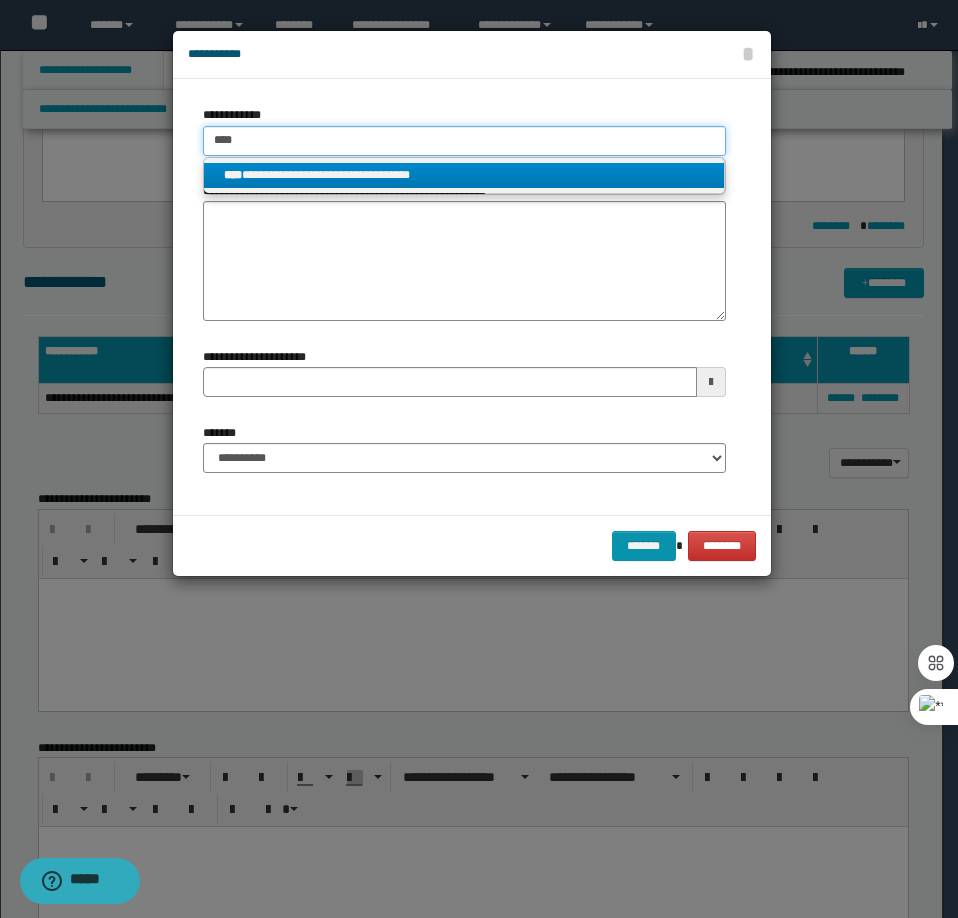 type on "****" 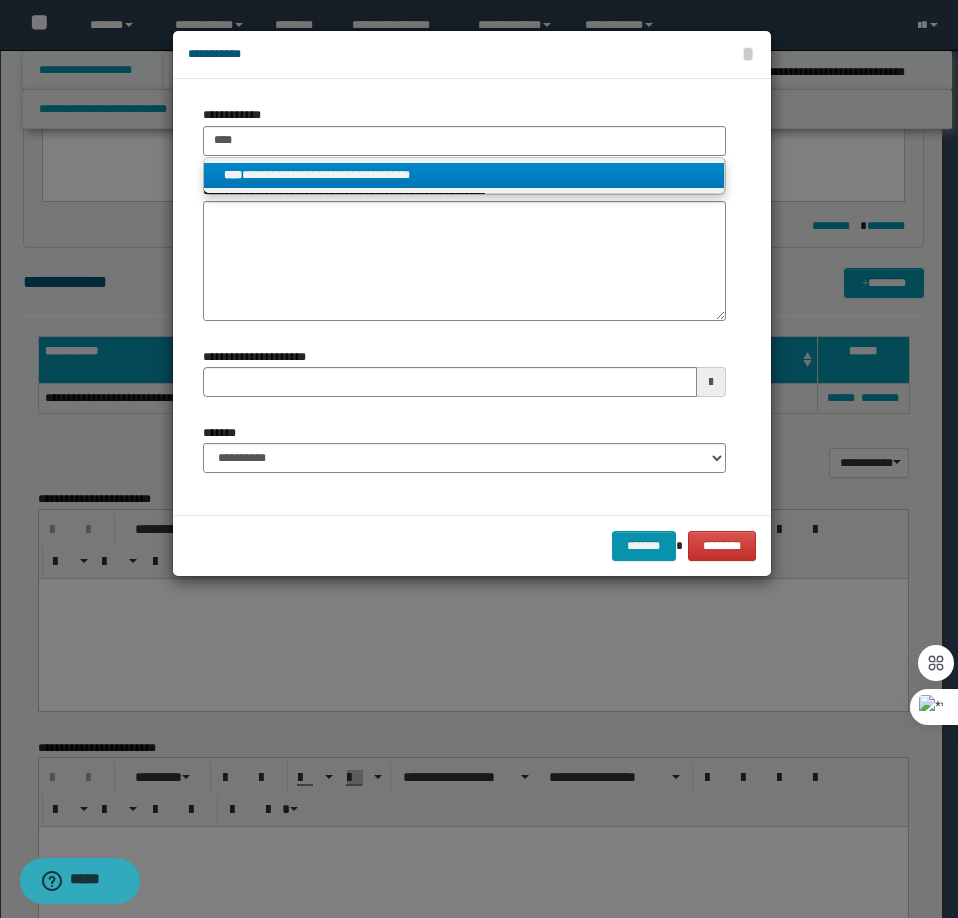 click on "**********" at bounding box center (464, 175) 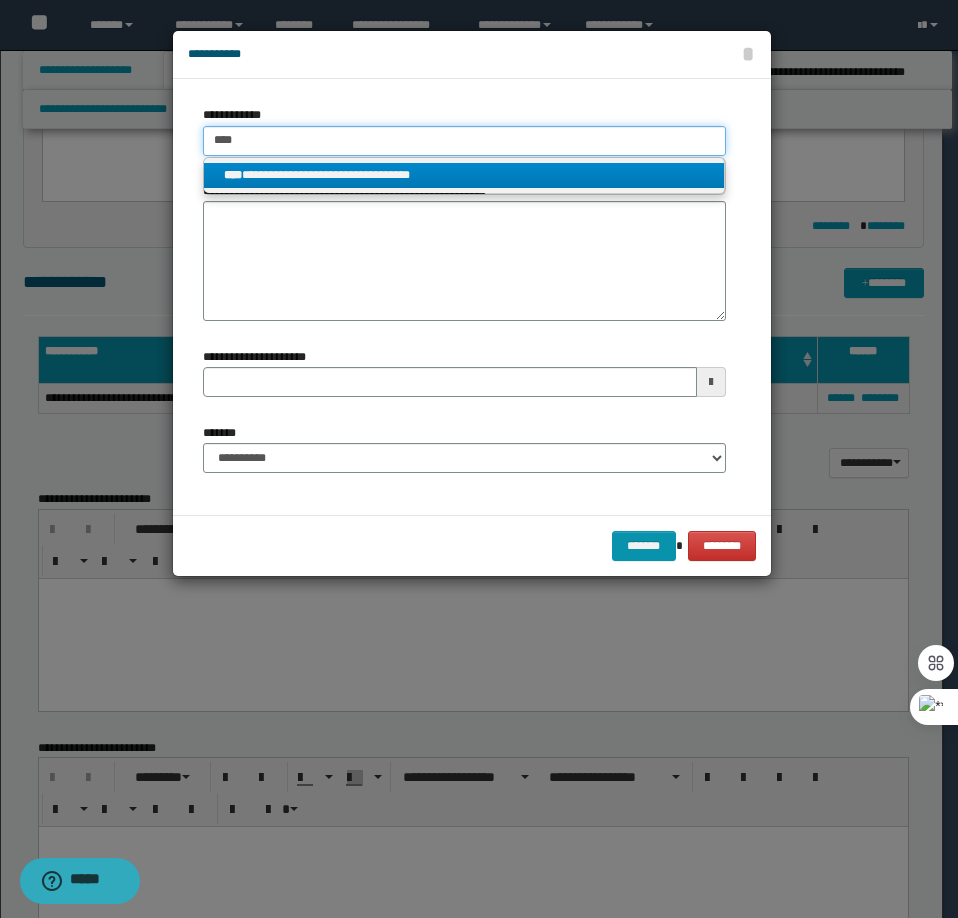 type 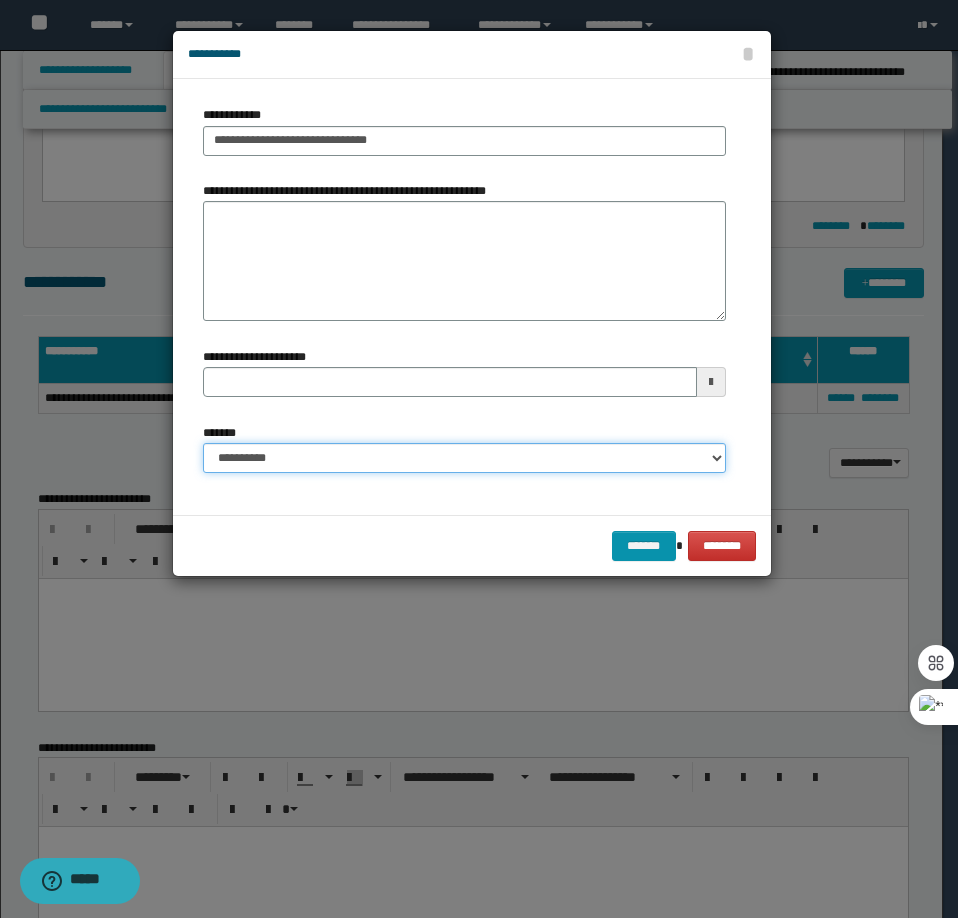 drag, startPoint x: 320, startPoint y: 461, endPoint x: 326, endPoint y: 470, distance: 10.816654 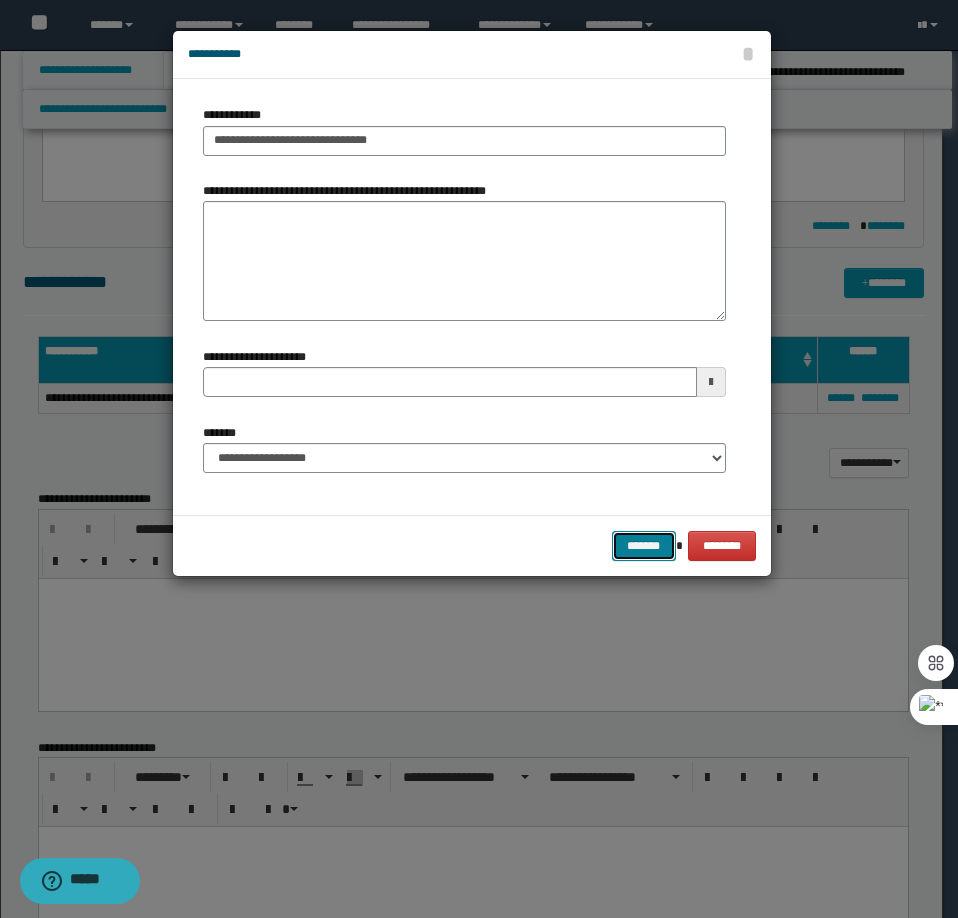click on "*******" at bounding box center (644, 546) 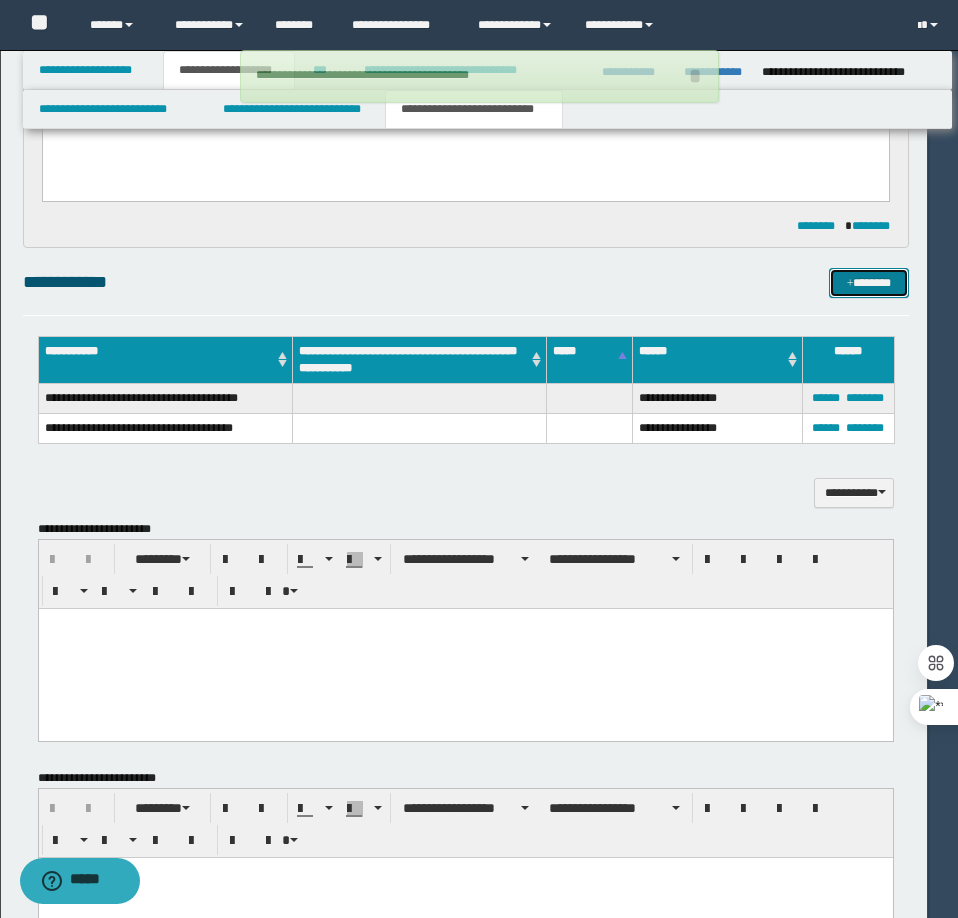 type 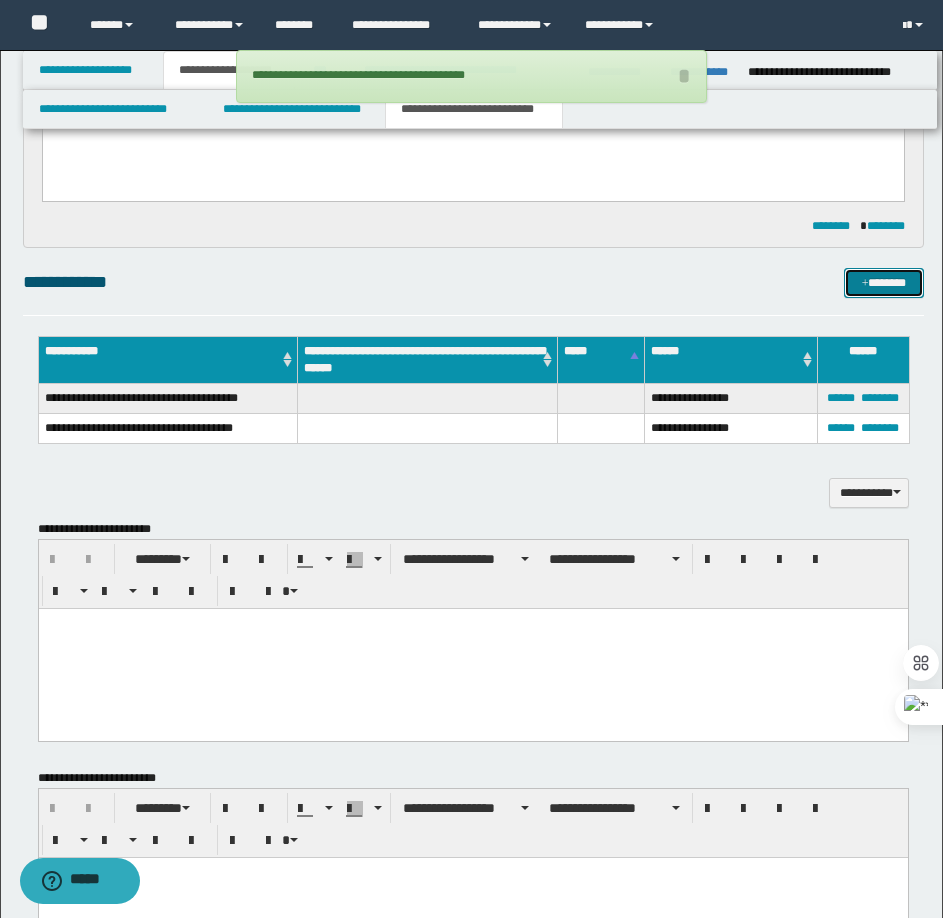 click on "*******" at bounding box center (884, 283) 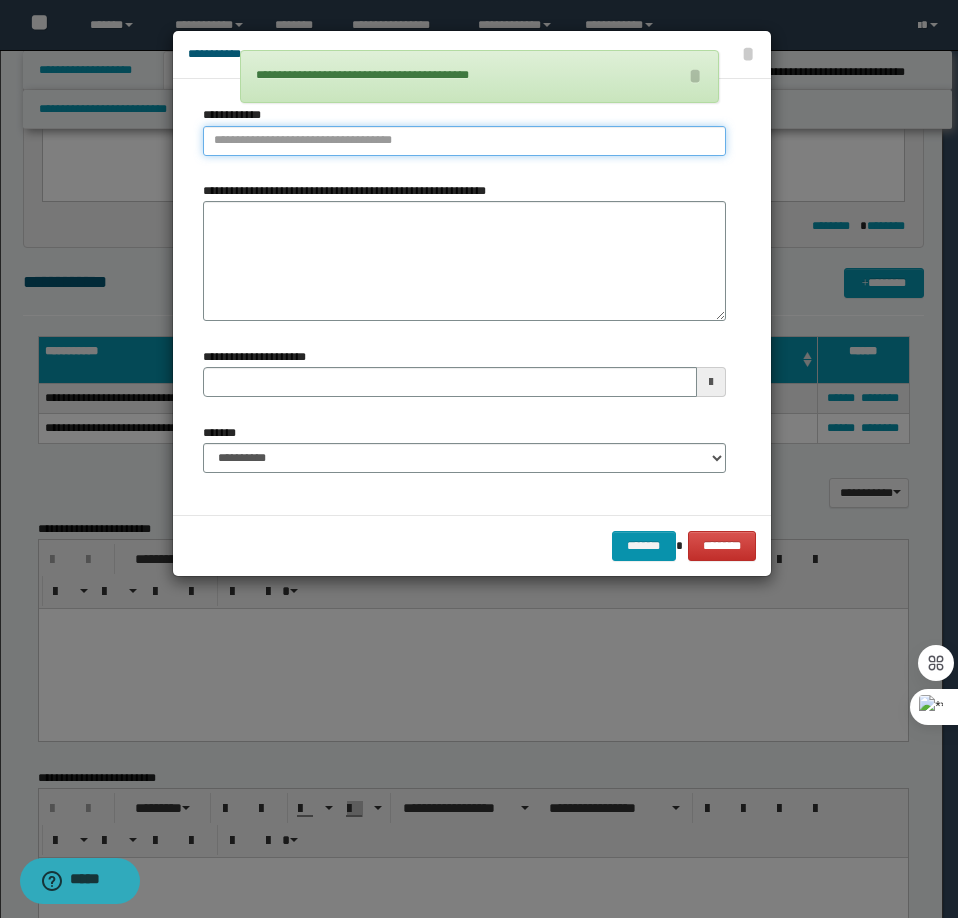 type on "**********" 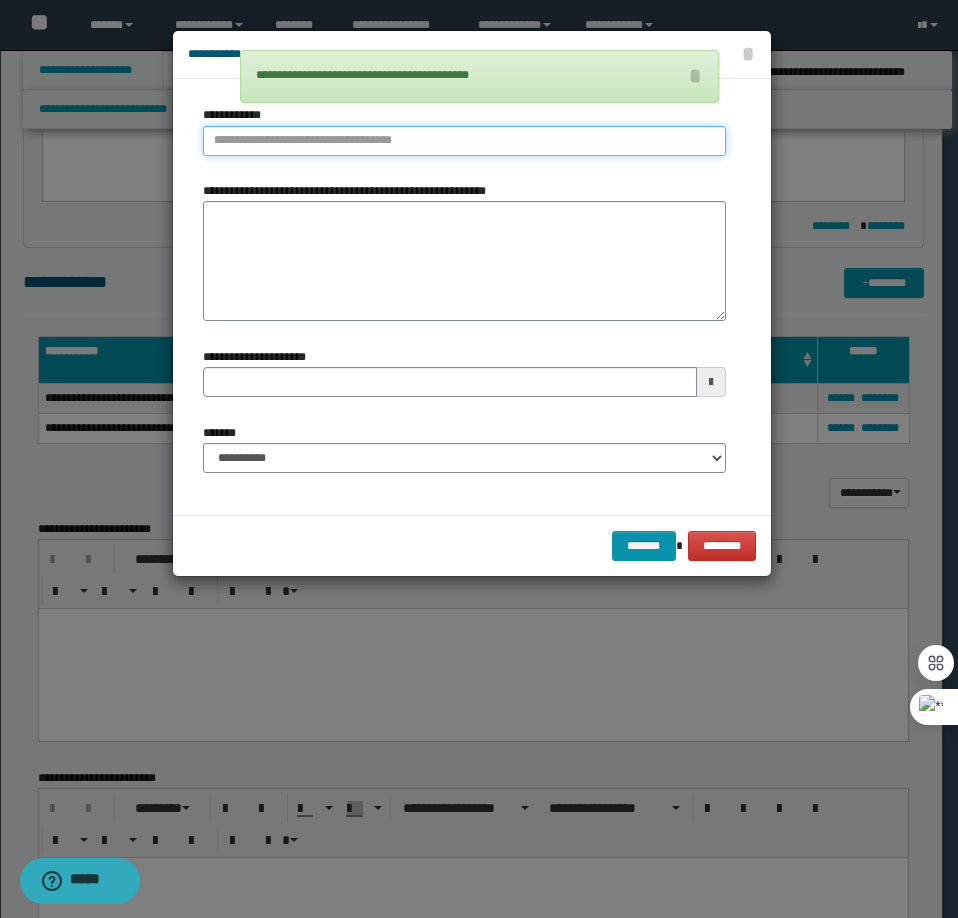 click on "**********" at bounding box center (464, 141) 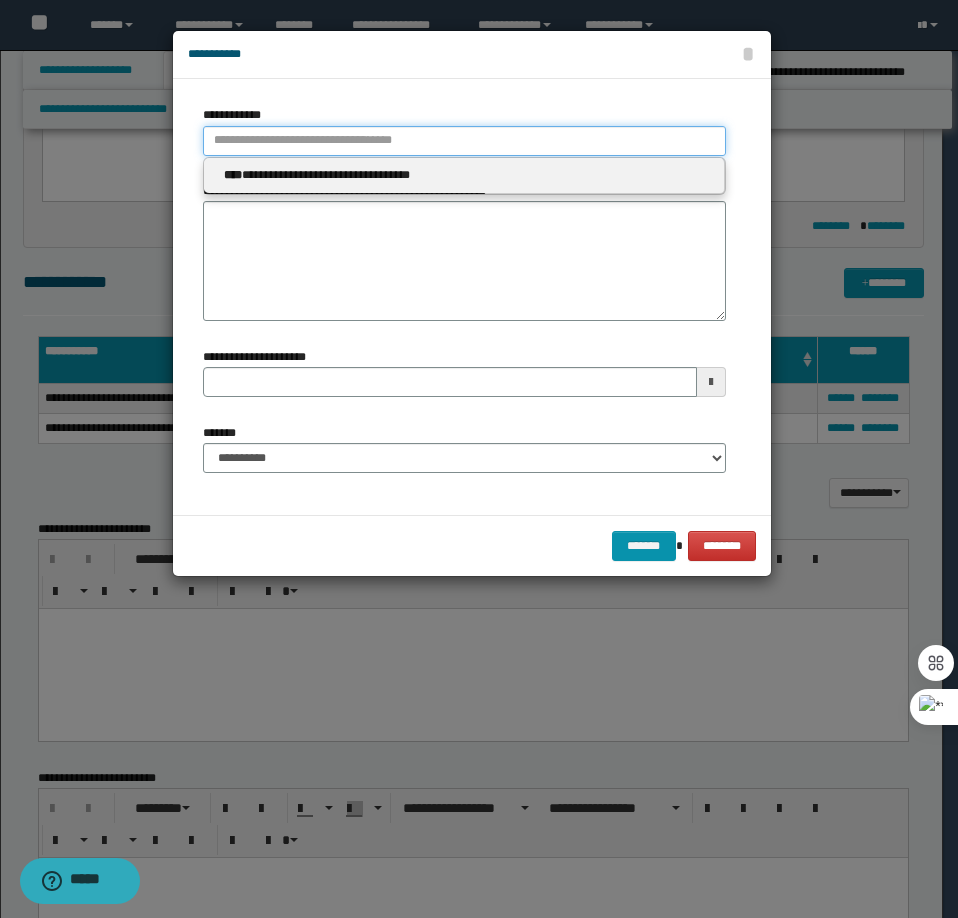 type 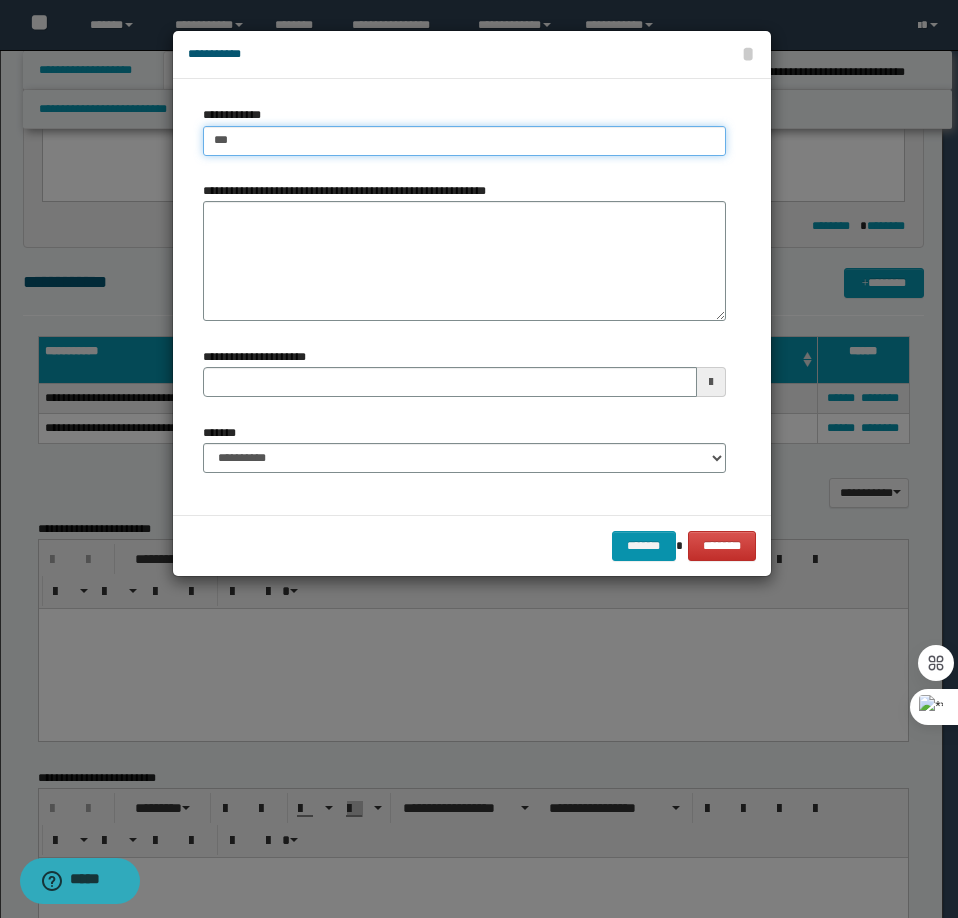 type on "****" 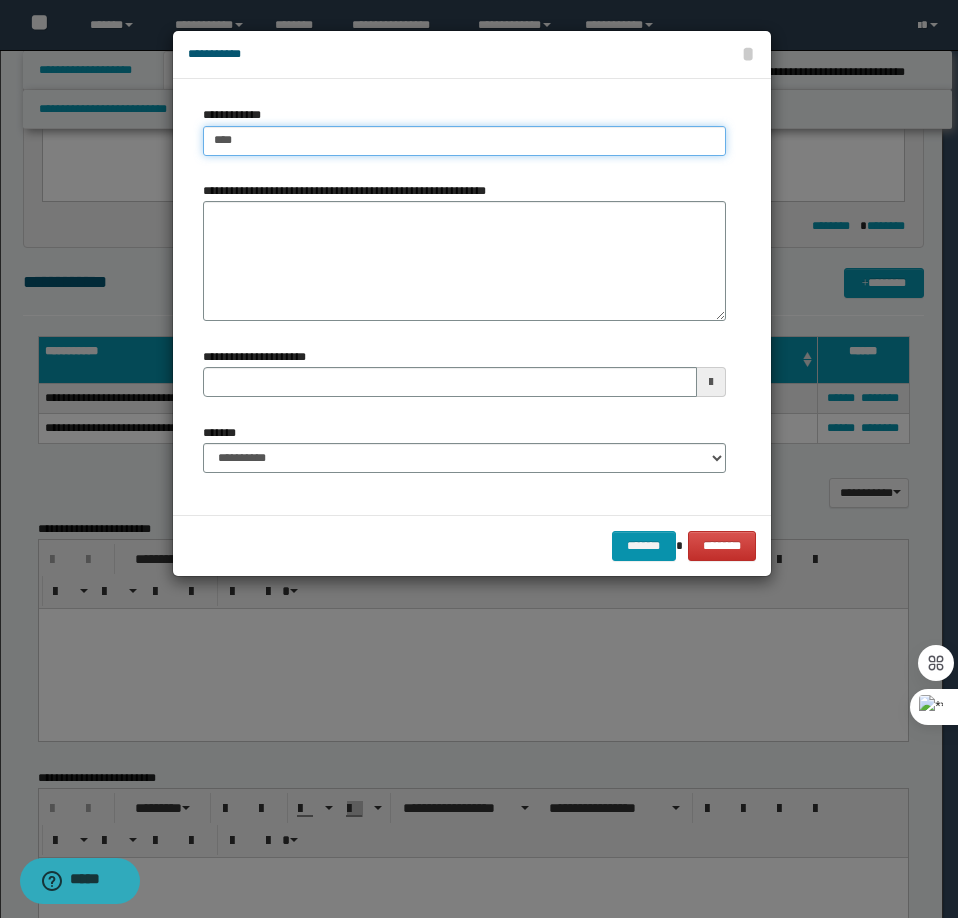 type on "****" 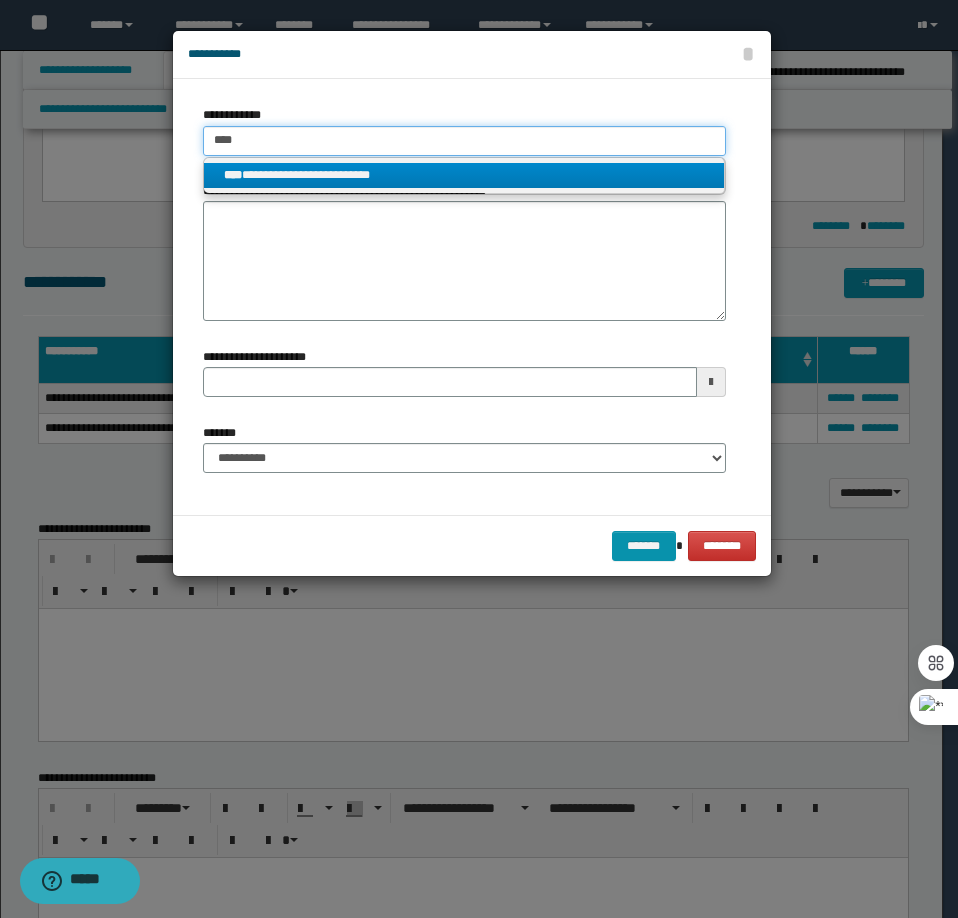type on "****" 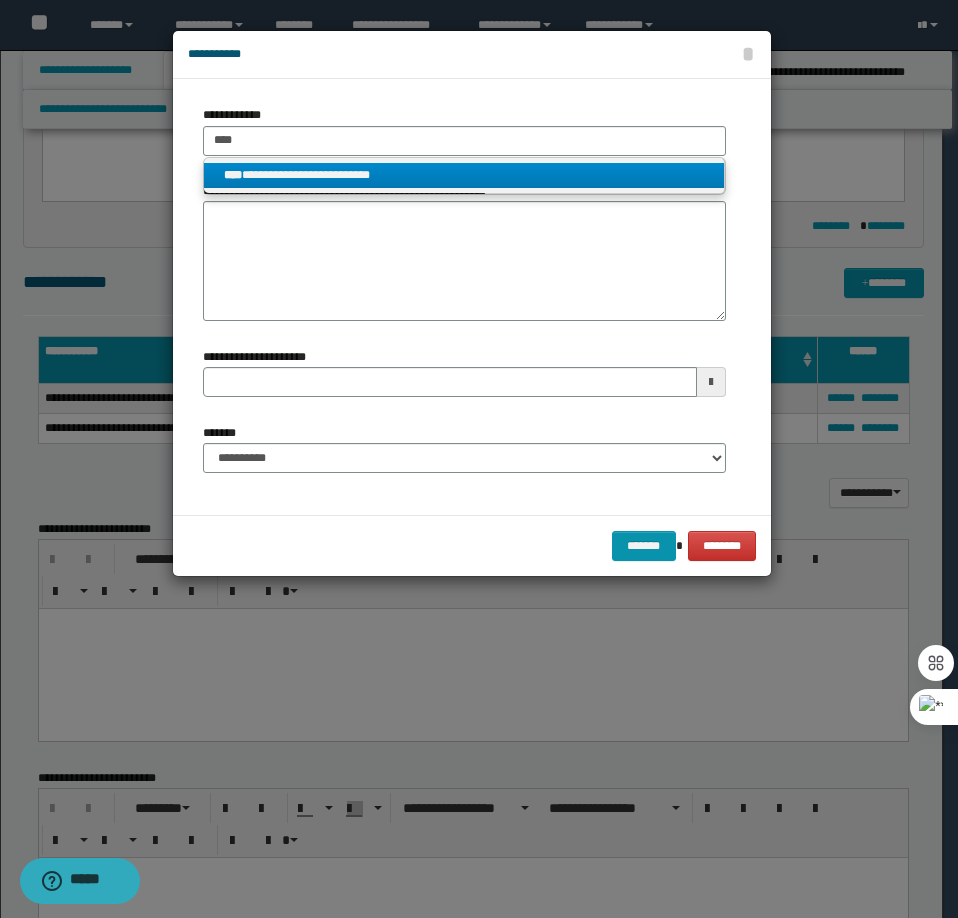 click on "**********" at bounding box center [464, 175] 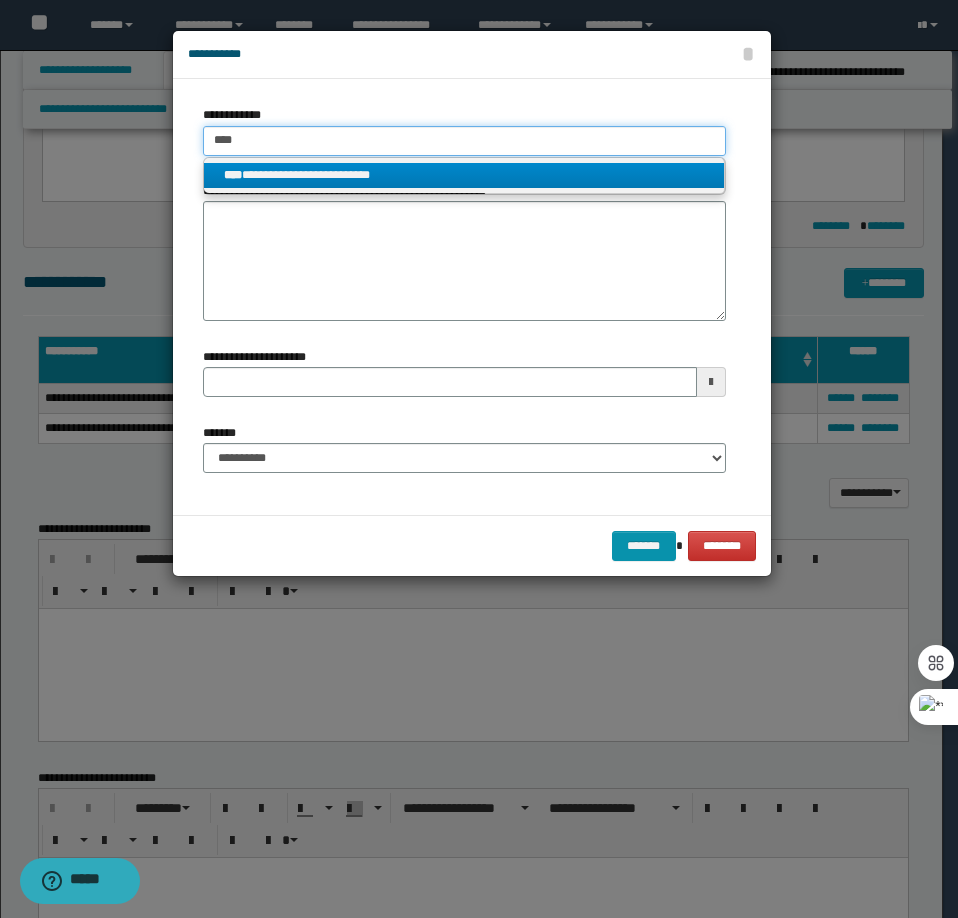 type 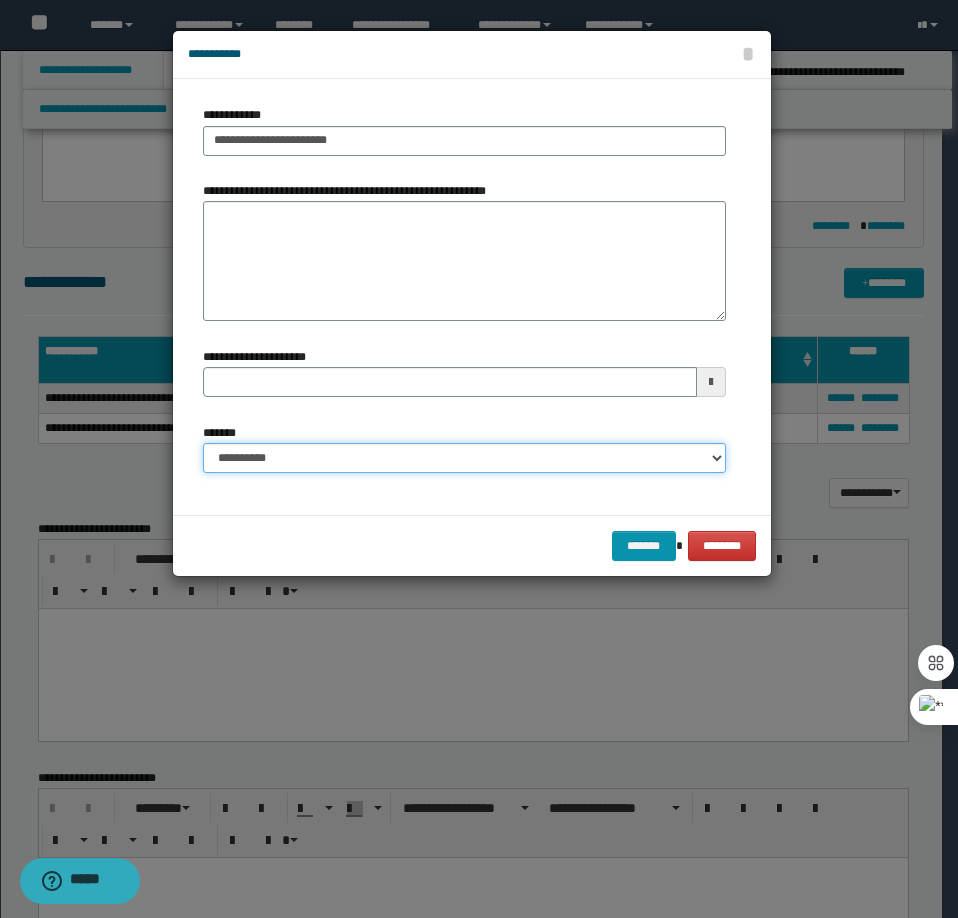 click on "**********" at bounding box center [464, 458] 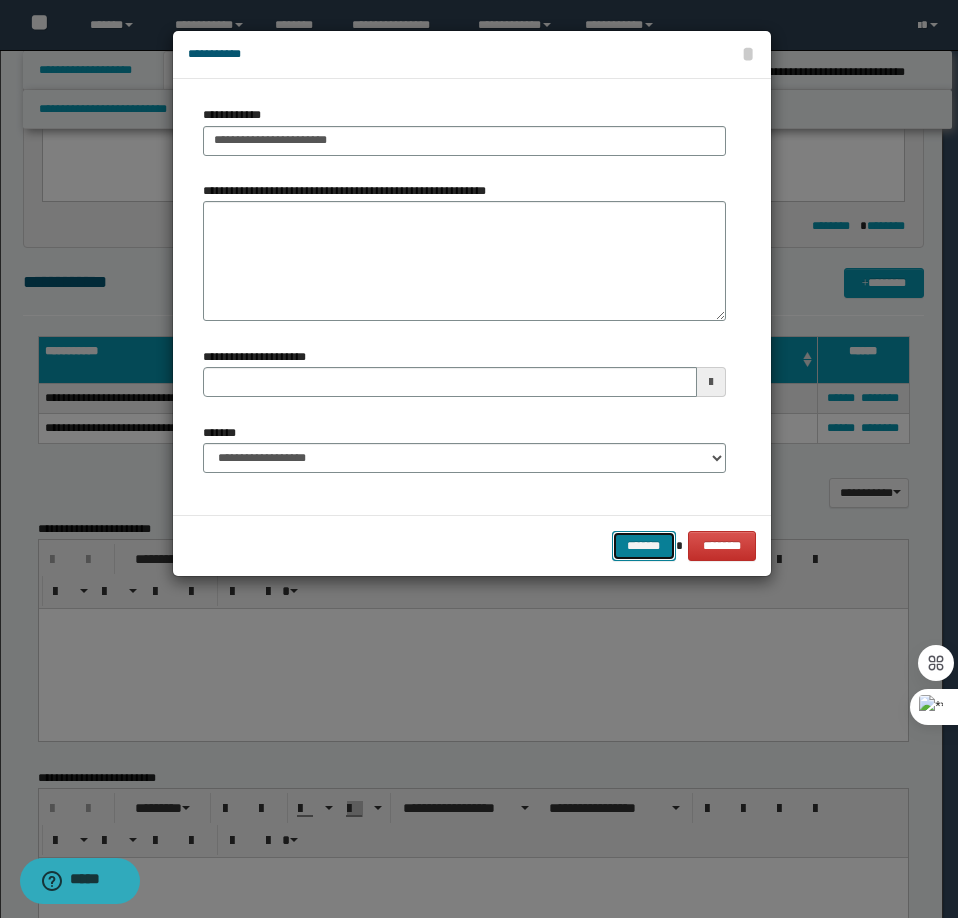 click on "*******" at bounding box center (644, 546) 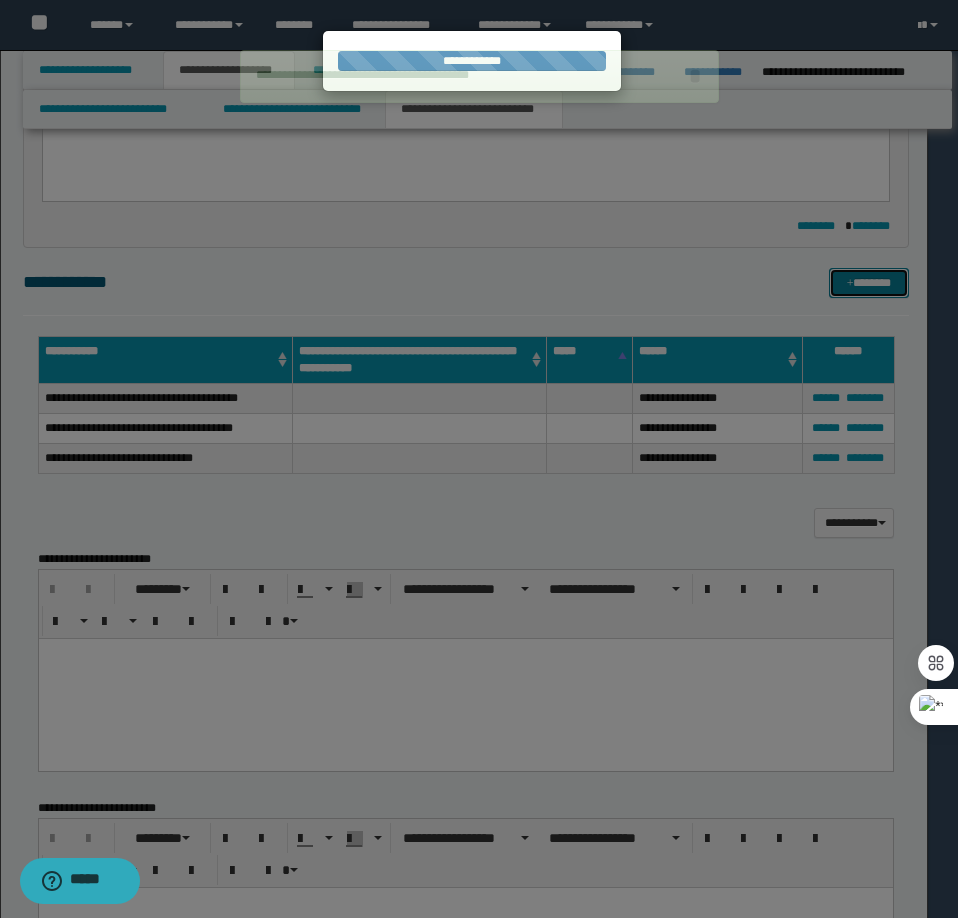 type 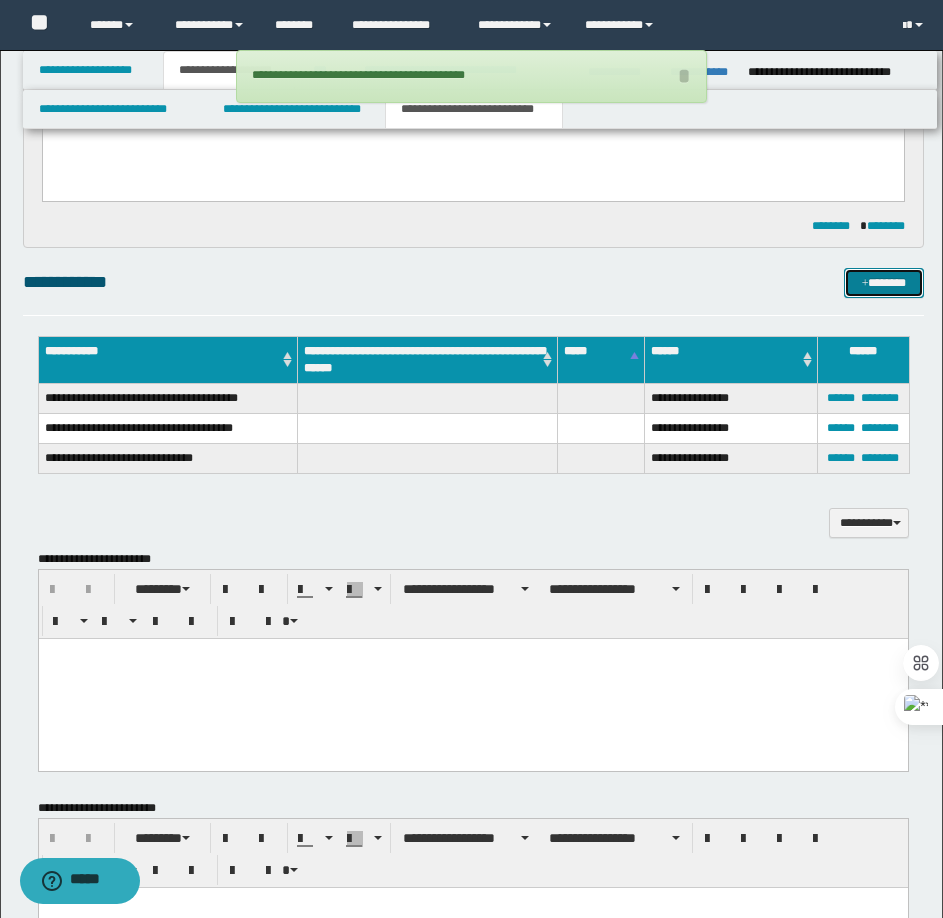 click on "*******" at bounding box center [884, 283] 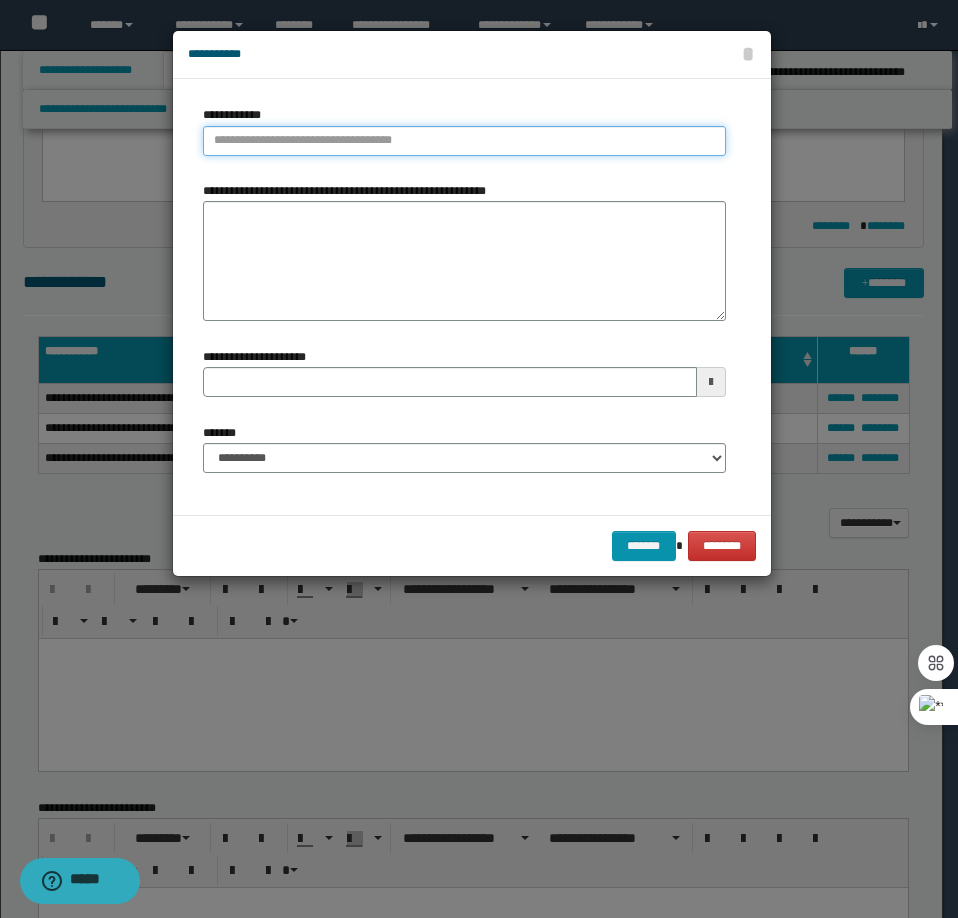 type on "**********" 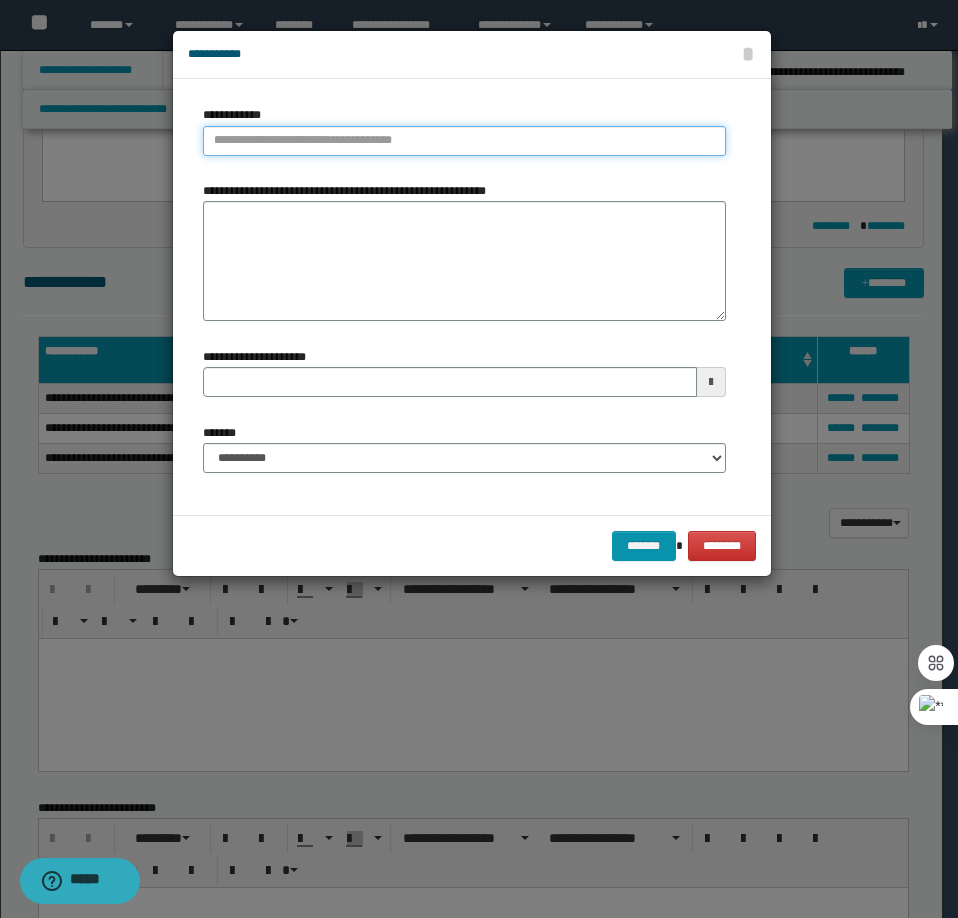 click on "**********" at bounding box center (464, 141) 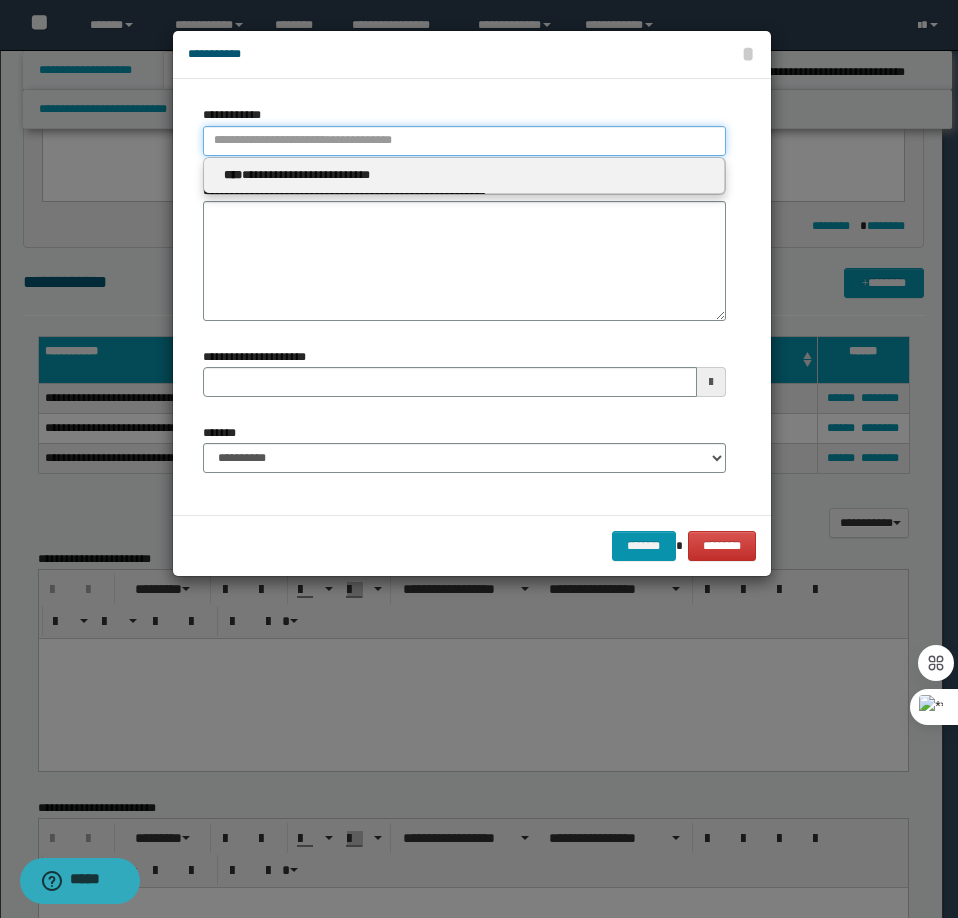 type 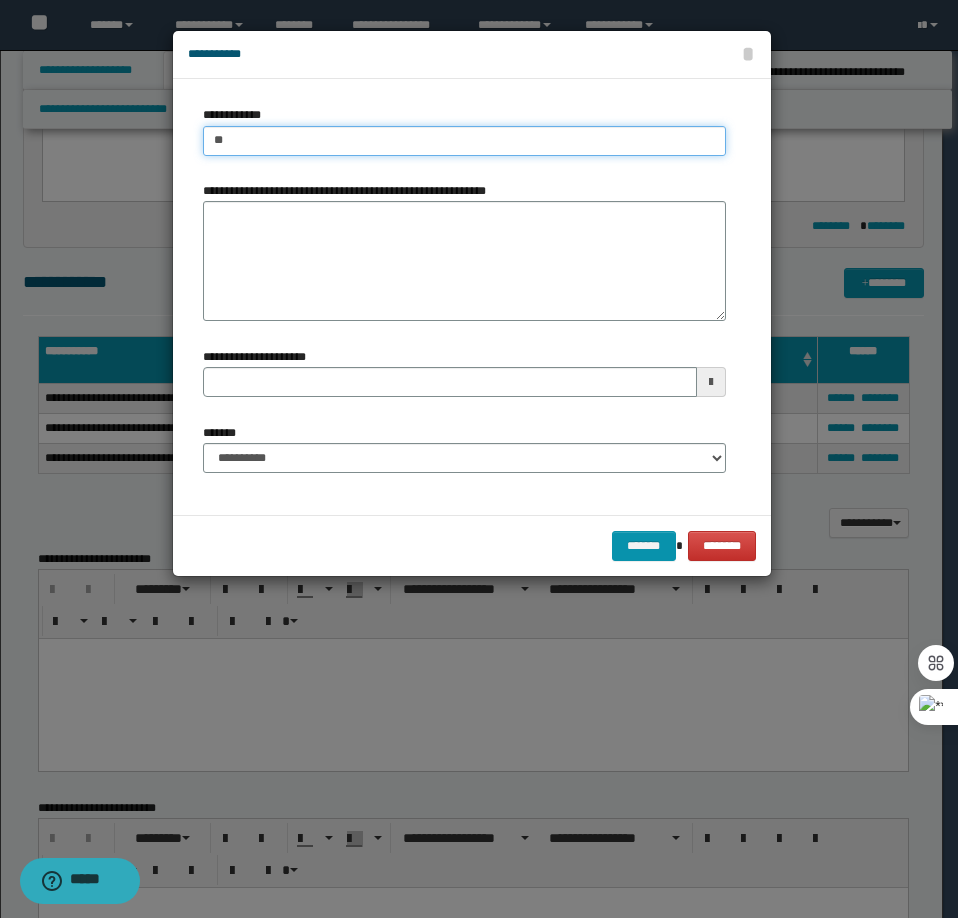 type on "***" 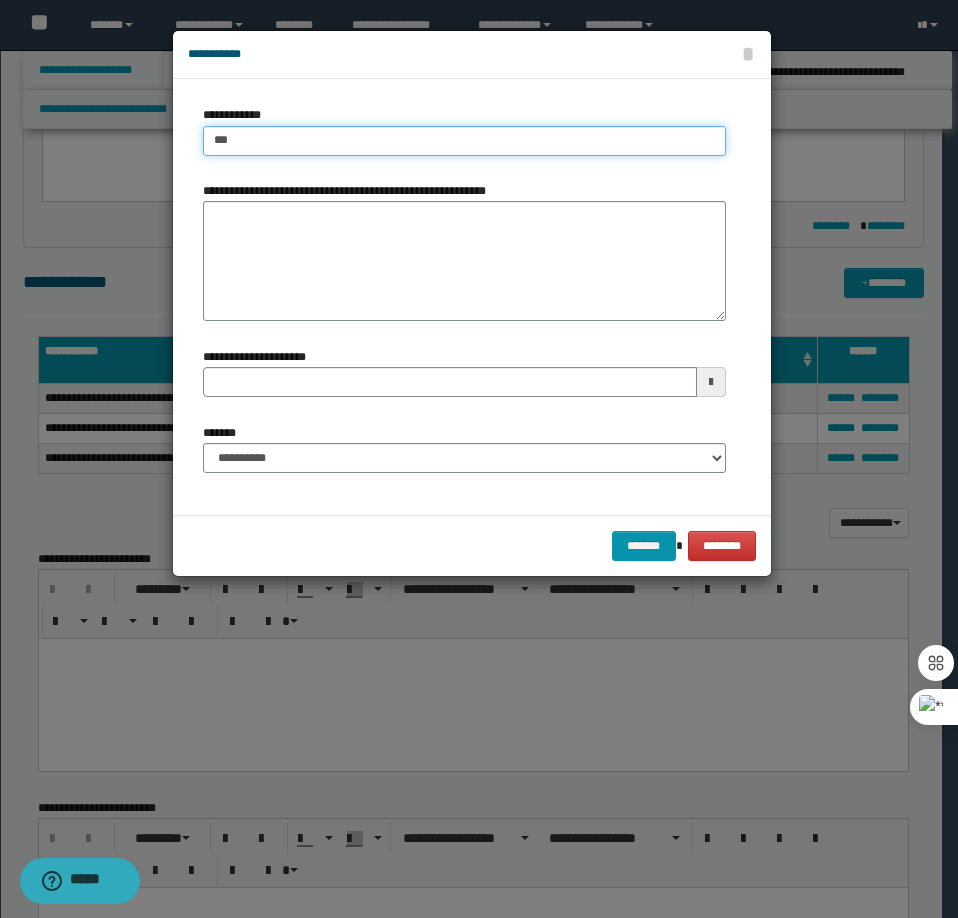 type on "***" 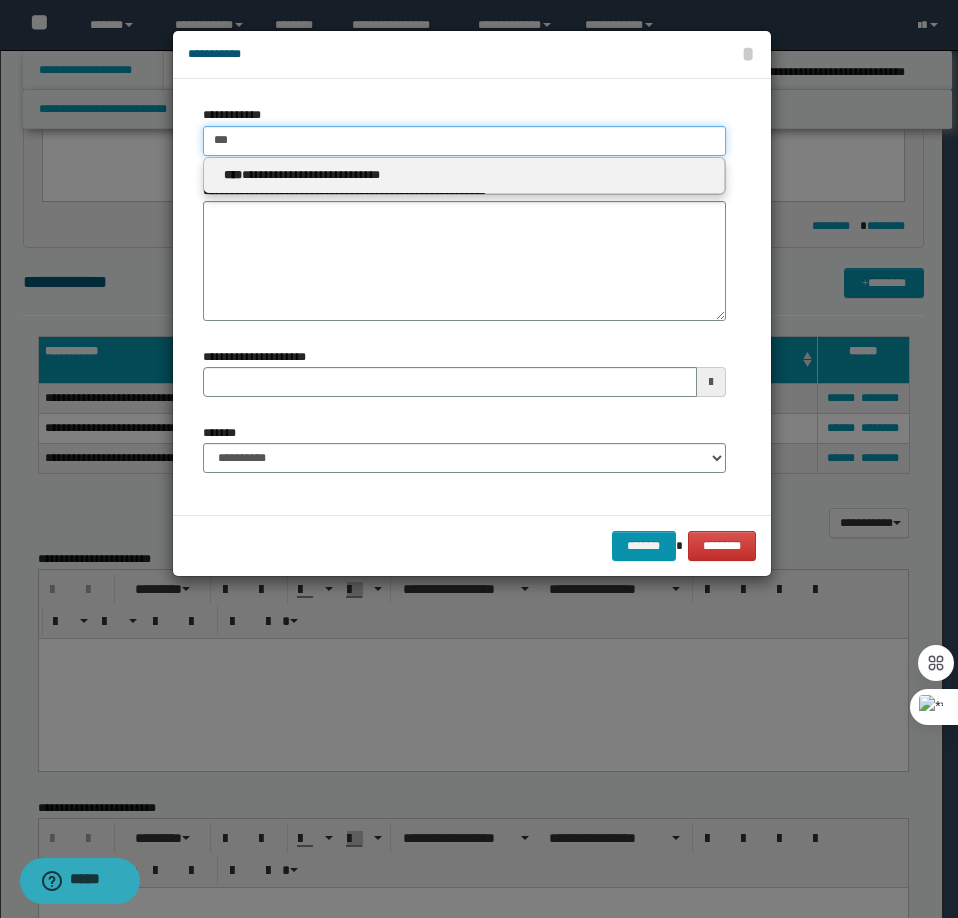 type 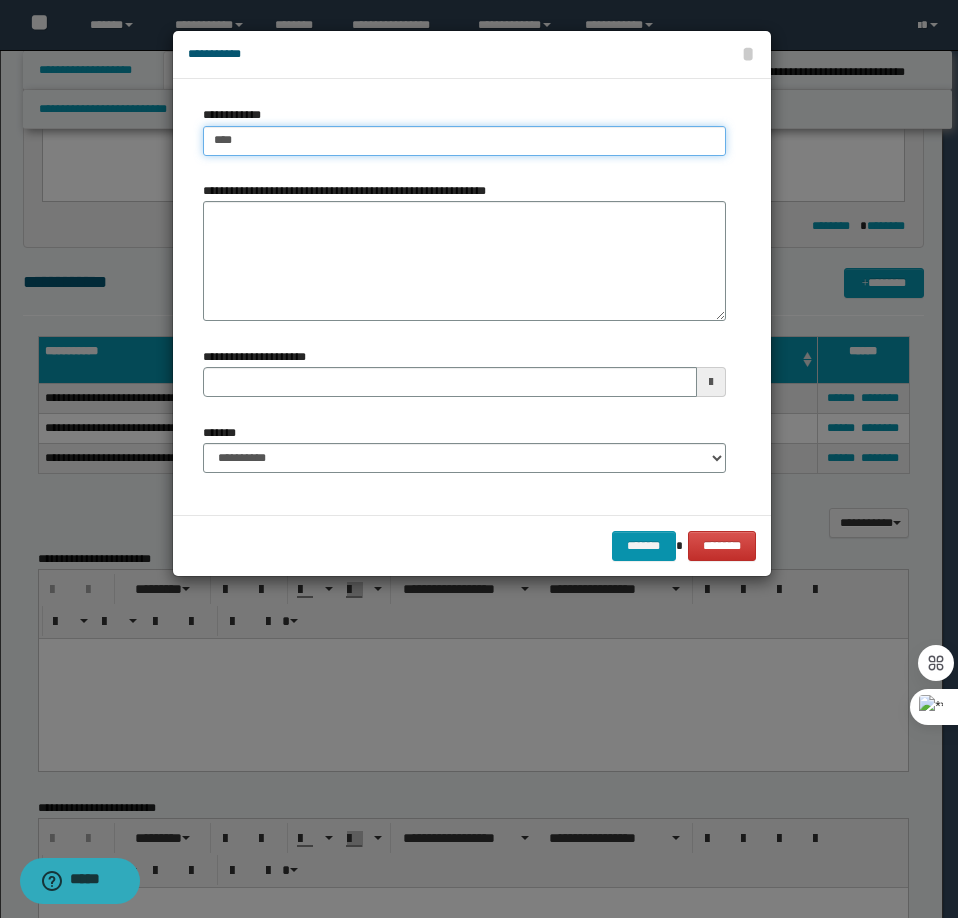 type on "****" 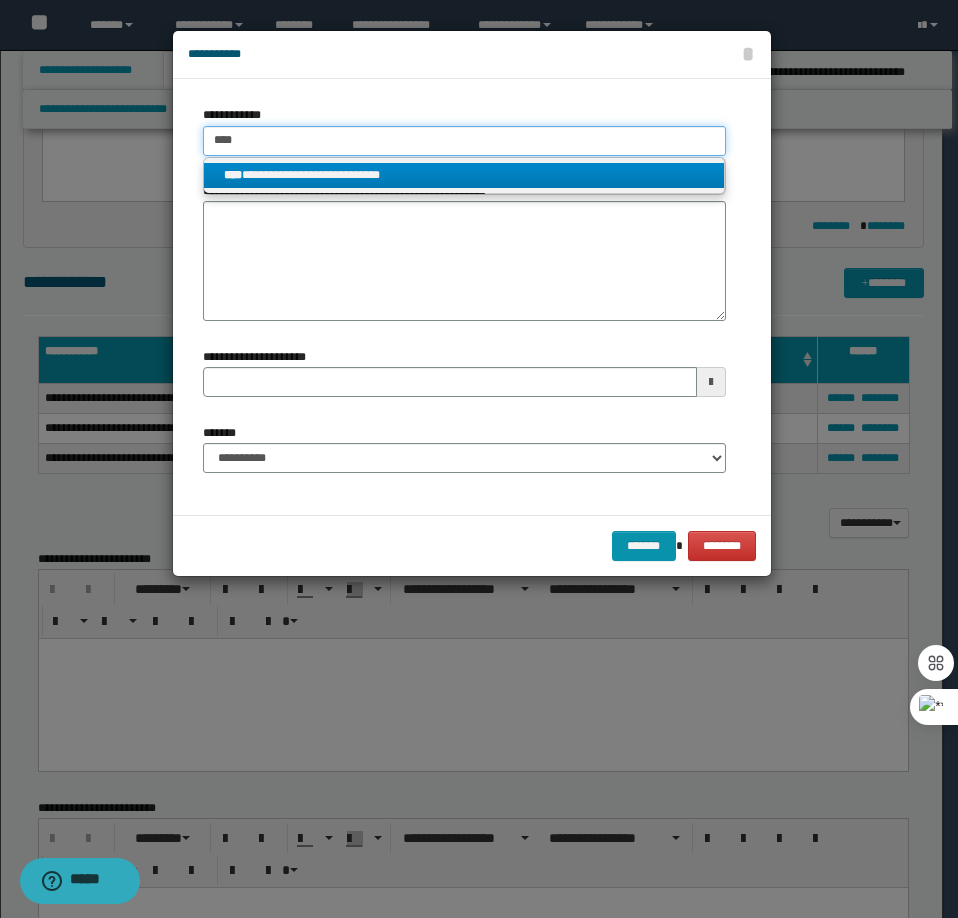 type on "****" 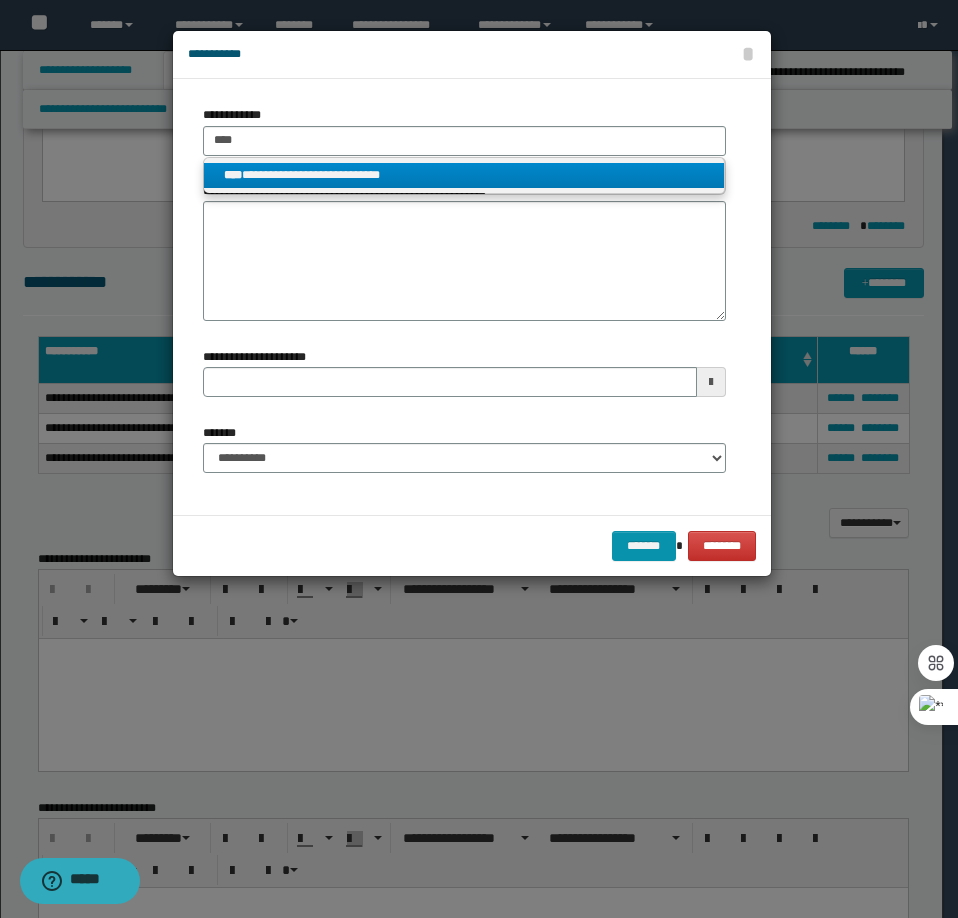 click on "**********" at bounding box center (464, 175) 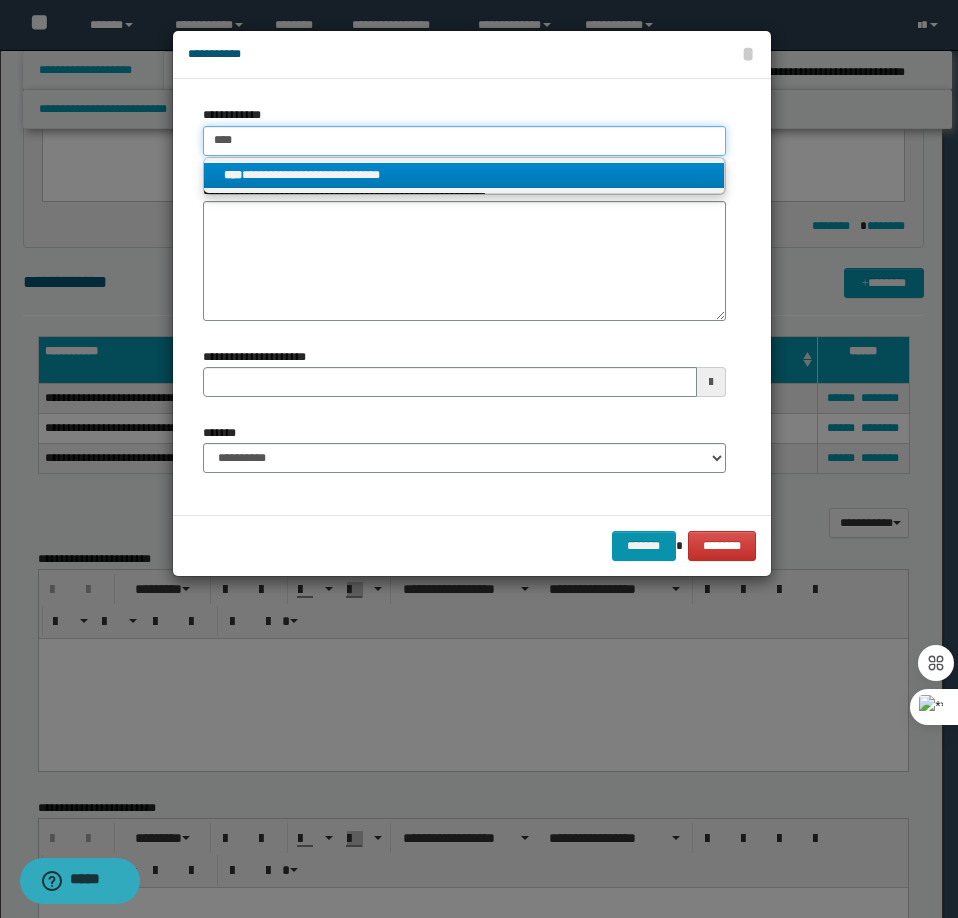 type 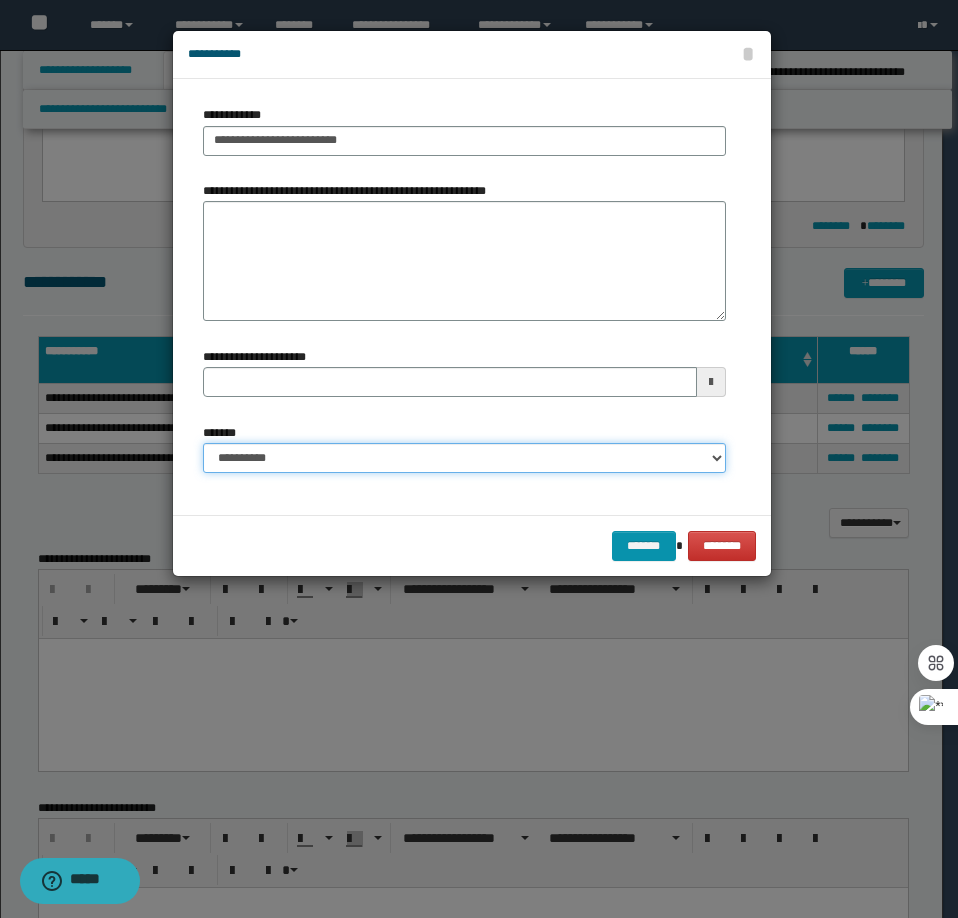 click on "**********" at bounding box center (464, 458) 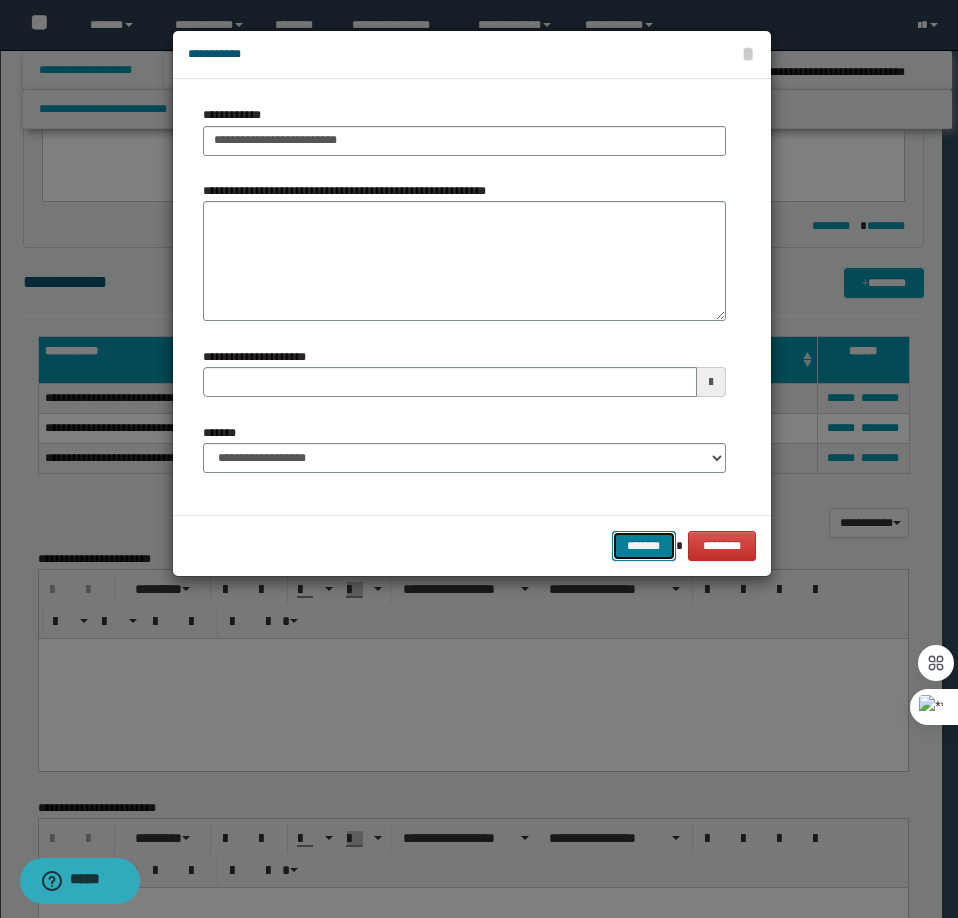 click on "*******" at bounding box center (644, 546) 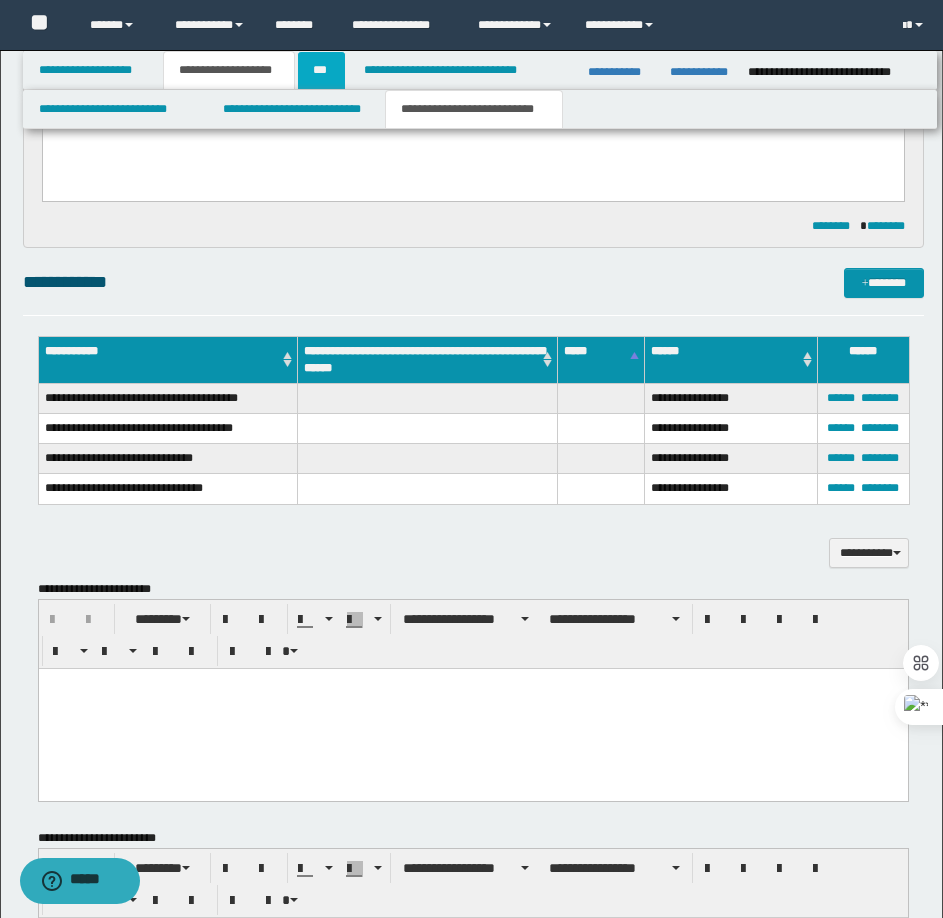 click on "***" at bounding box center (321, 70) 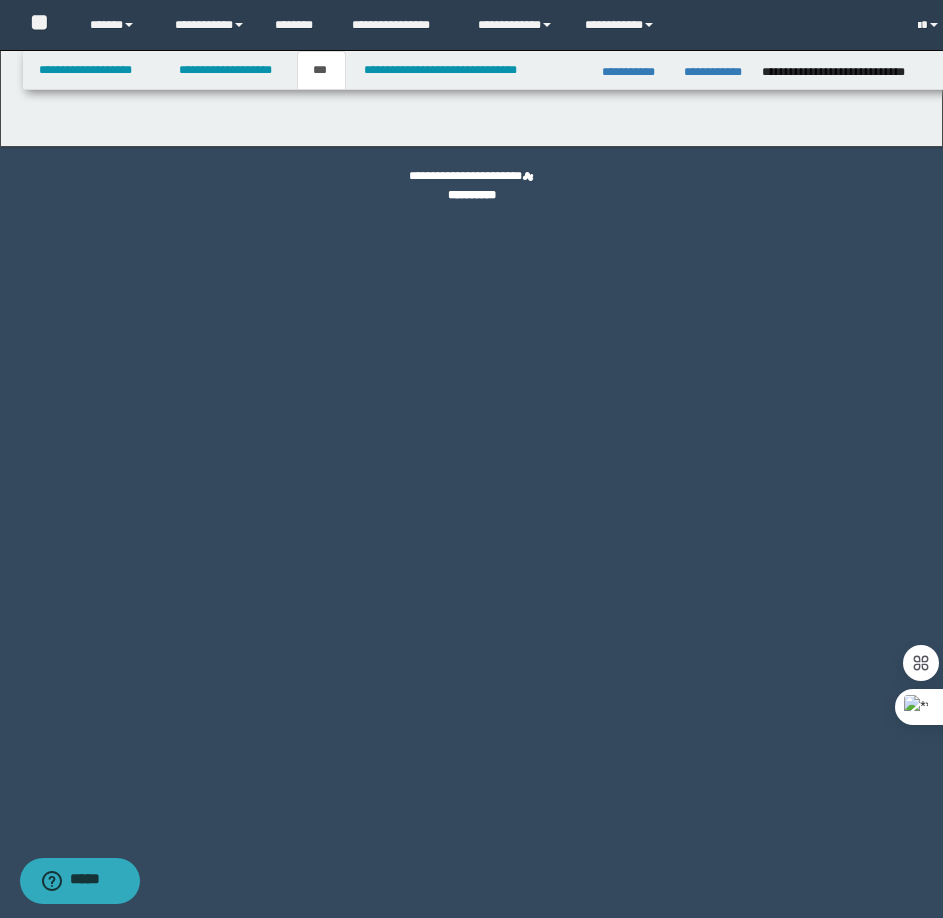 scroll, scrollTop: 0, scrollLeft: 0, axis: both 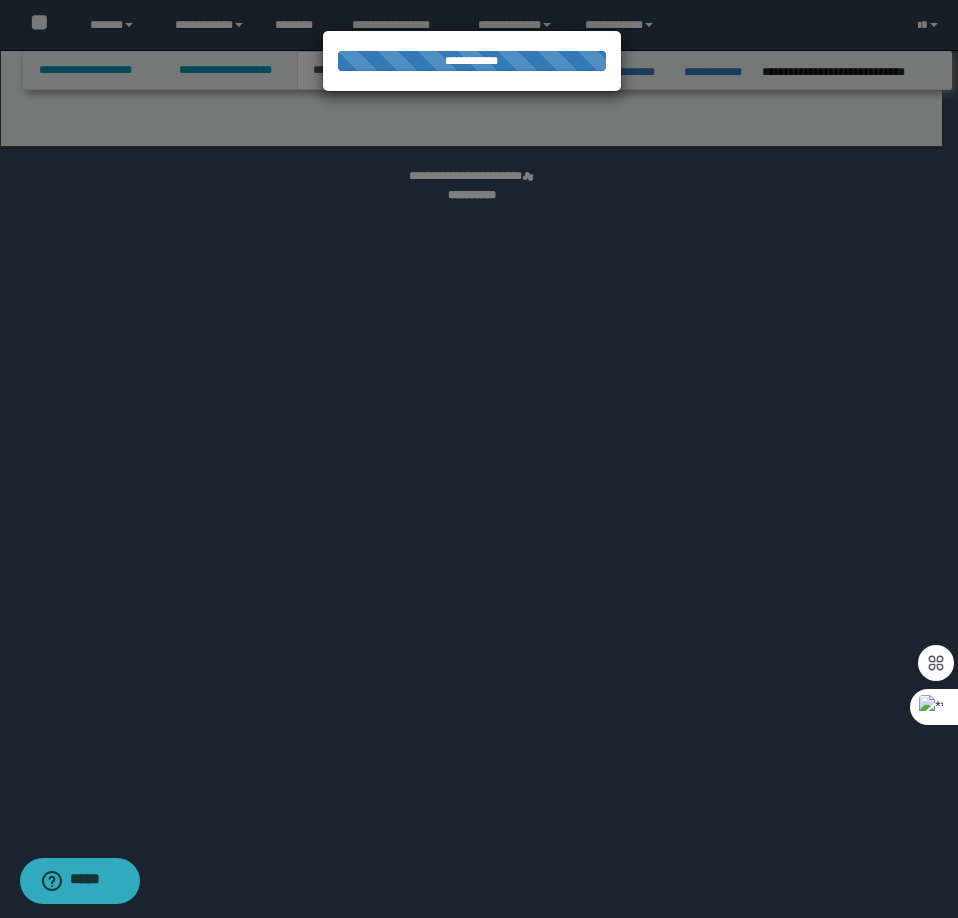 select on "*" 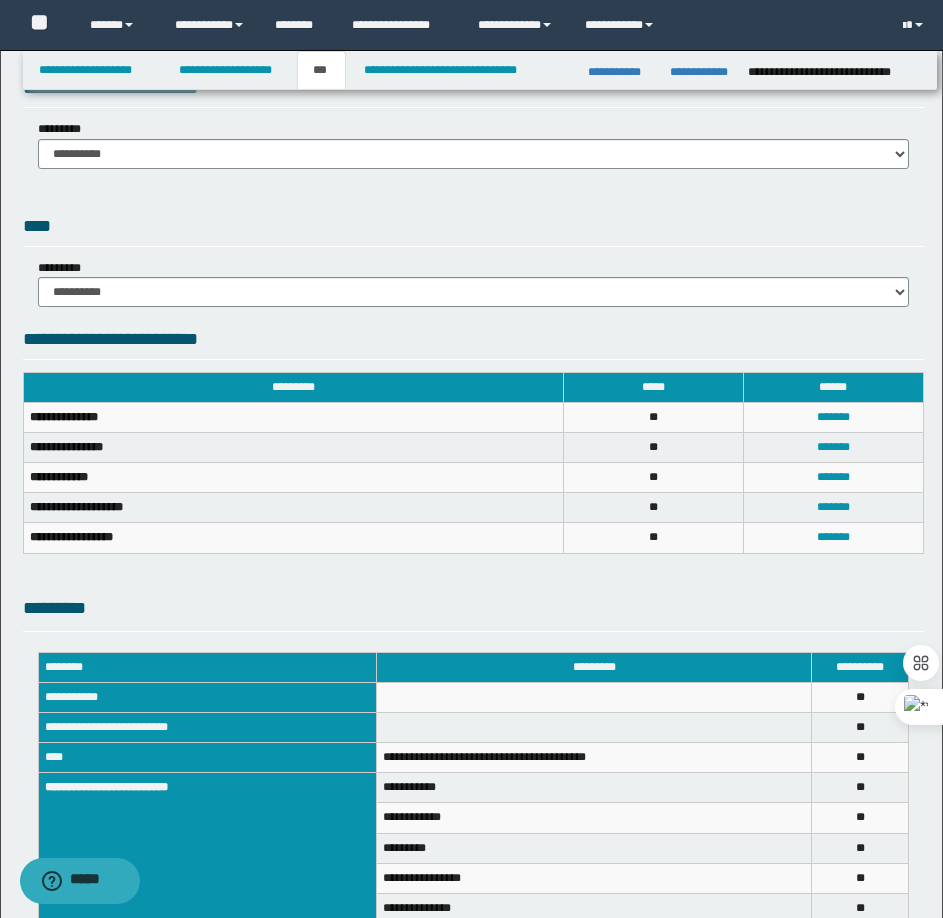scroll, scrollTop: 363, scrollLeft: 0, axis: vertical 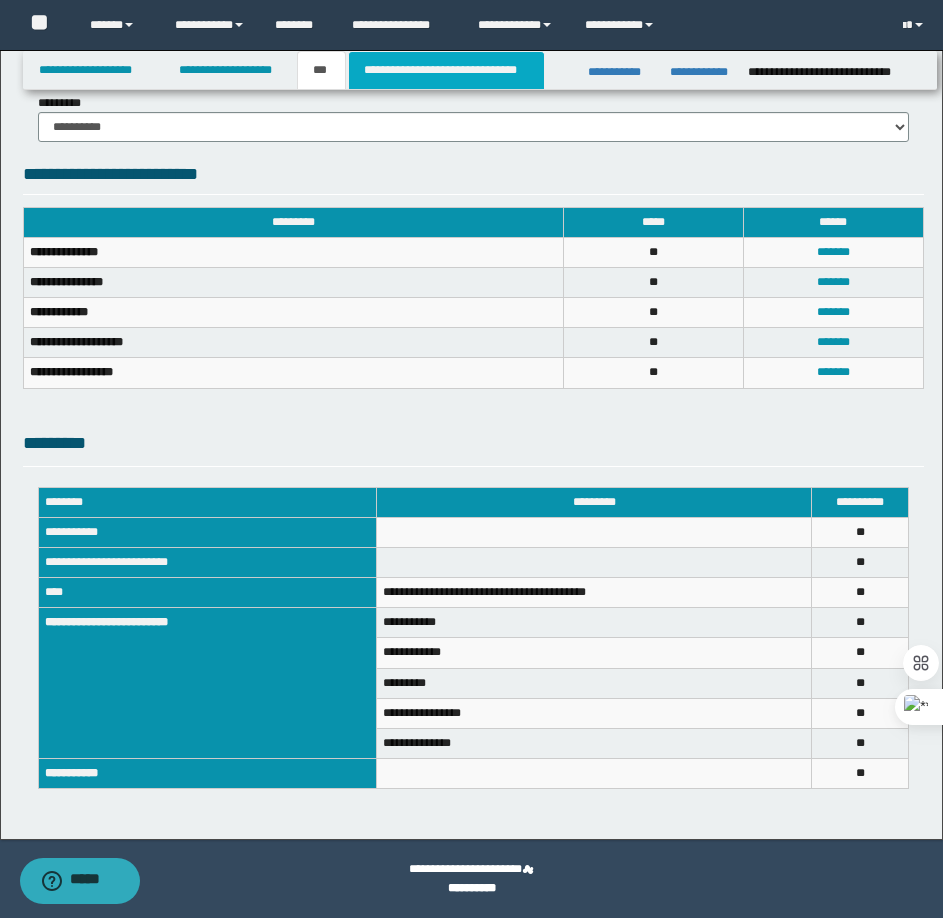 click on "**********" at bounding box center [446, 70] 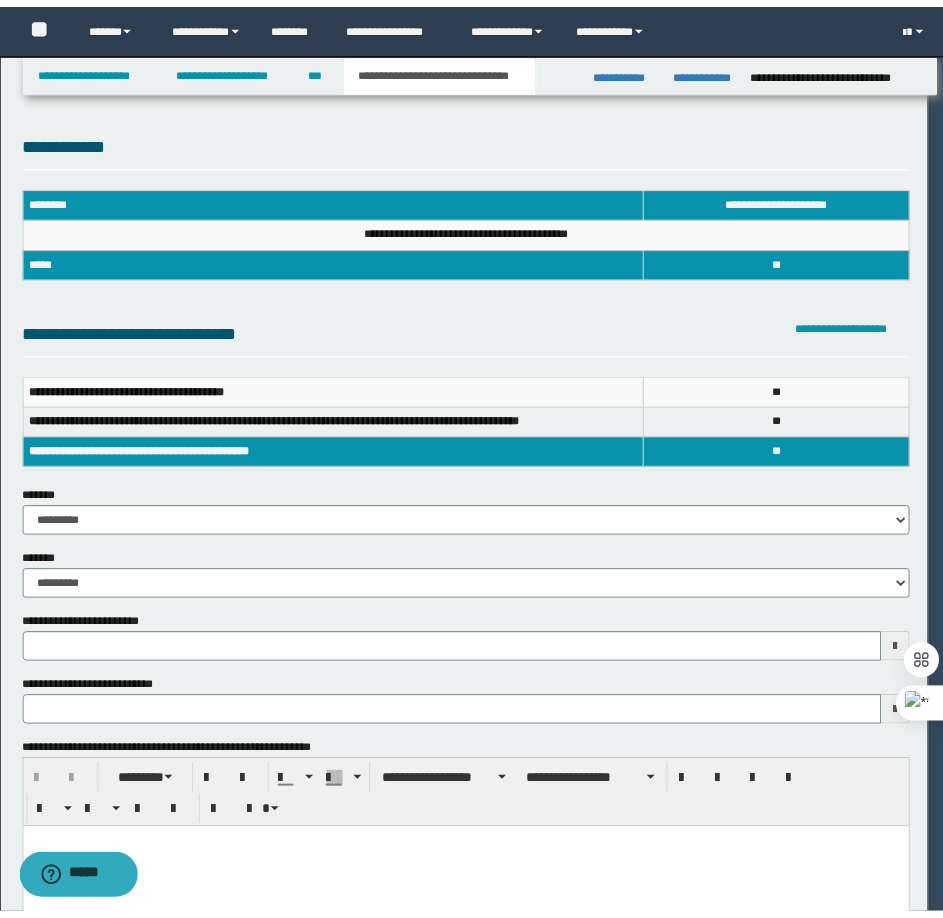scroll, scrollTop: 0, scrollLeft: 0, axis: both 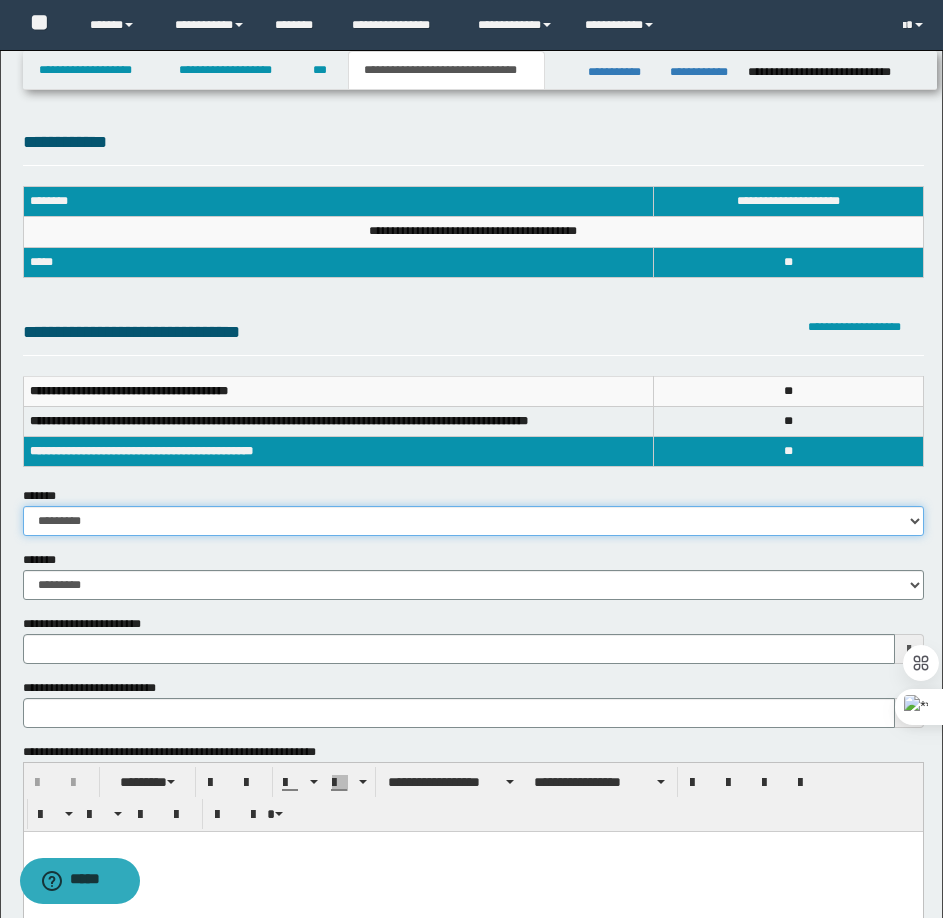 click on "**********" at bounding box center (473, 521) 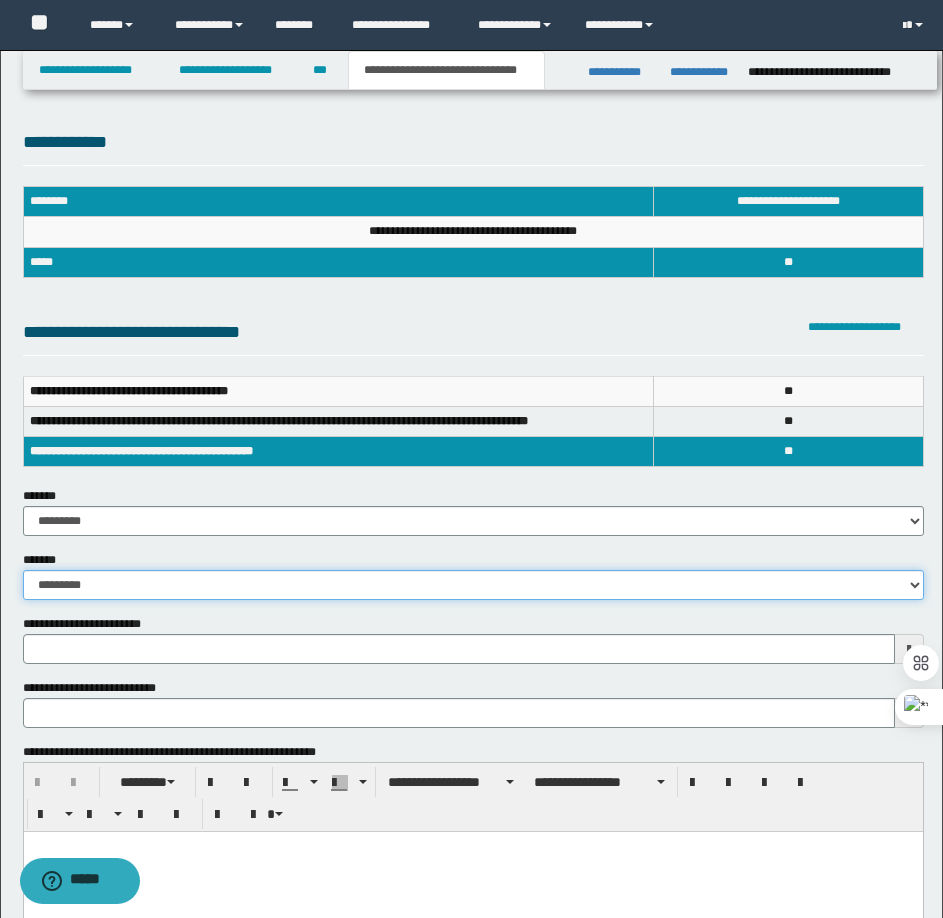 click on "**********" at bounding box center [473, 585] 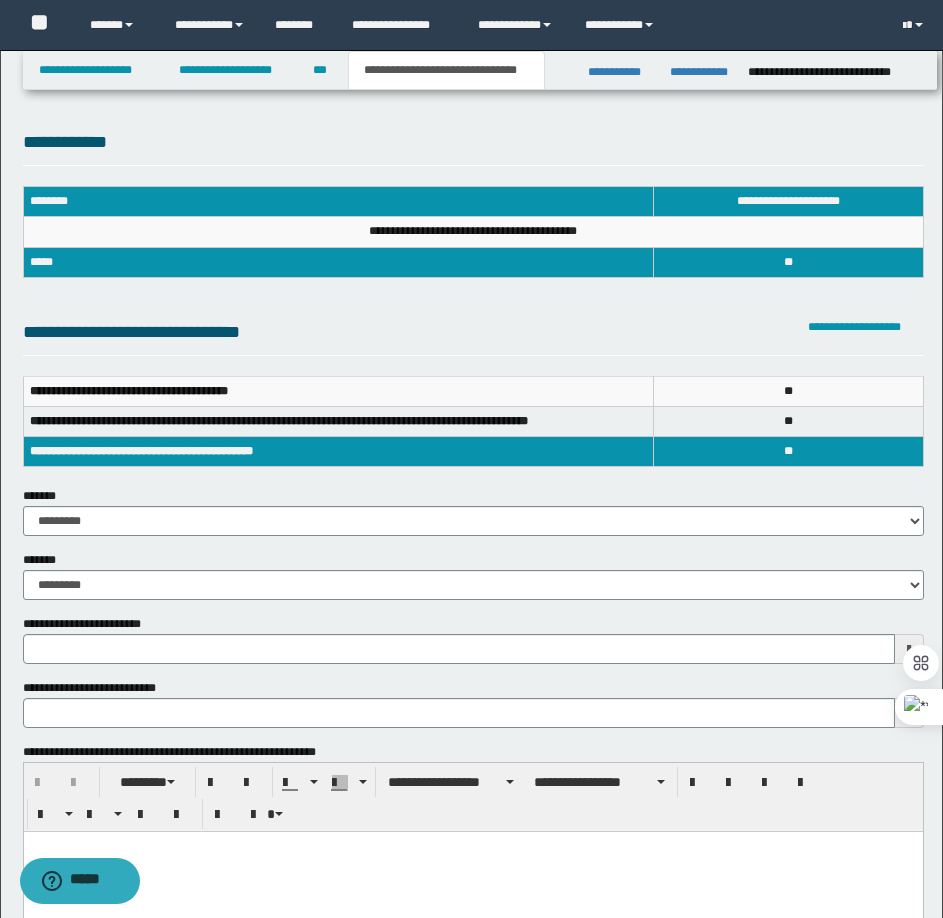 type 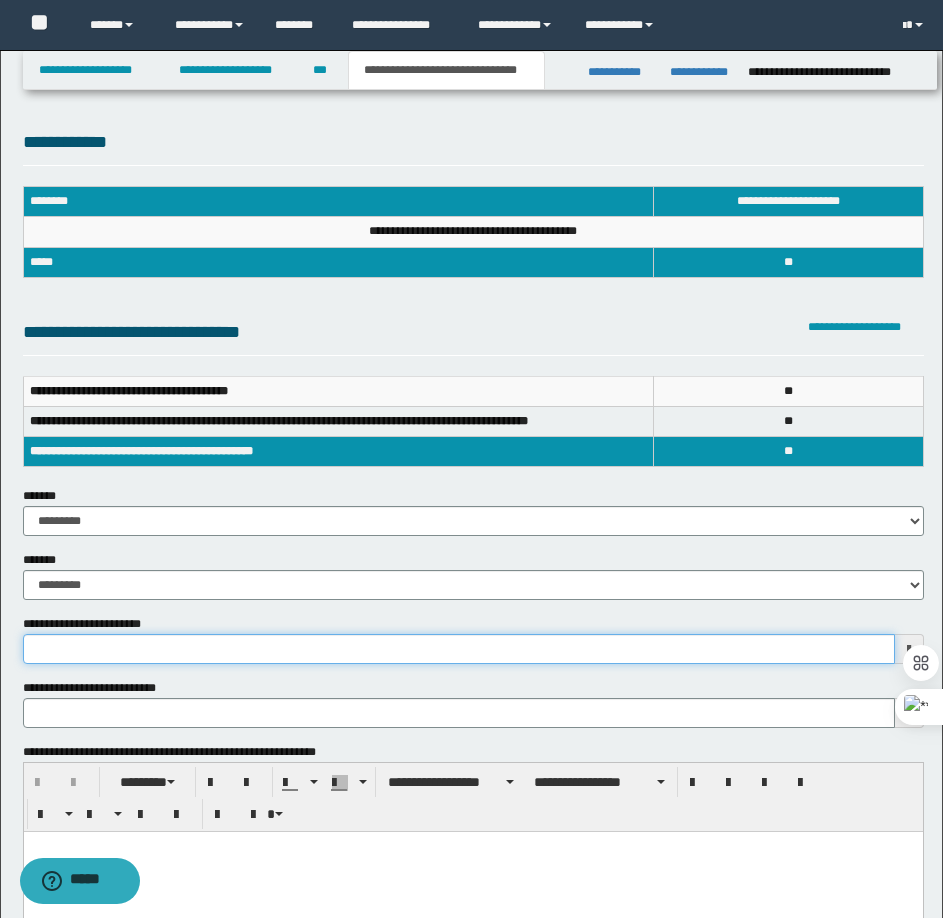 click on "**********" at bounding box center (459, 649) 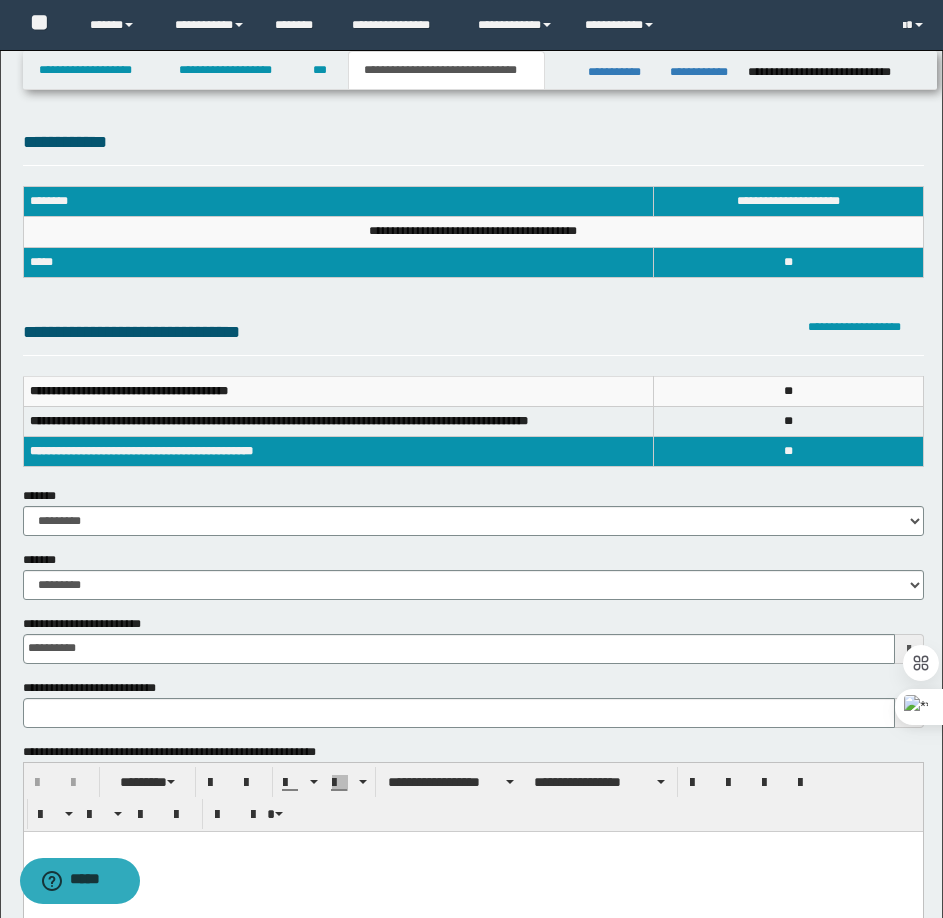 click on "**********" at bounding box center [473, 431] 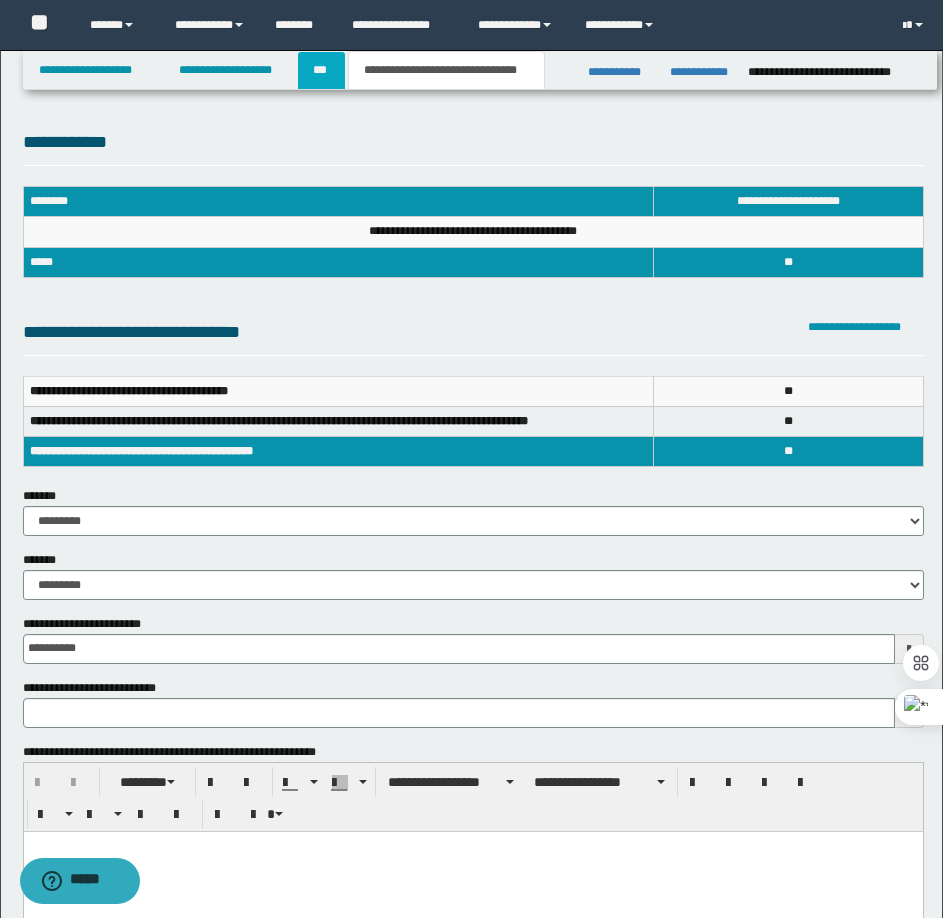 click on "***" at bounding box center (321, 70) 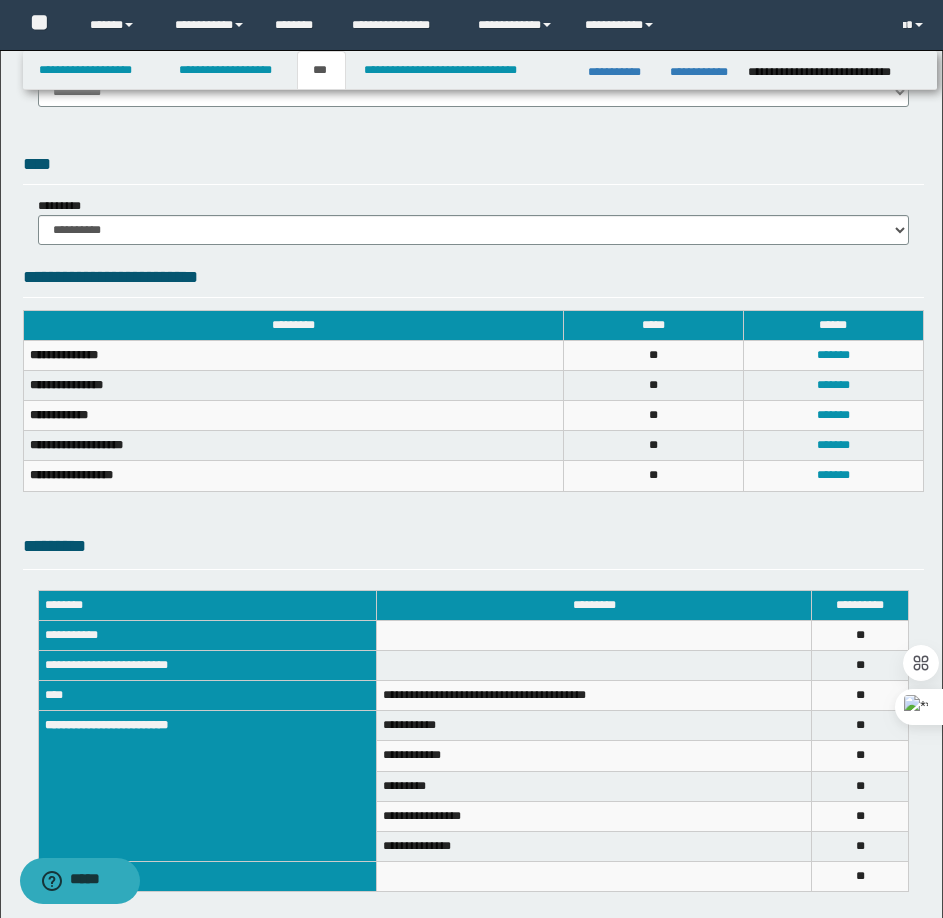 scroll, scrollTop: 300, scrollLeft: 0, axis: vertical 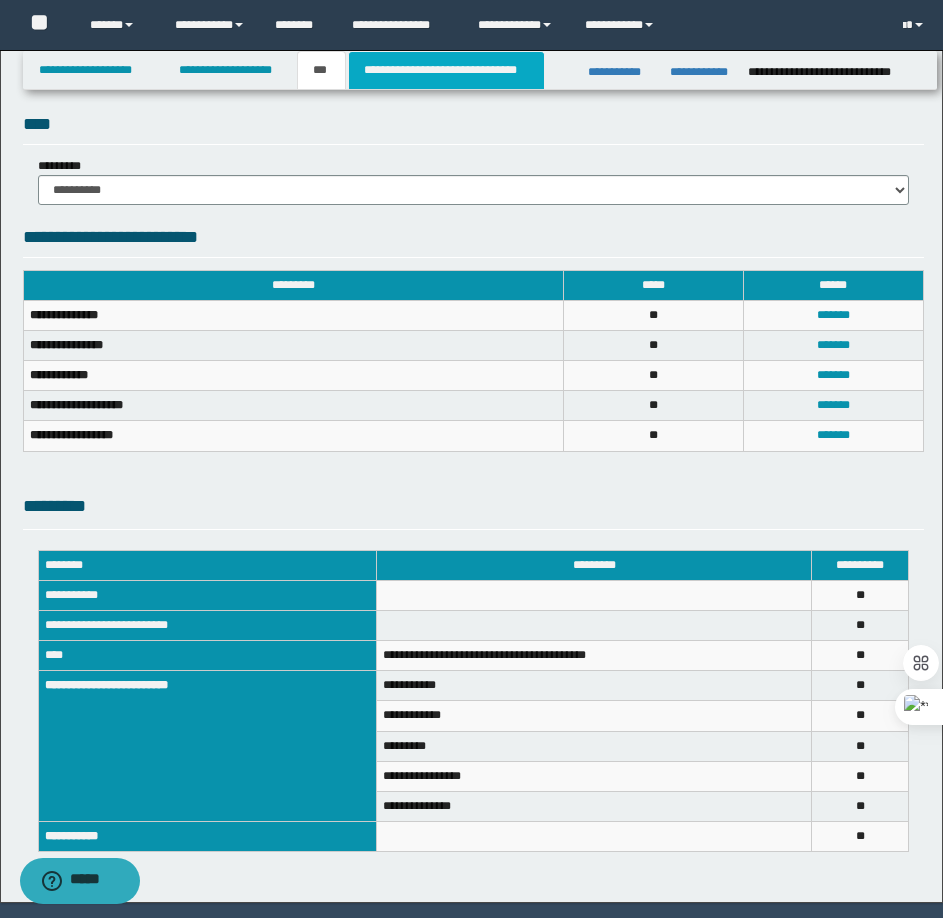 click on "**********" at bounding box center (446, 70) 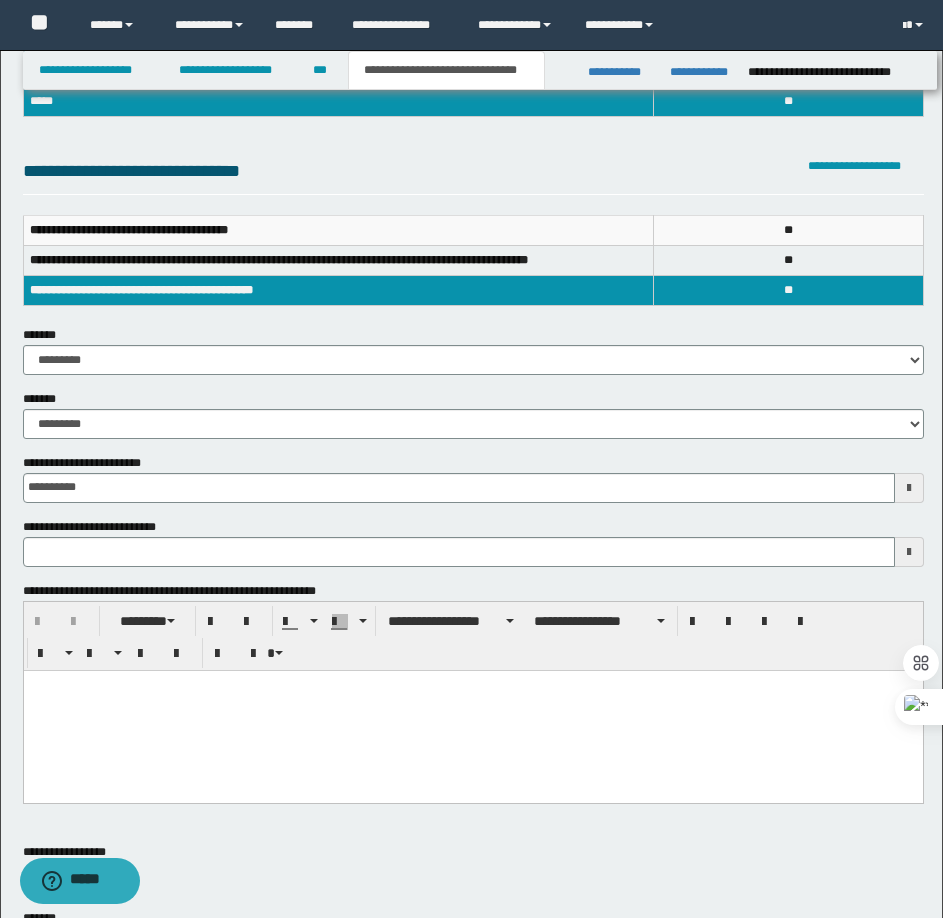 scroll, scrollTop: 0, scrollLeft: 0, axis: both 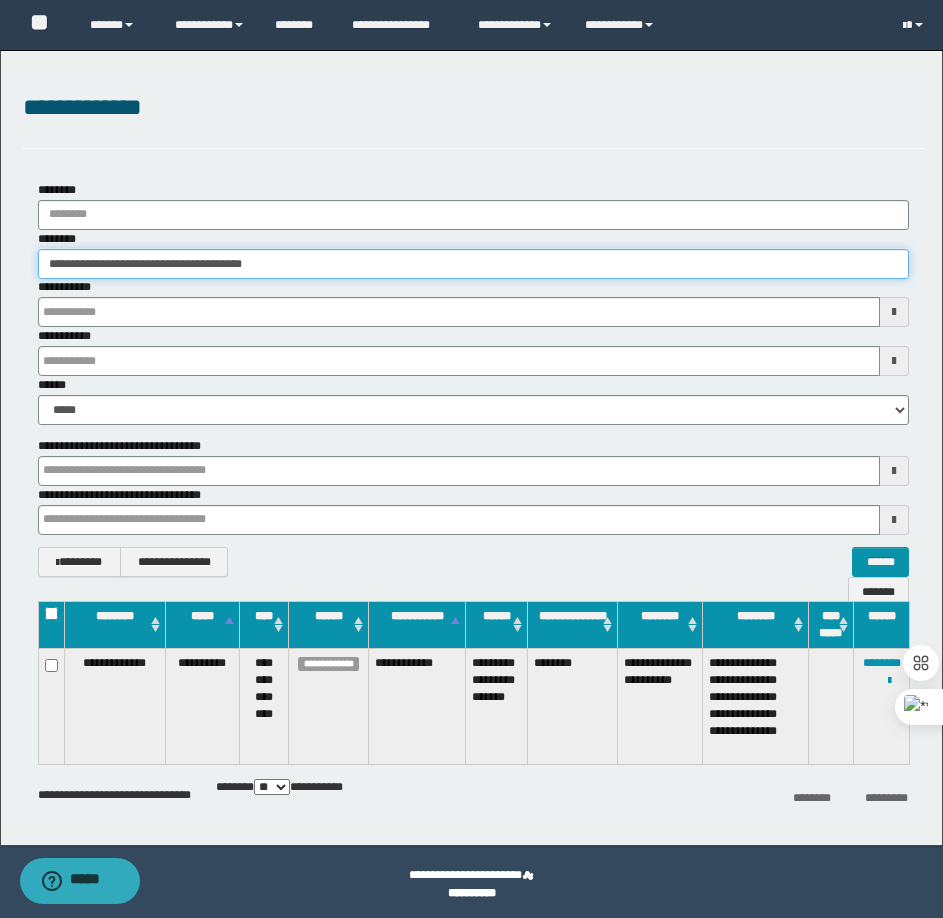 click on "**********" at bounding box center (473, 264) 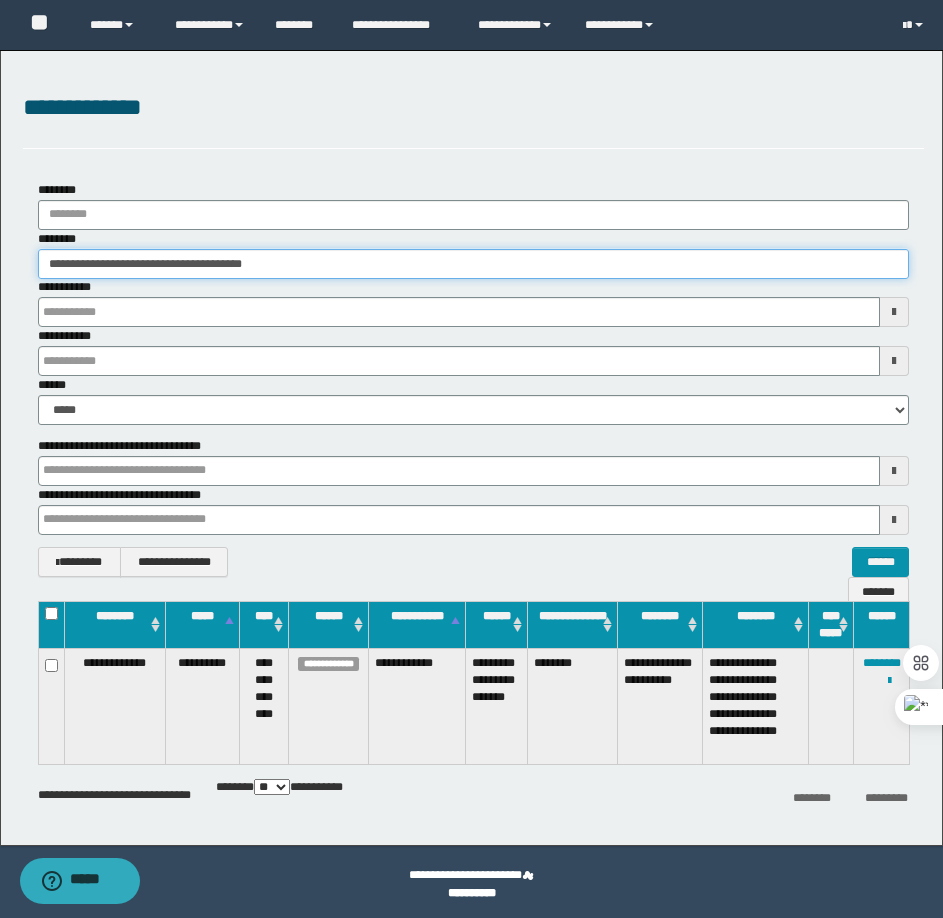 paste 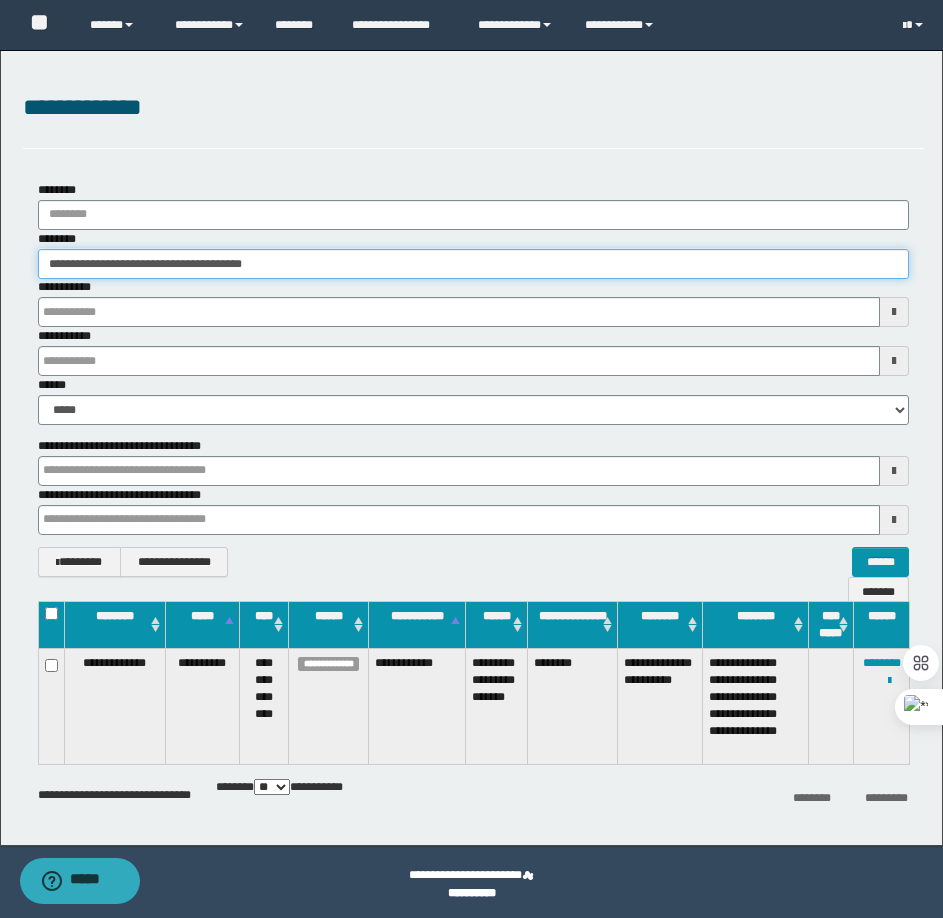 type on "********" 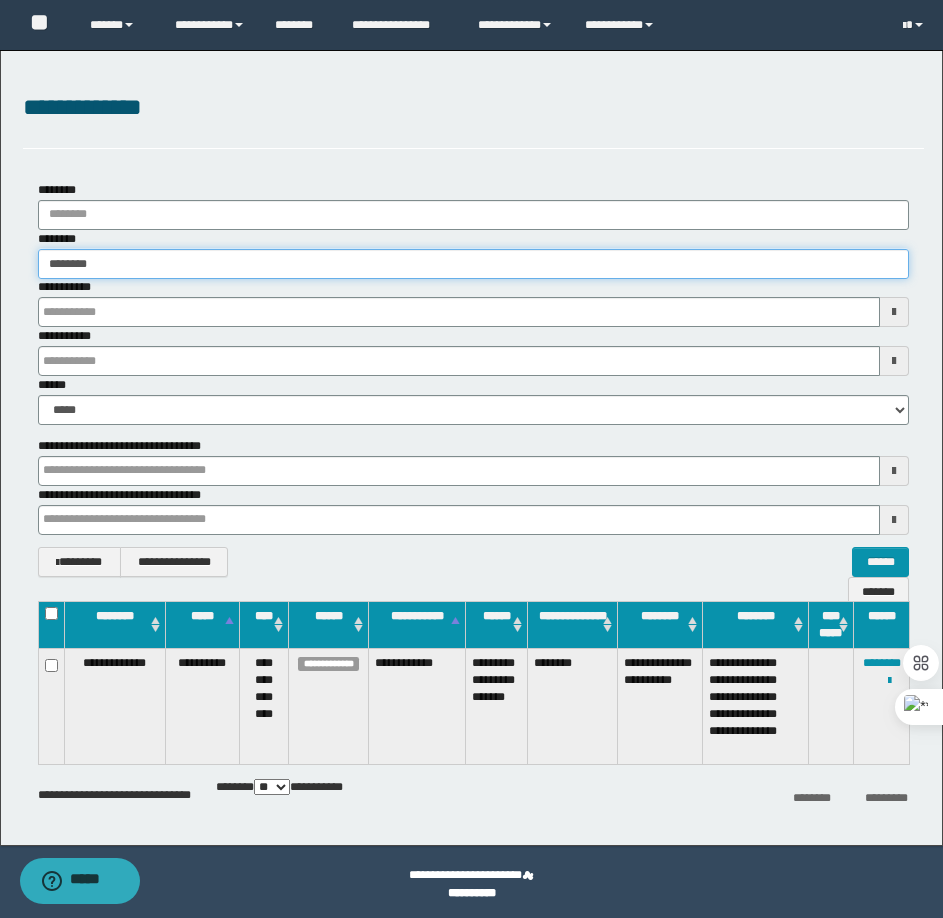 type on "********" 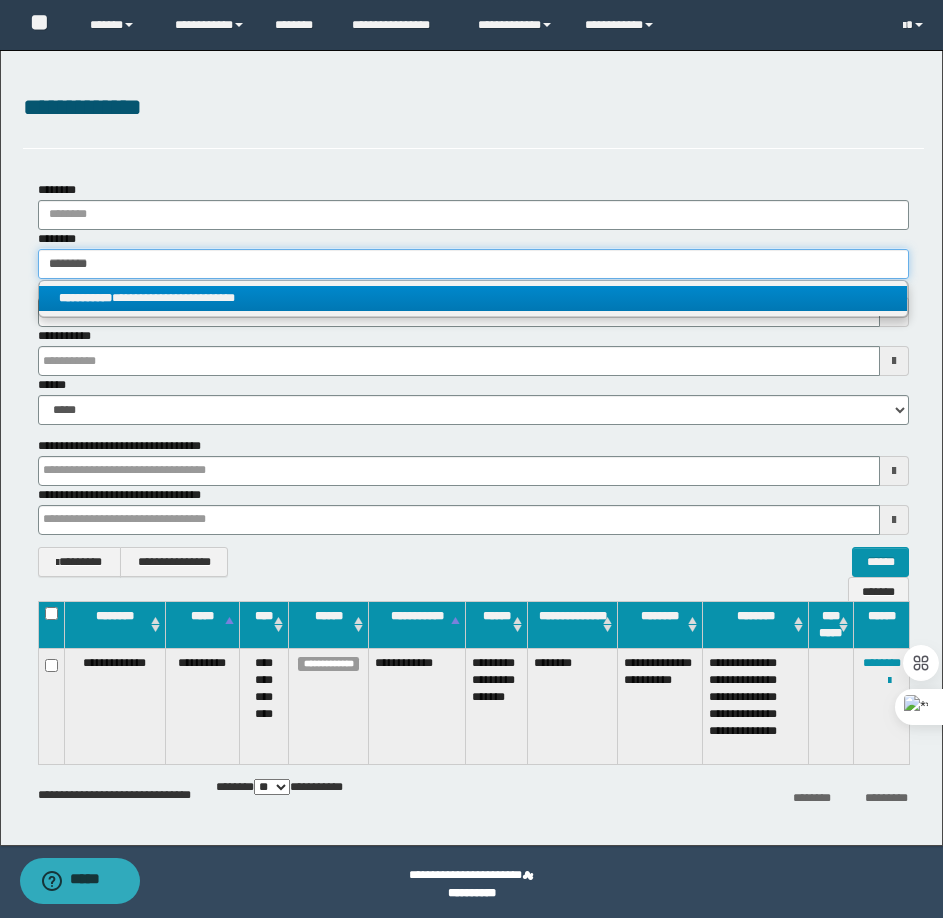 type on "********" 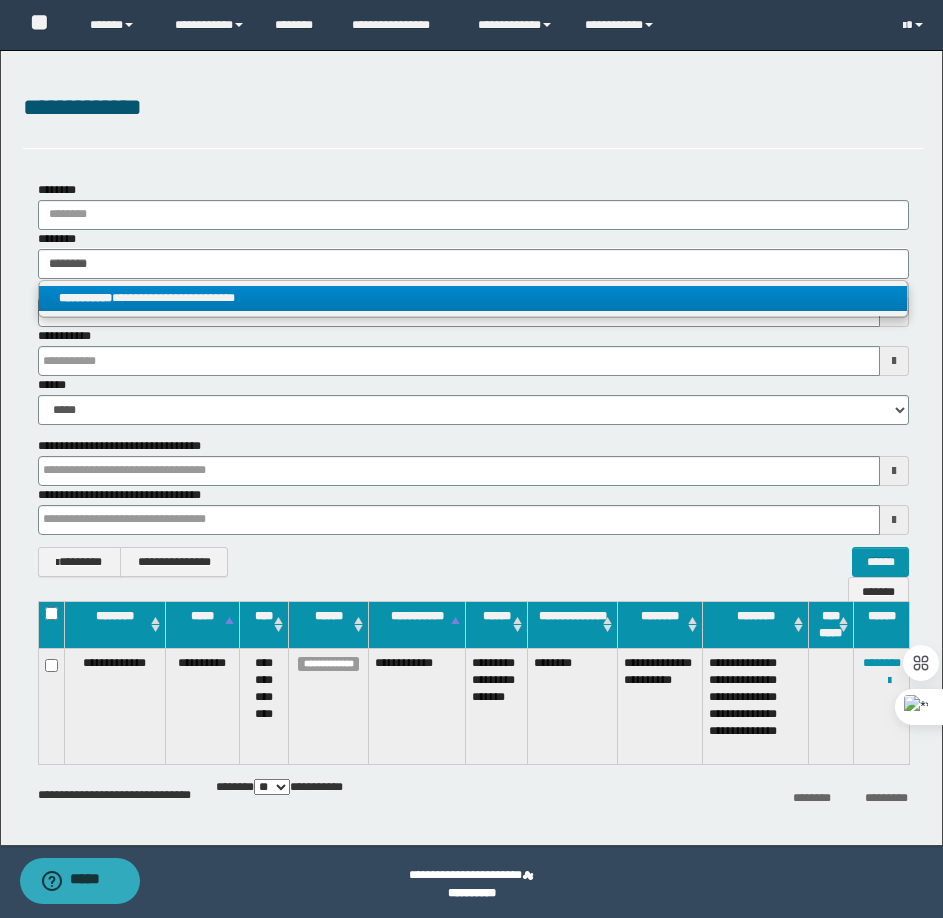 click on "**********" at bounding box center [473, 299] 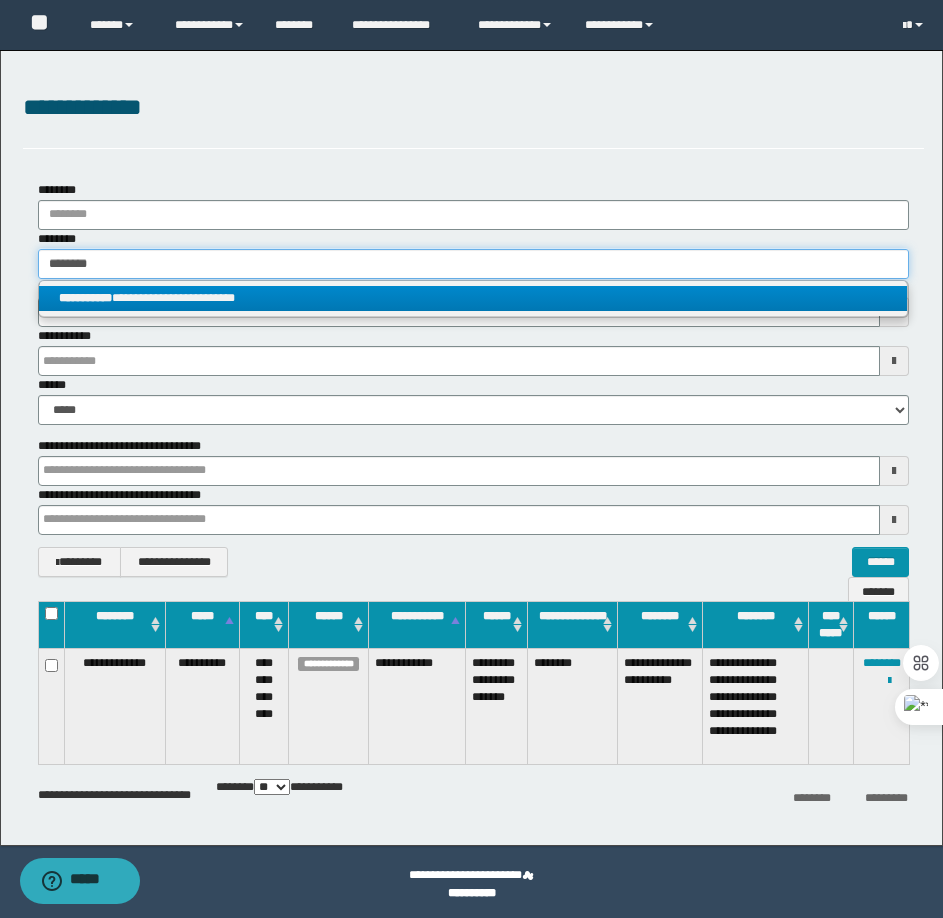 type 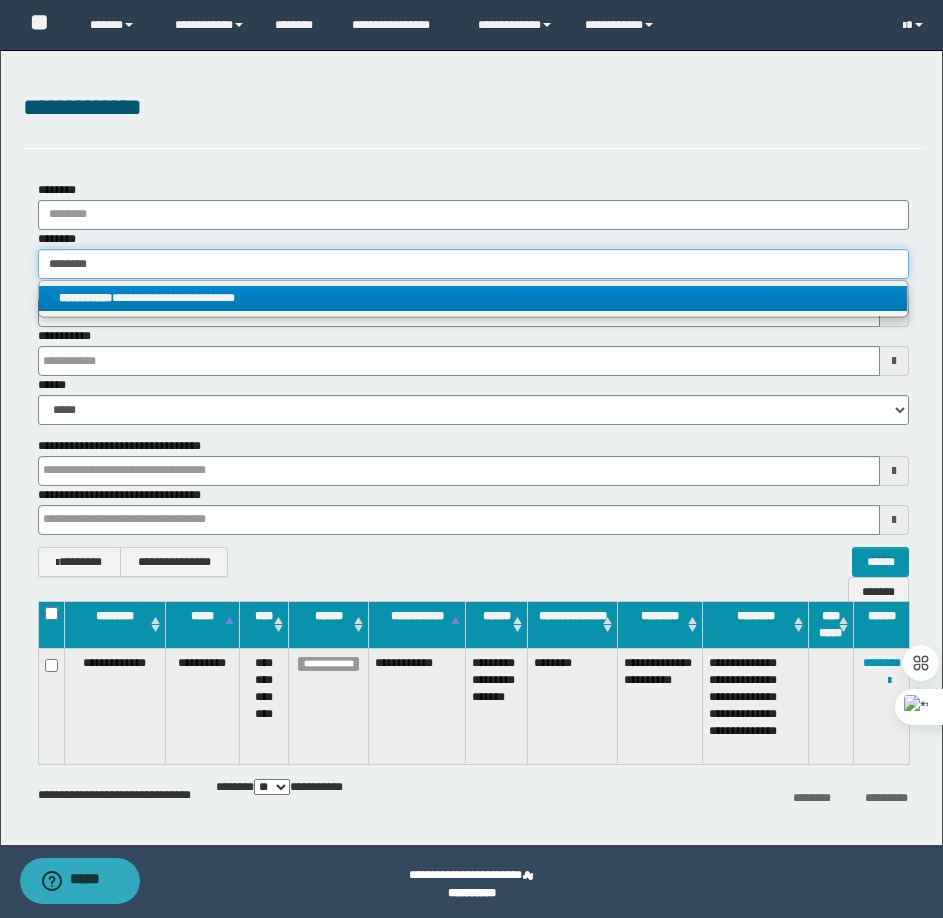 type on "**********" 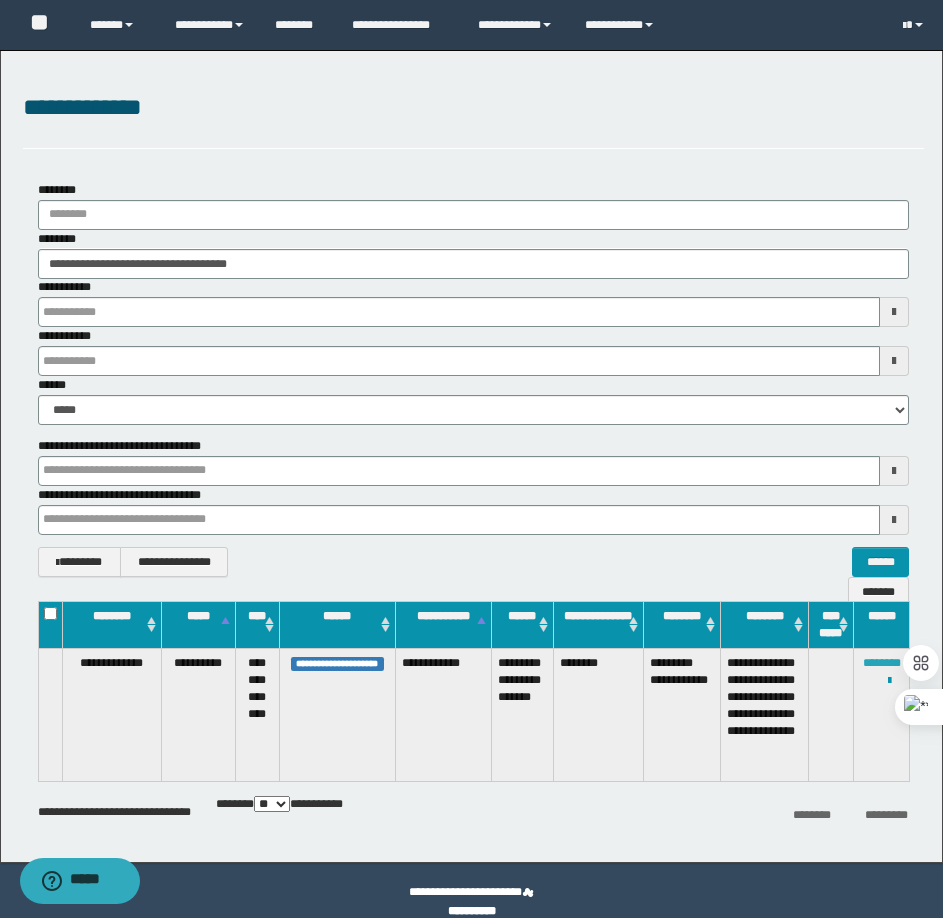 click on "********" at bounding box center (882, 663) 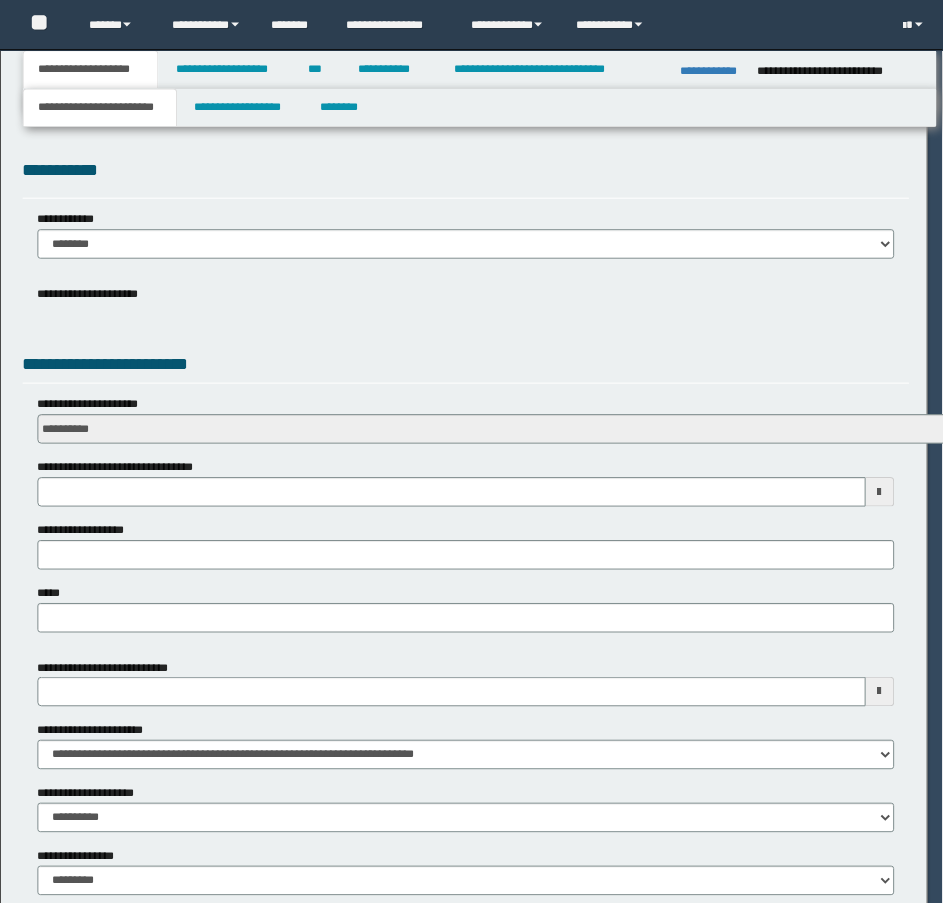 scroll, scrollTop: 0, scrollLeft: 0, axis: both 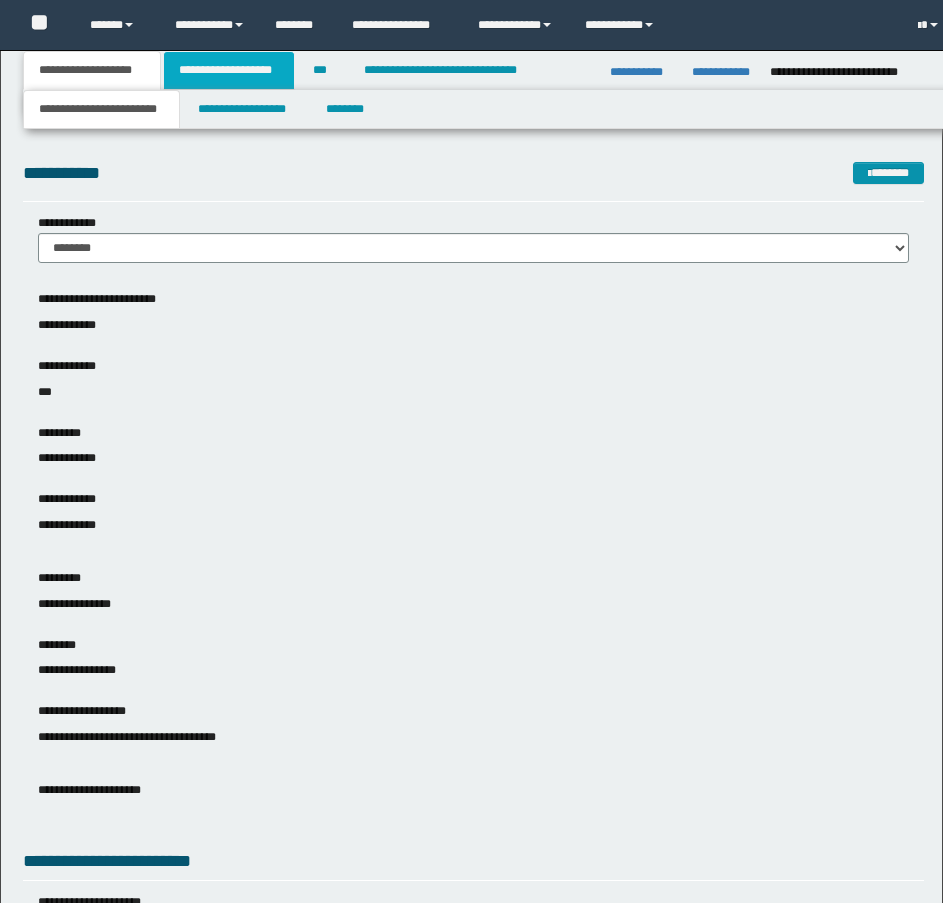 click on "**********" at bounding box center (229, 70) 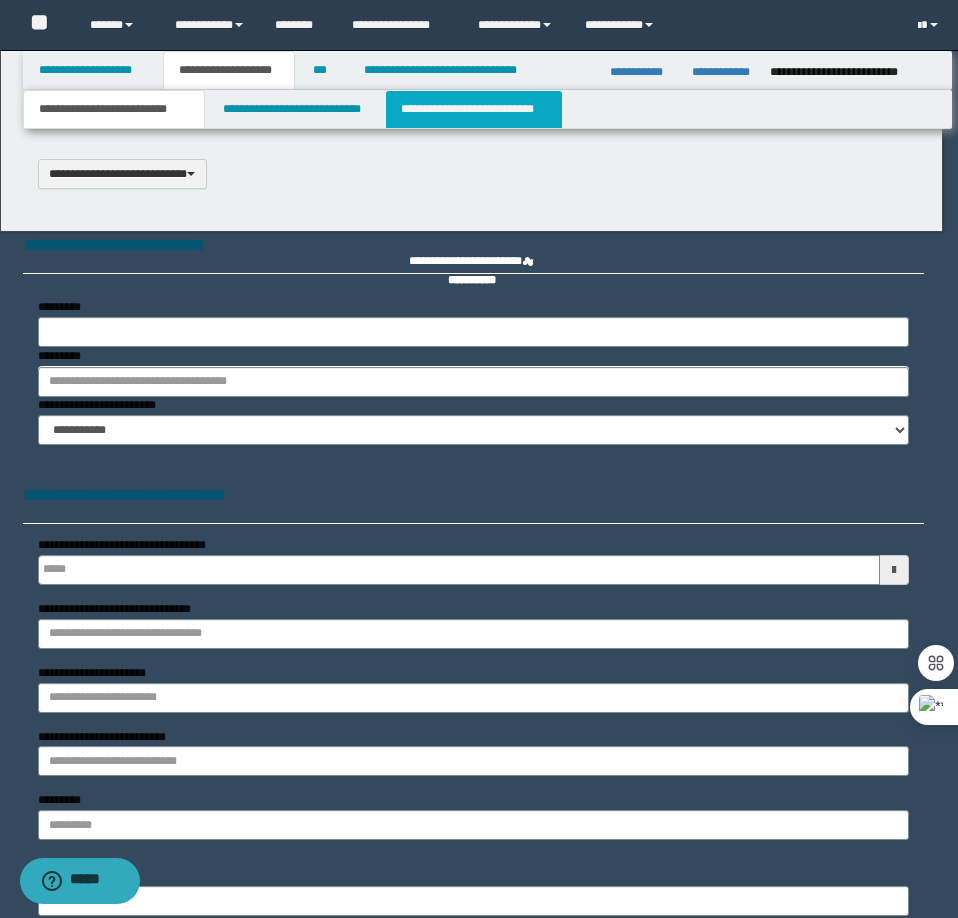 scroll, scrollTop: 0, scrollLeft: 0, axis: both 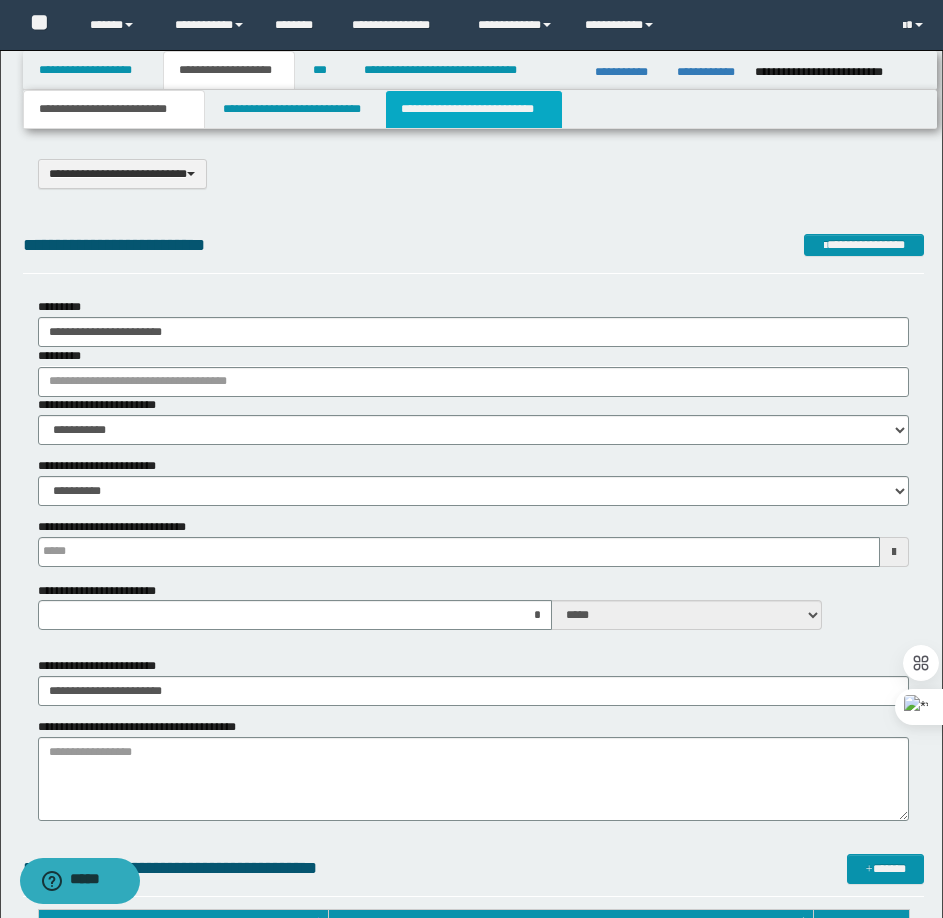 click on "**********" at bounding box center (474, 109) 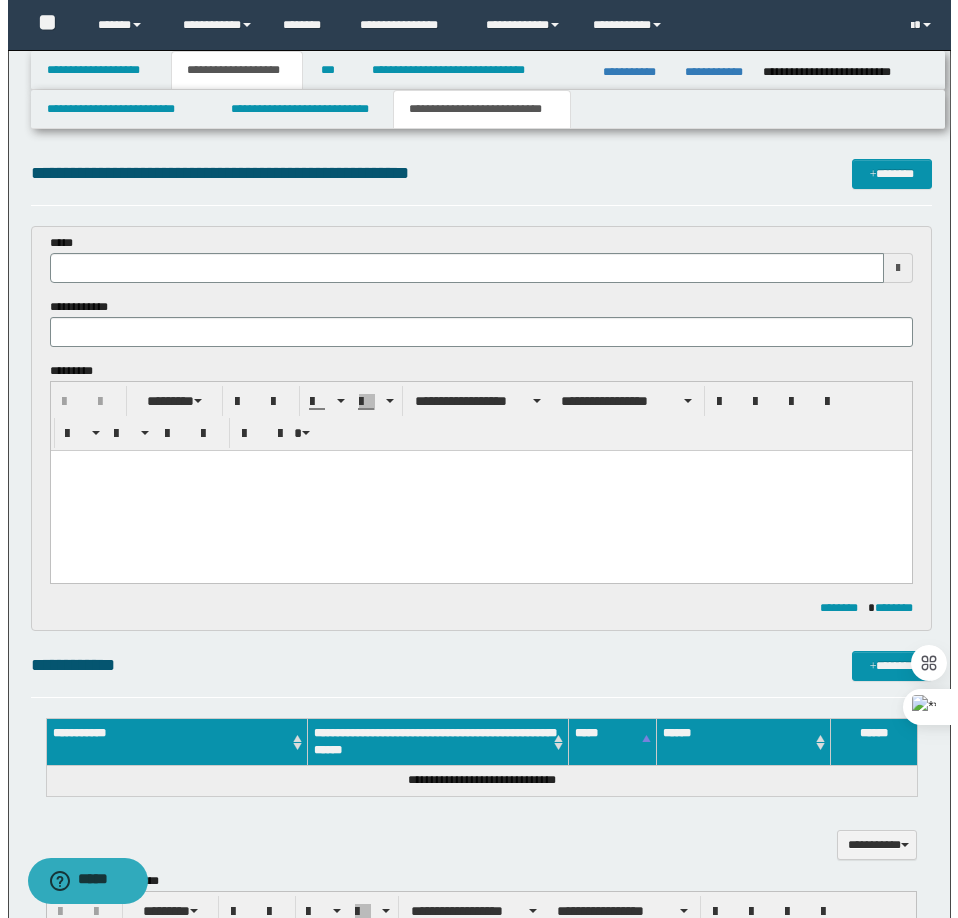 scroll, scrollTop: 0, scrollLeft: 0, axis: both 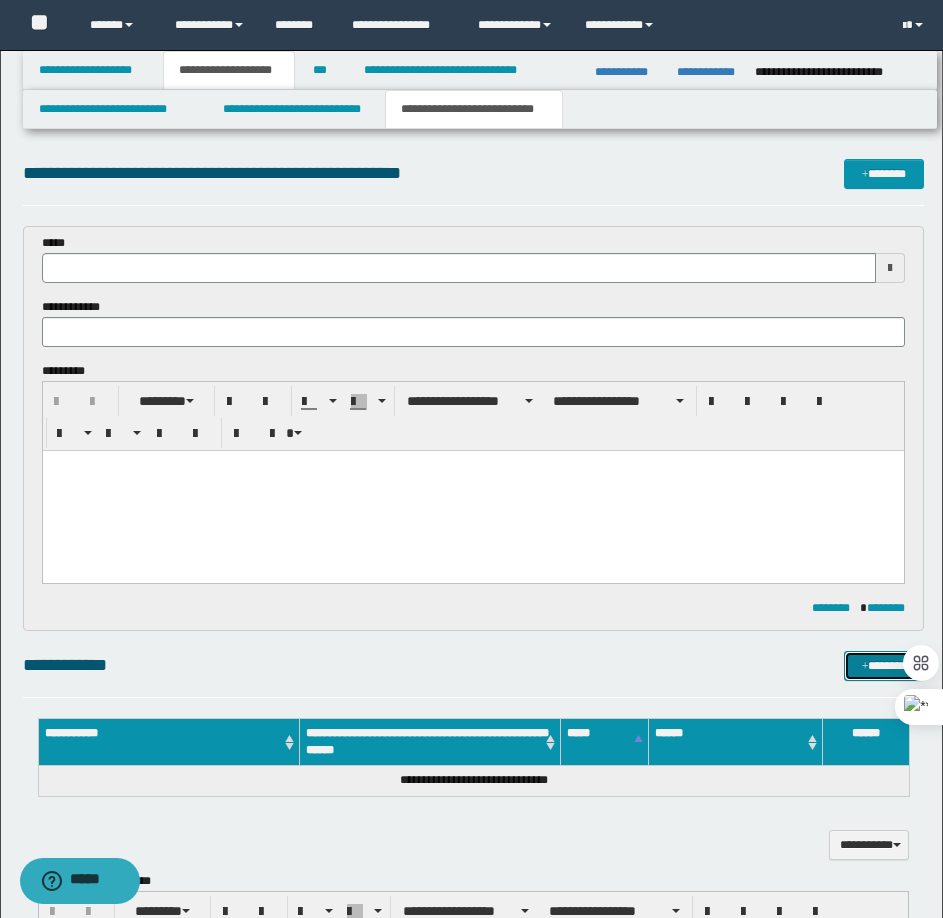 click on "*******" at bounding box center [884, 666] 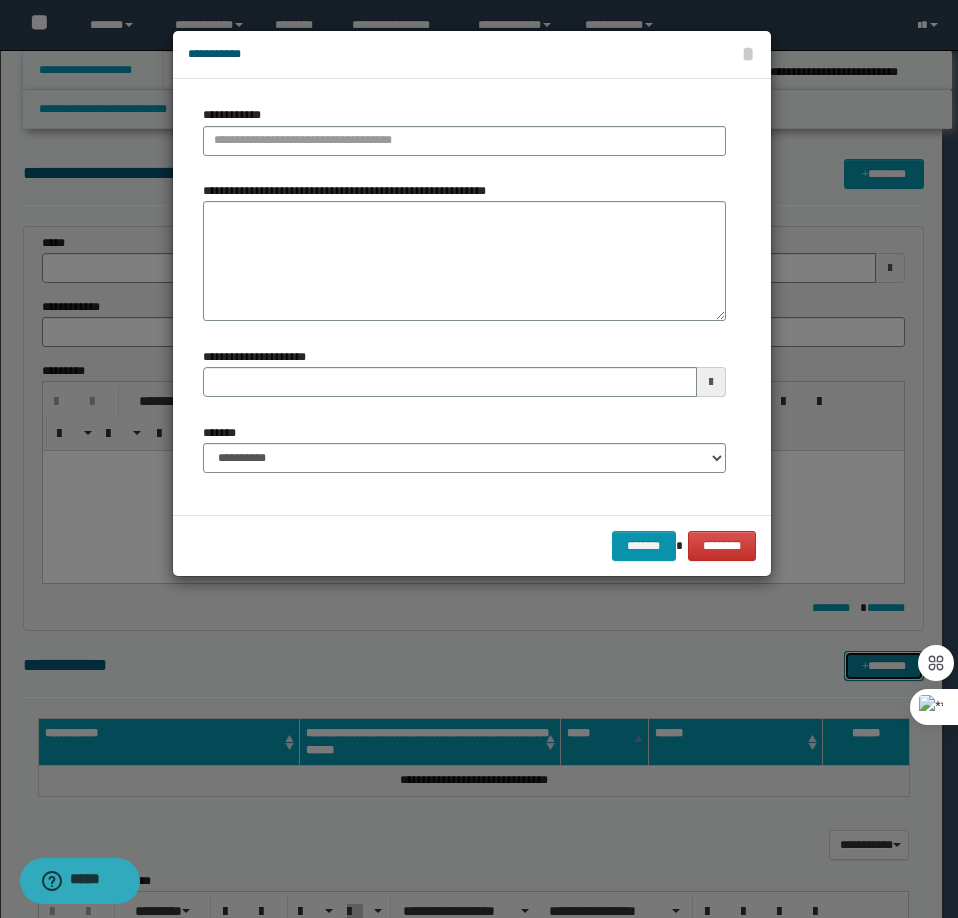 type 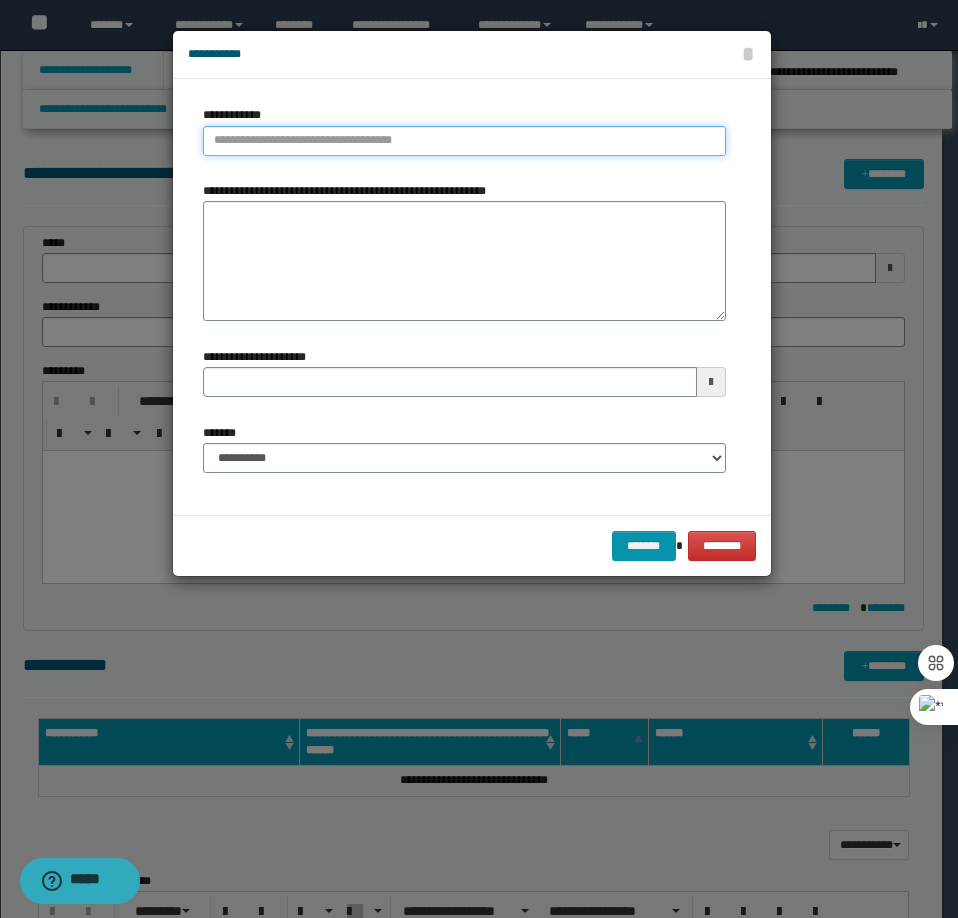 click on "**********" at bounding box center (464, 141) 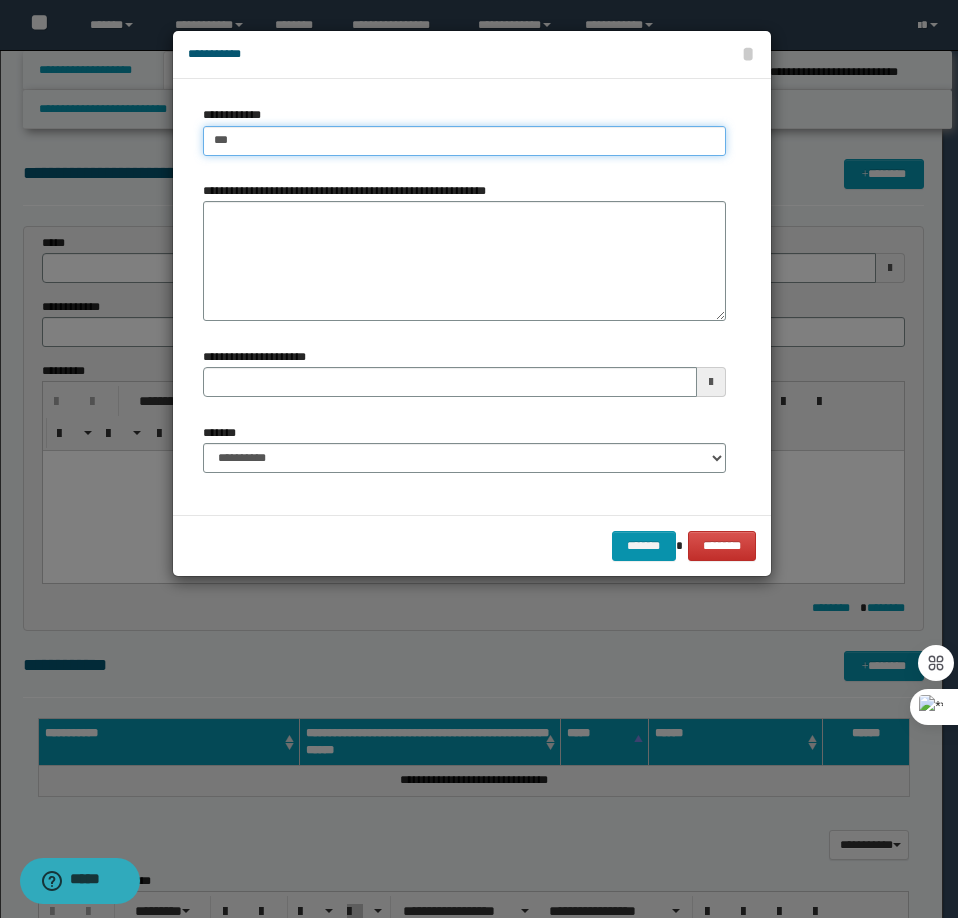 type on "****" 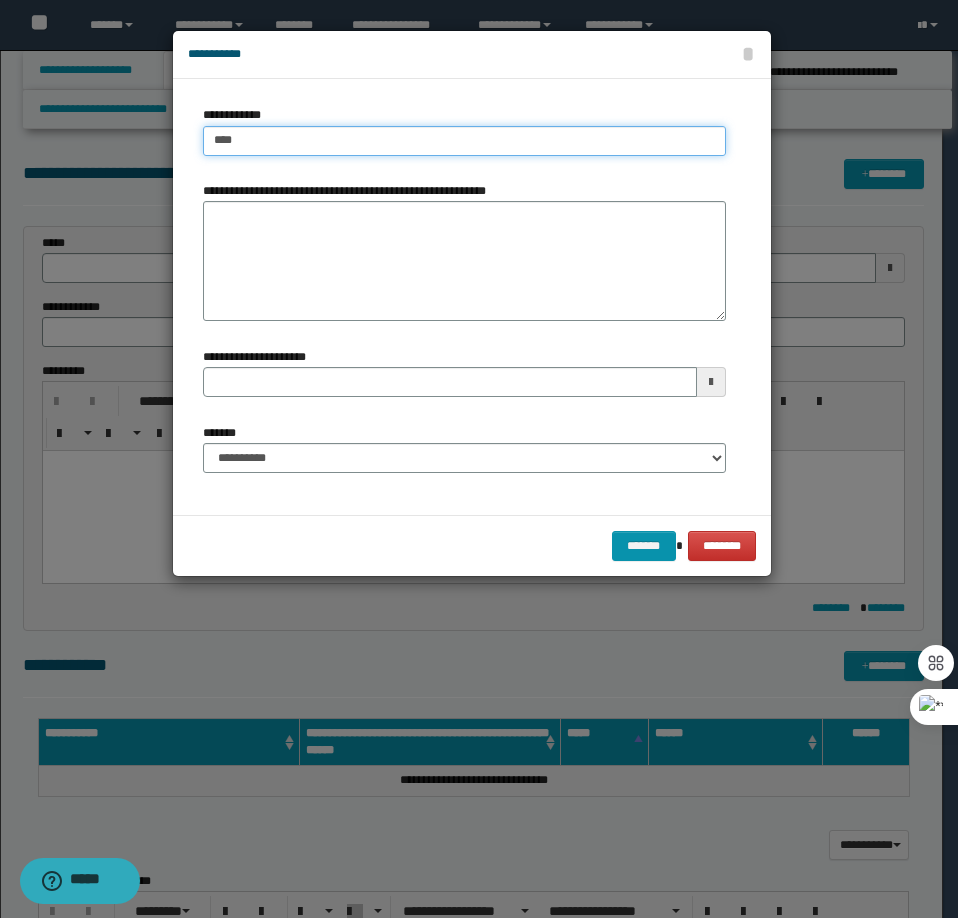 type on "****" 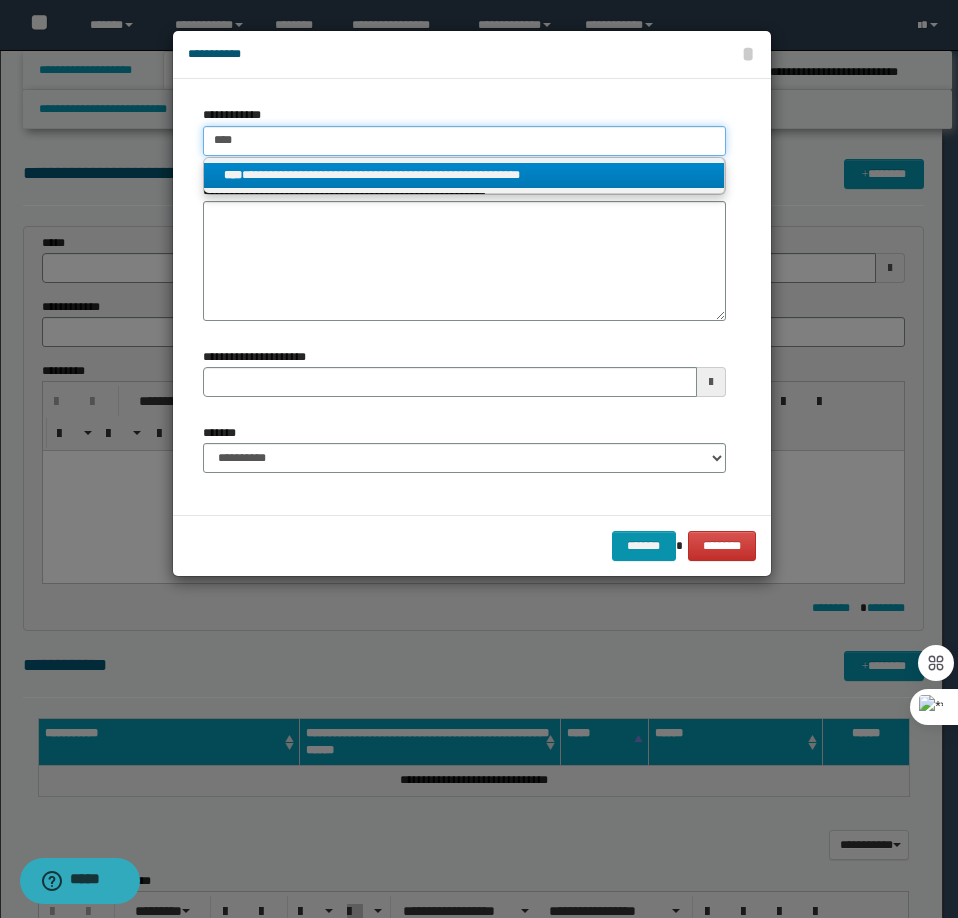 type on "****" 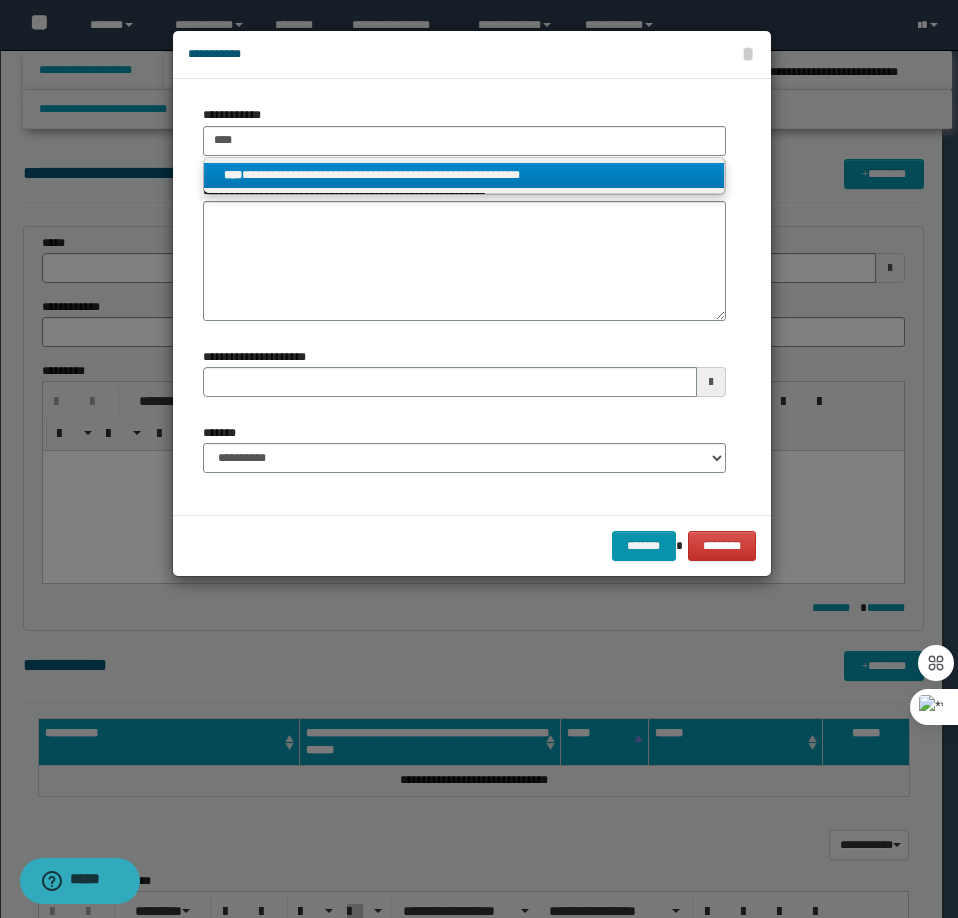 type 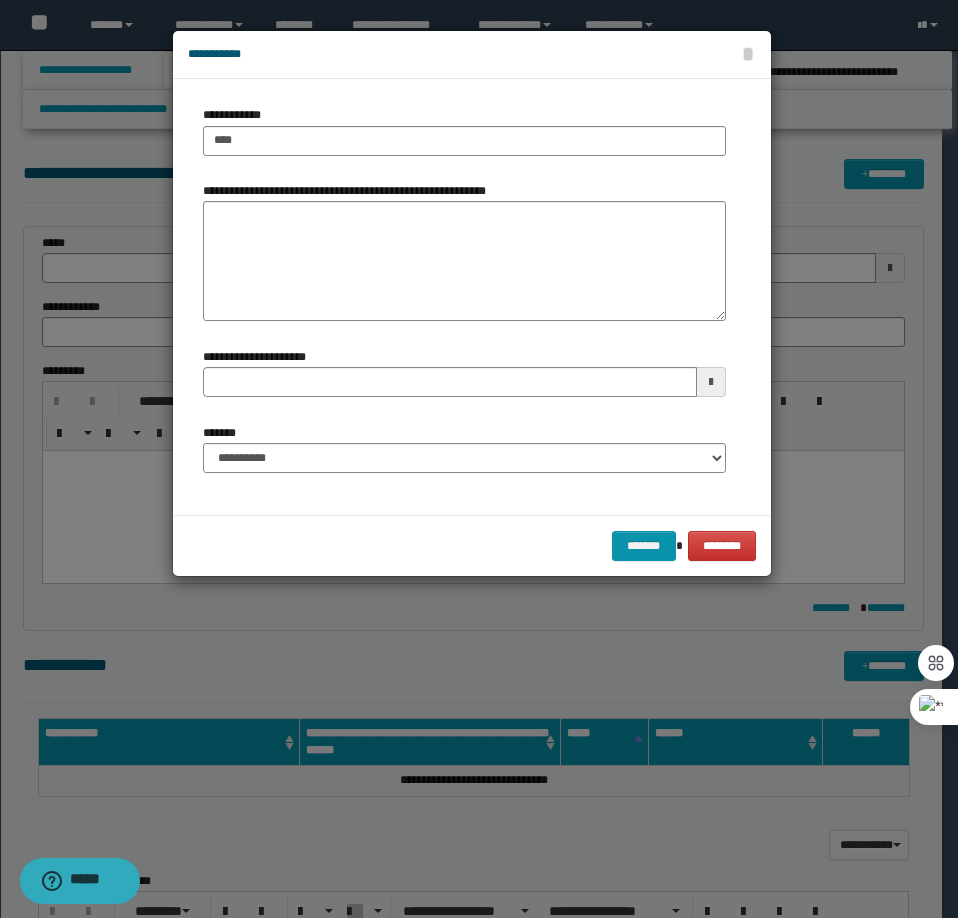 type 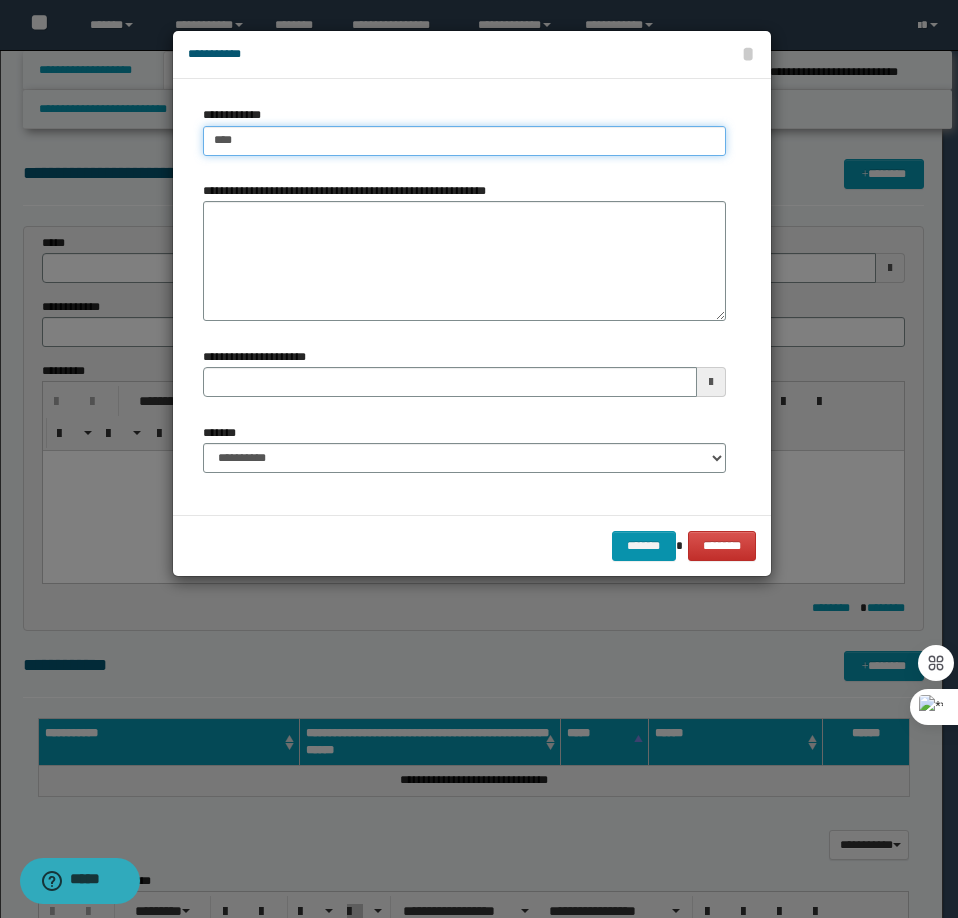 type on "****" 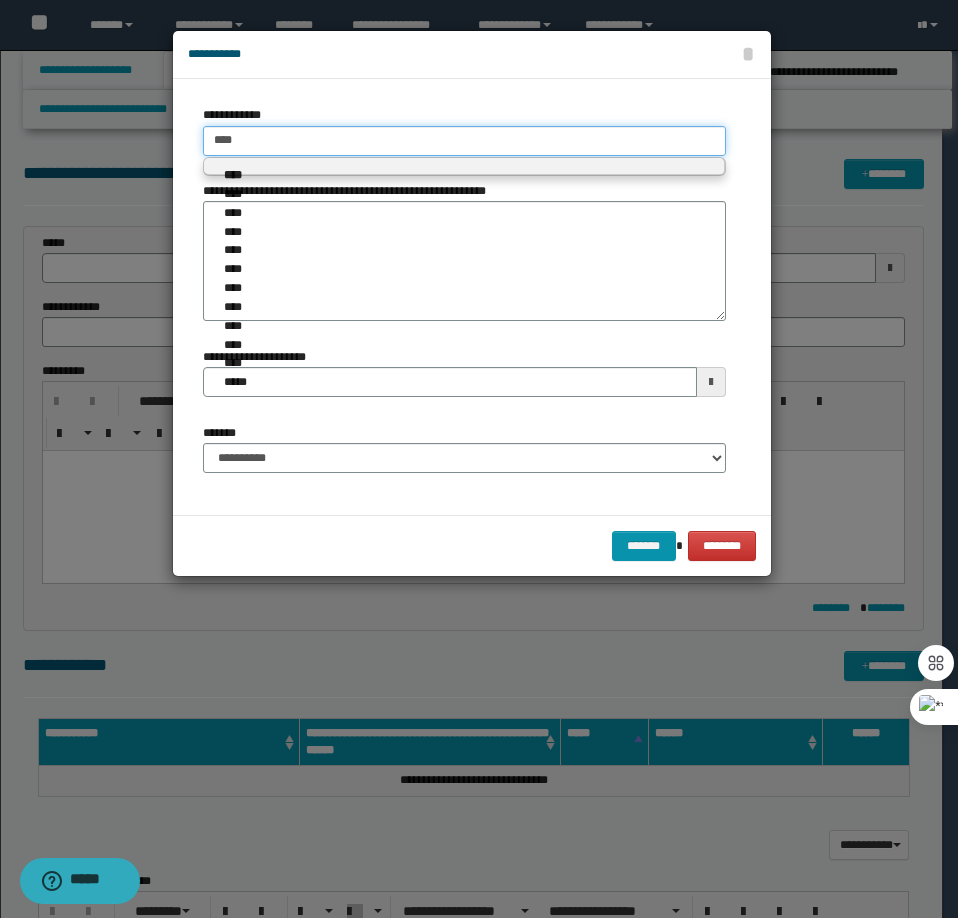 click on "****" at bounding box center [464, 141] 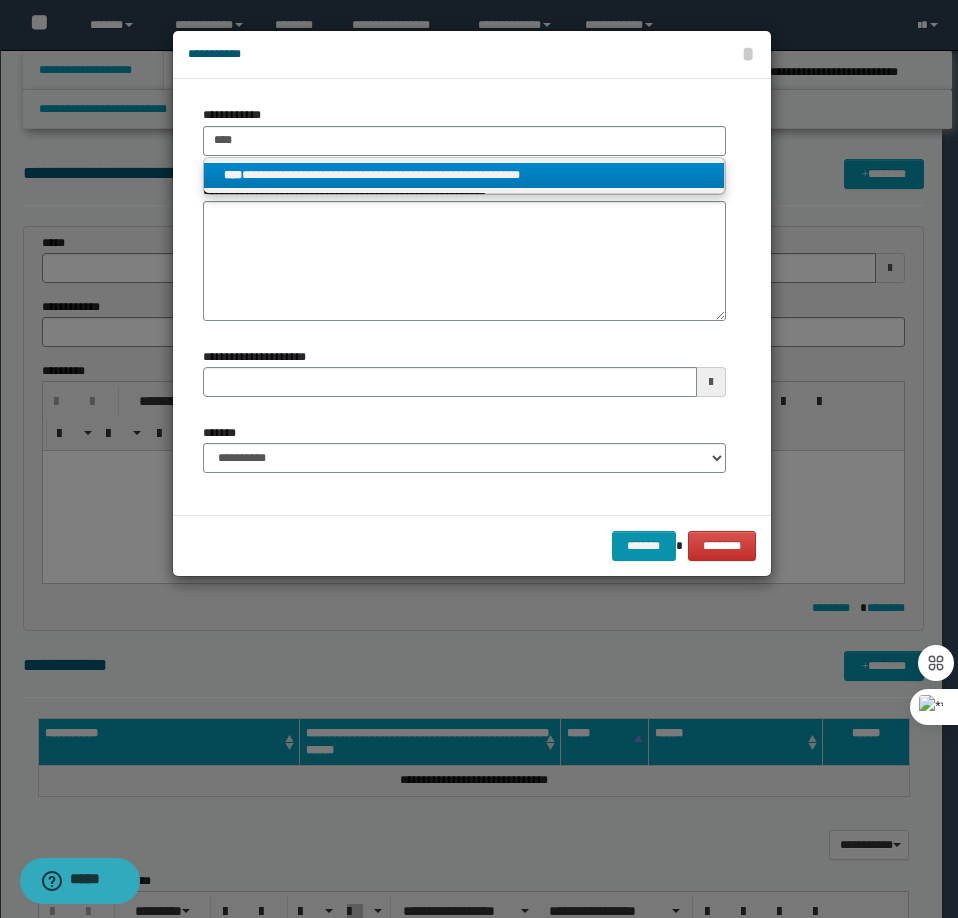 click on "**********" at bounding box center [464, 175] 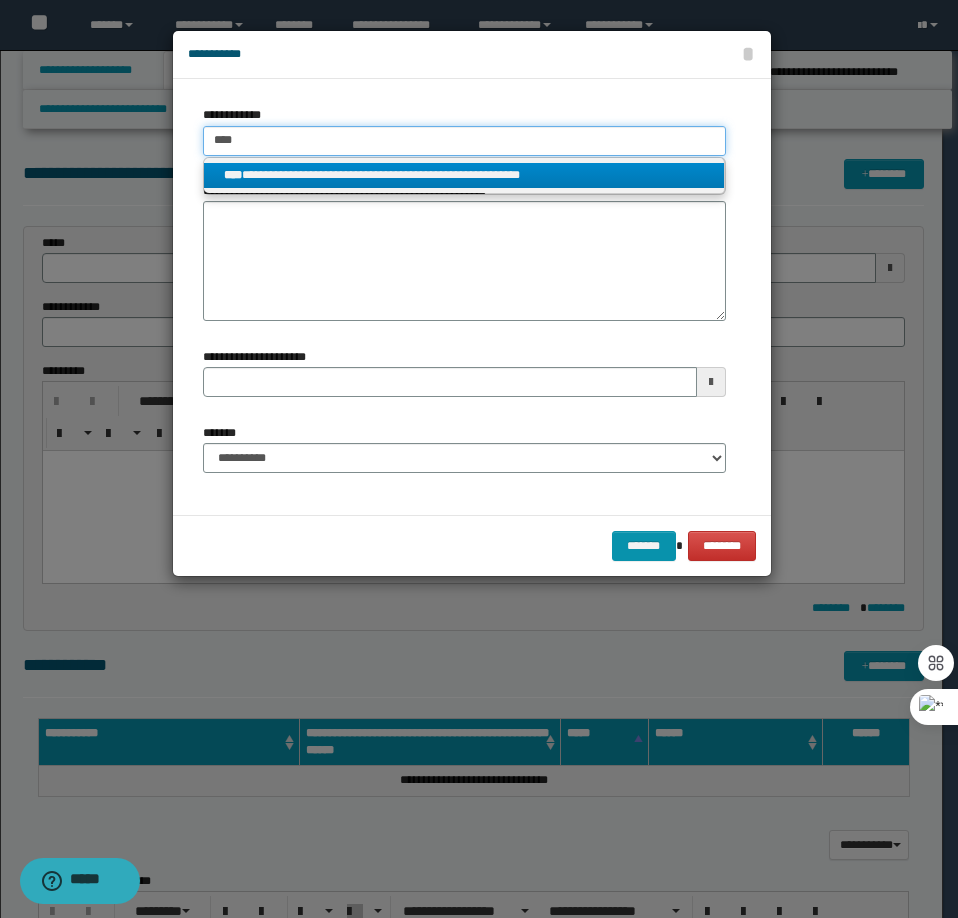 type 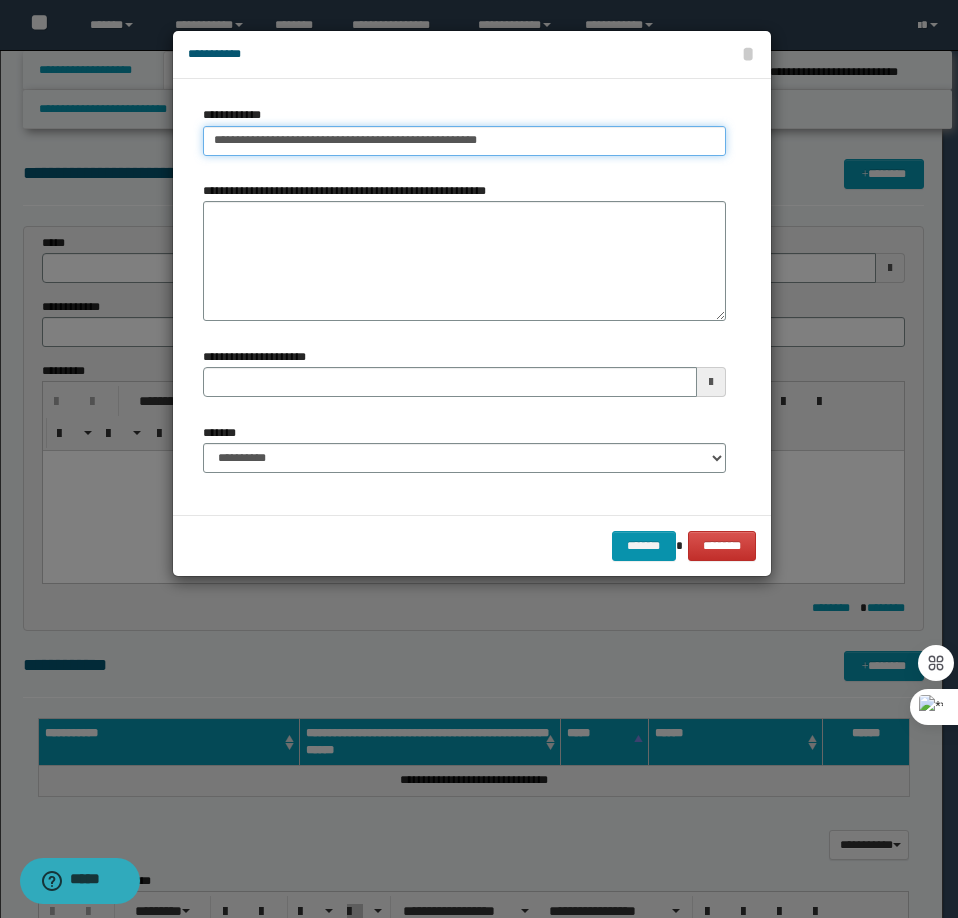 drag, startPoint x: 520, startPoint y: 145, endPoint x: 185, endPoint y: 145, distance: 335 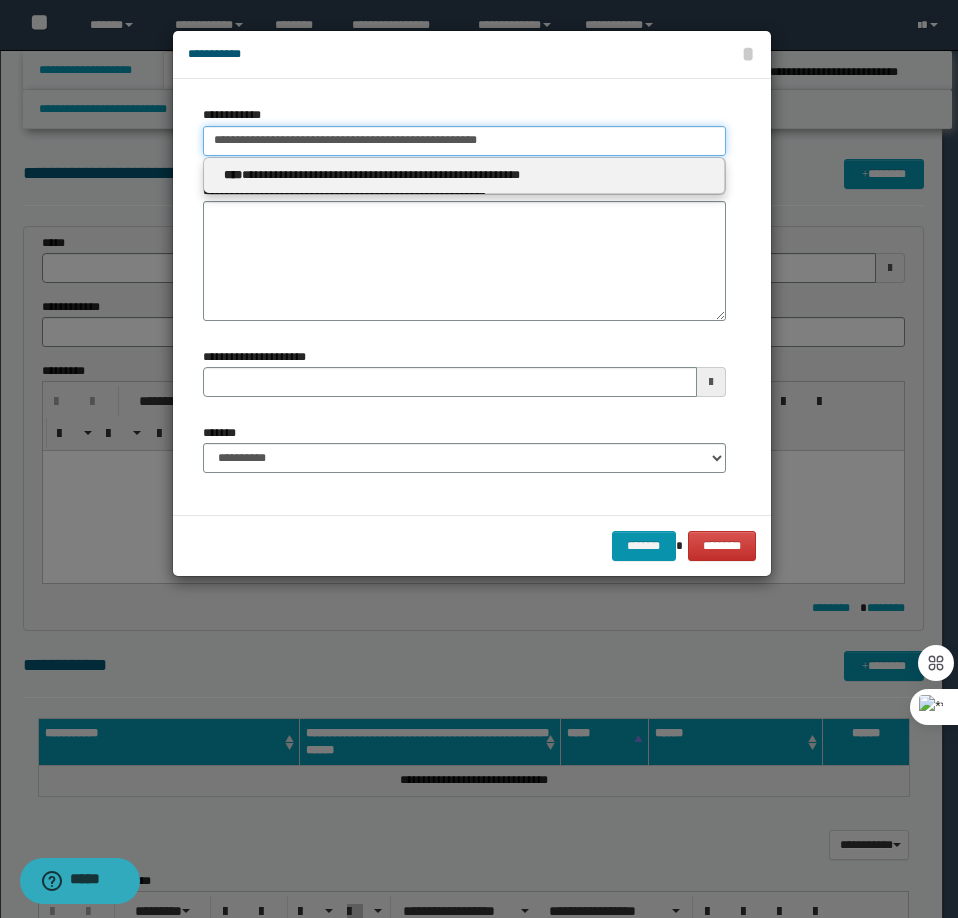 type on "**********" 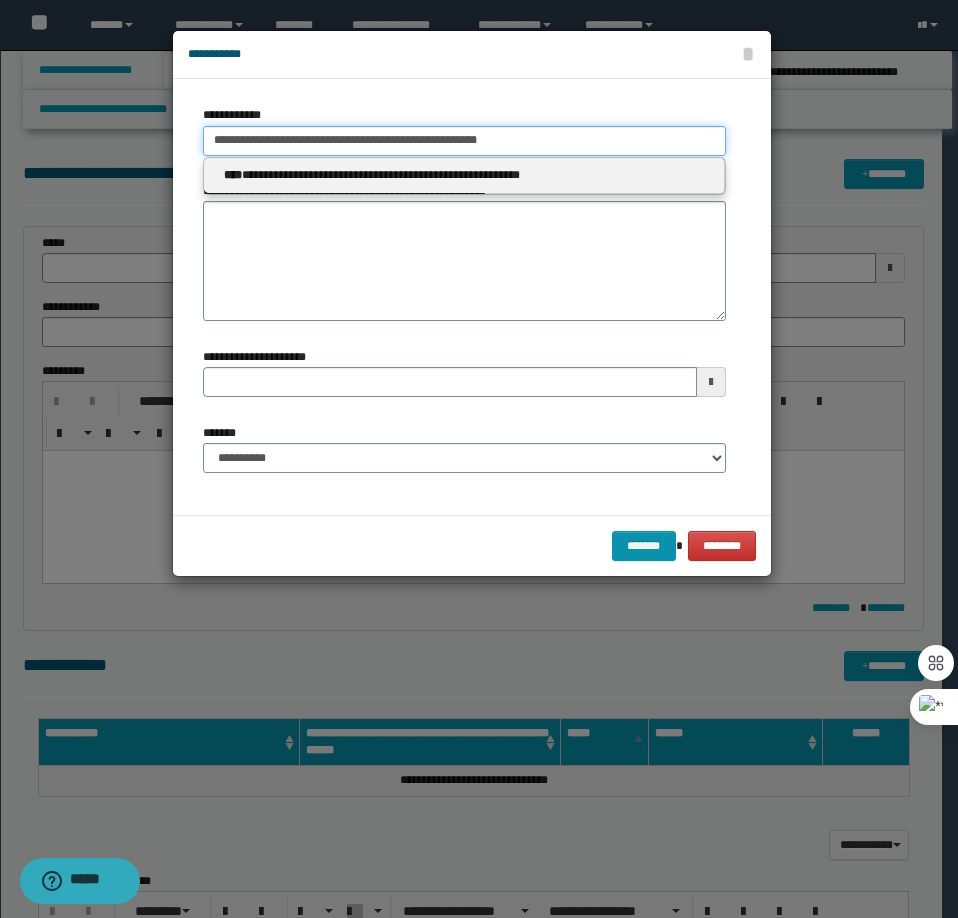 type 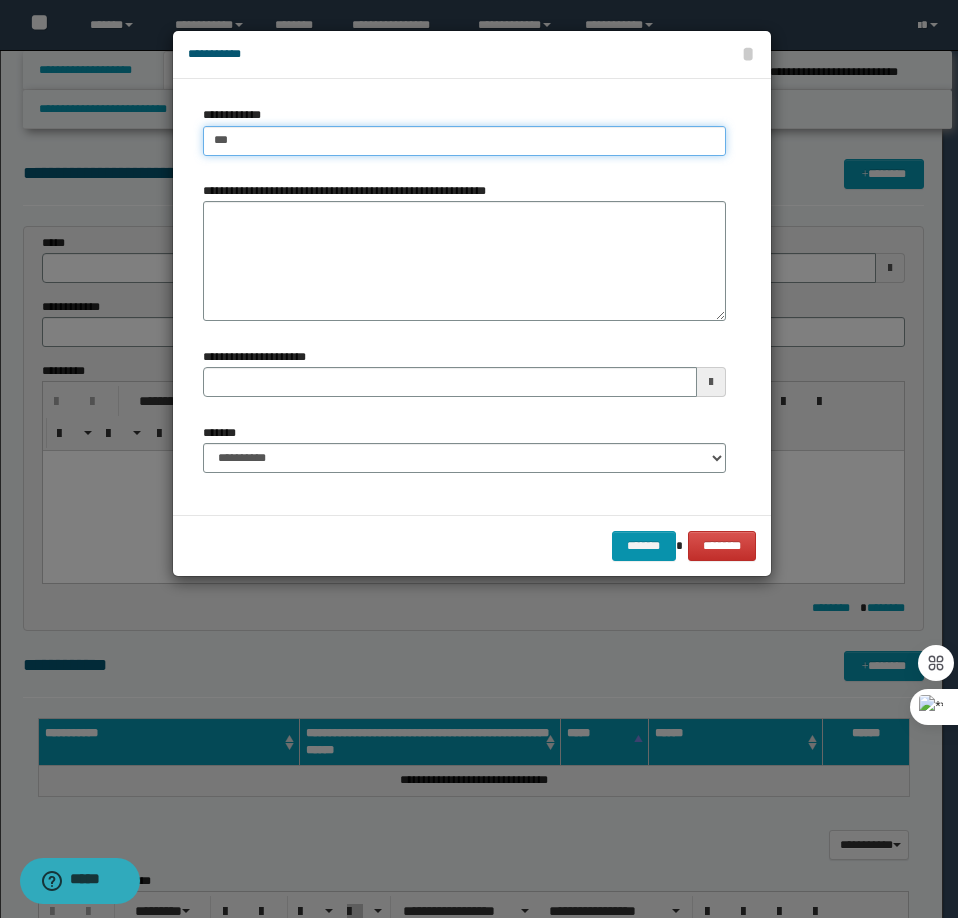 type on "****" 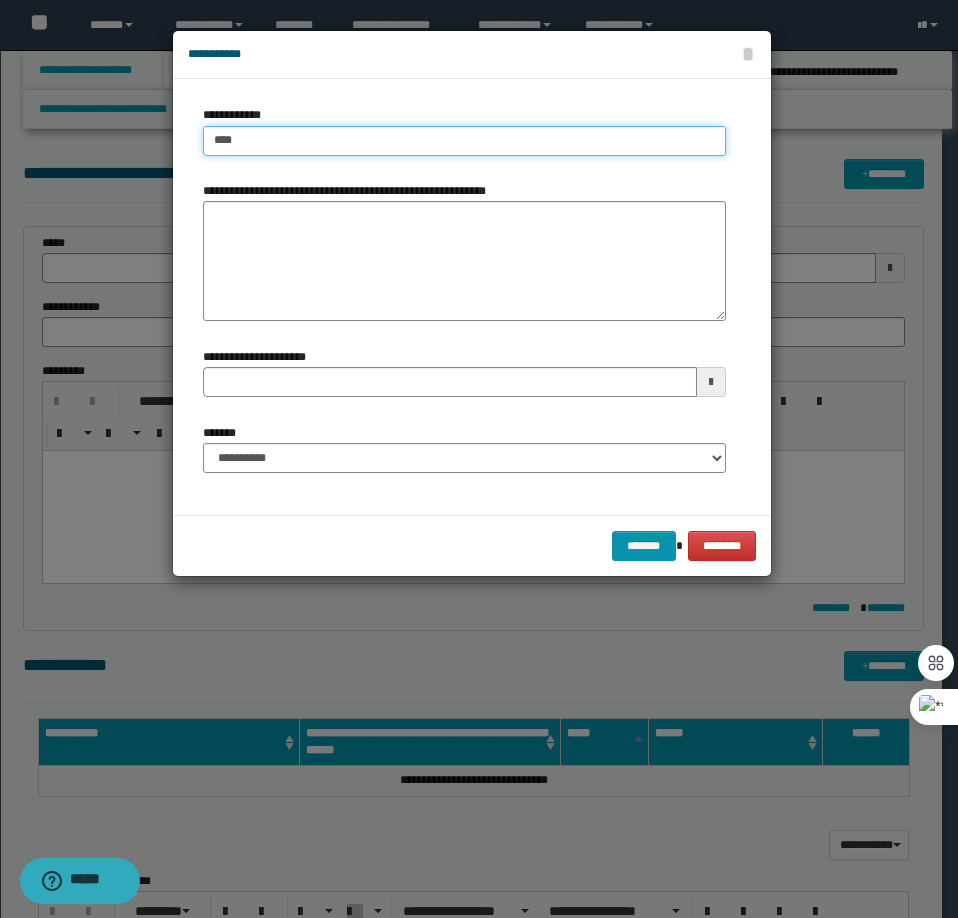 type on "****" 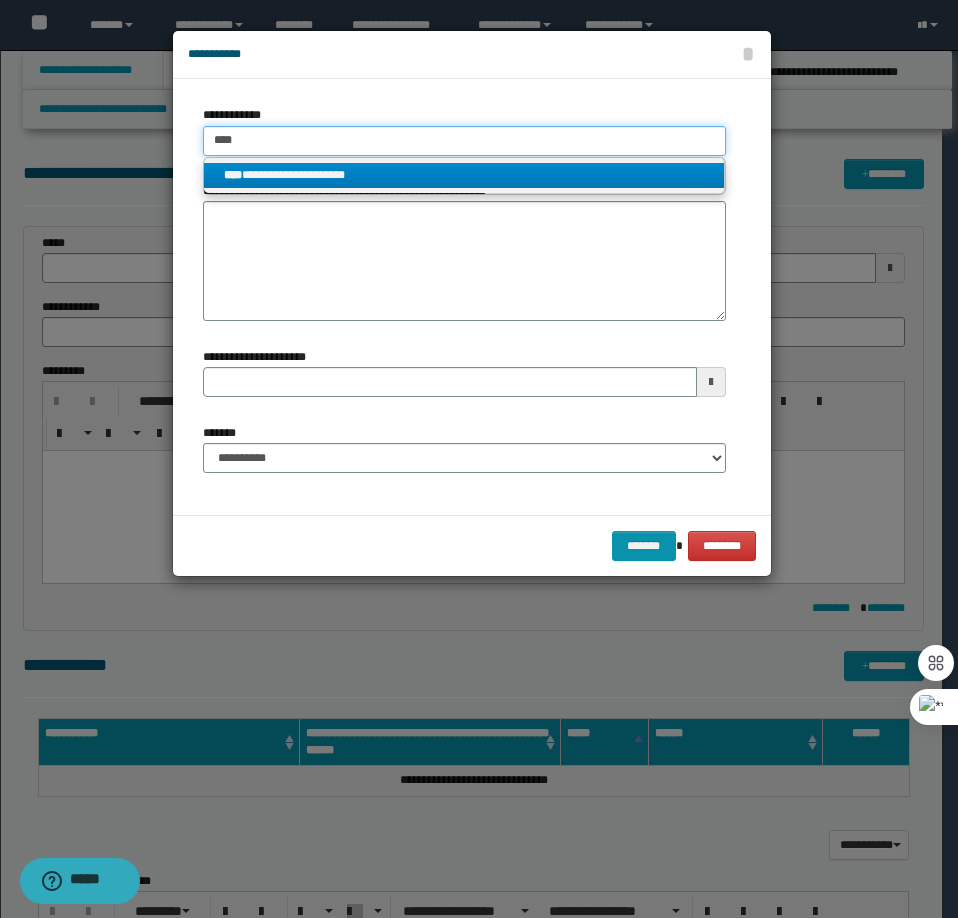 type on "****" 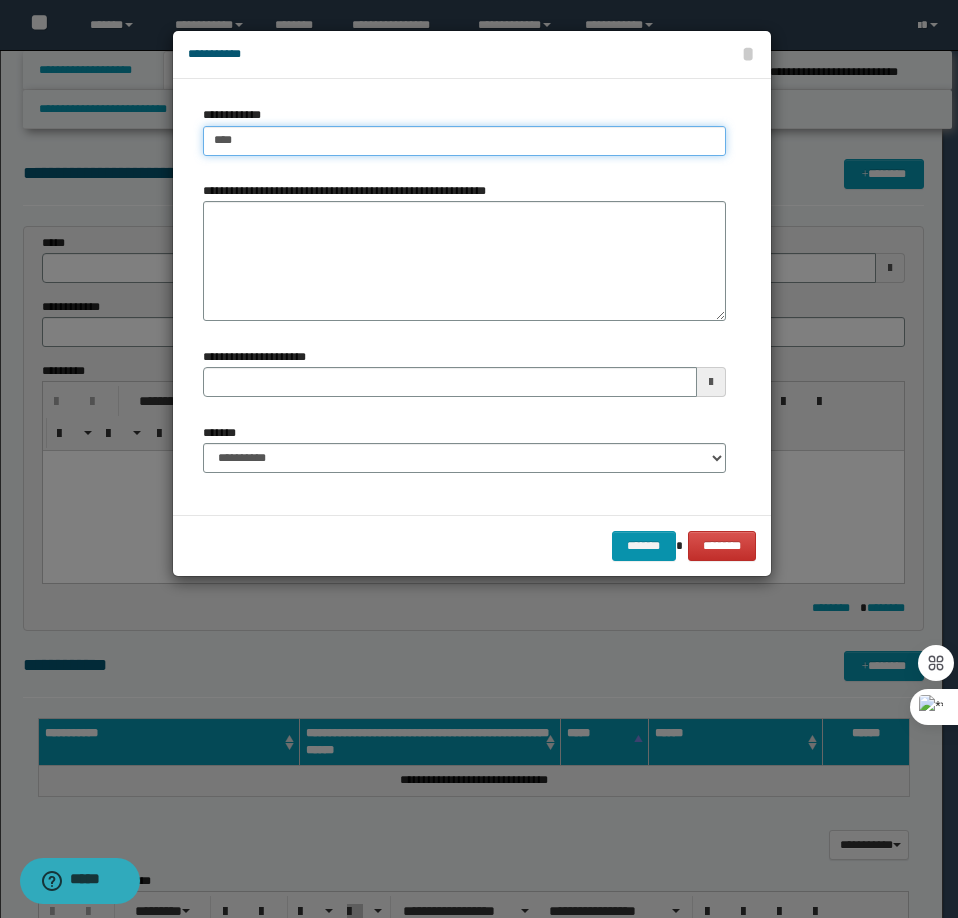 type on "****" 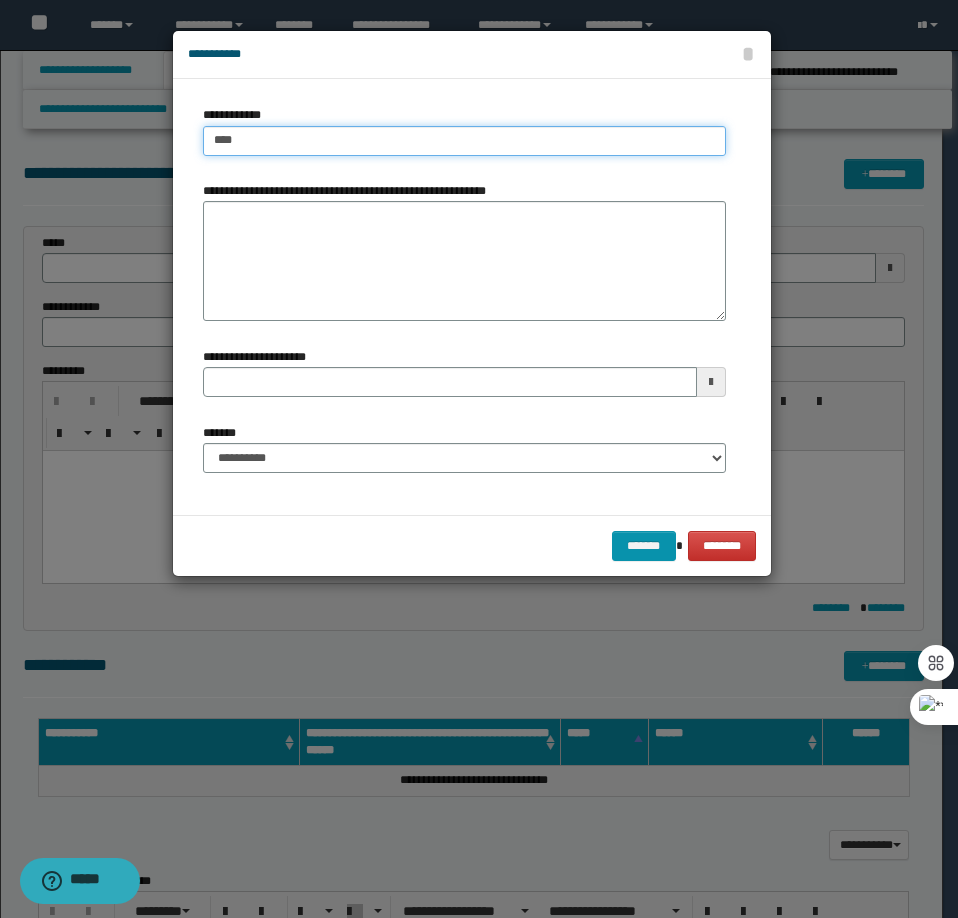 click on "****" at bounding box center (464, 141) 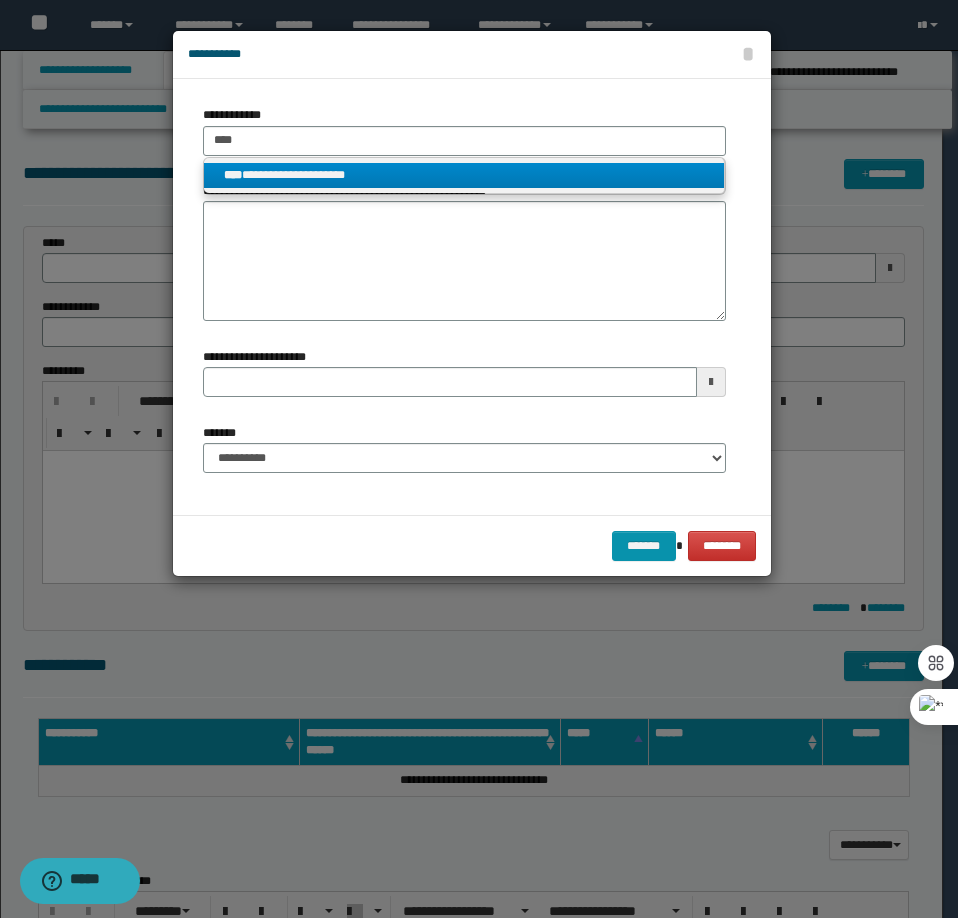 click on "**********" at bounding box center [464, 175] 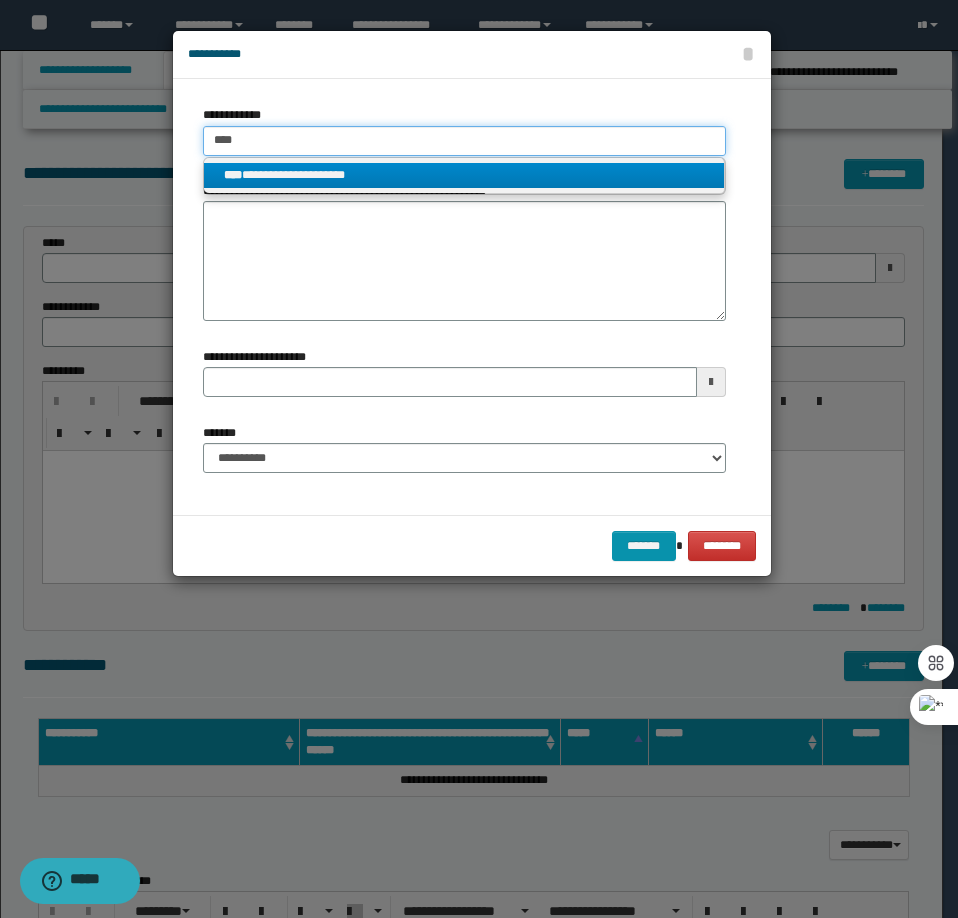 type 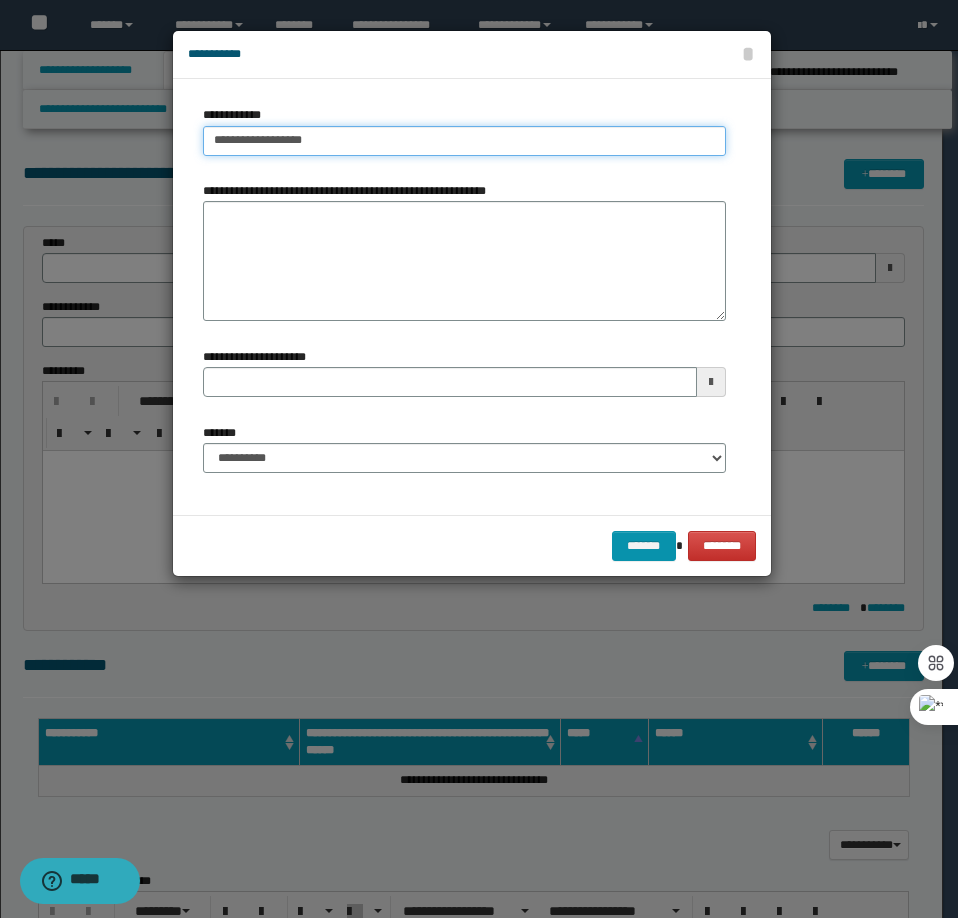 click on "**********" at bounding box center [464, 141] 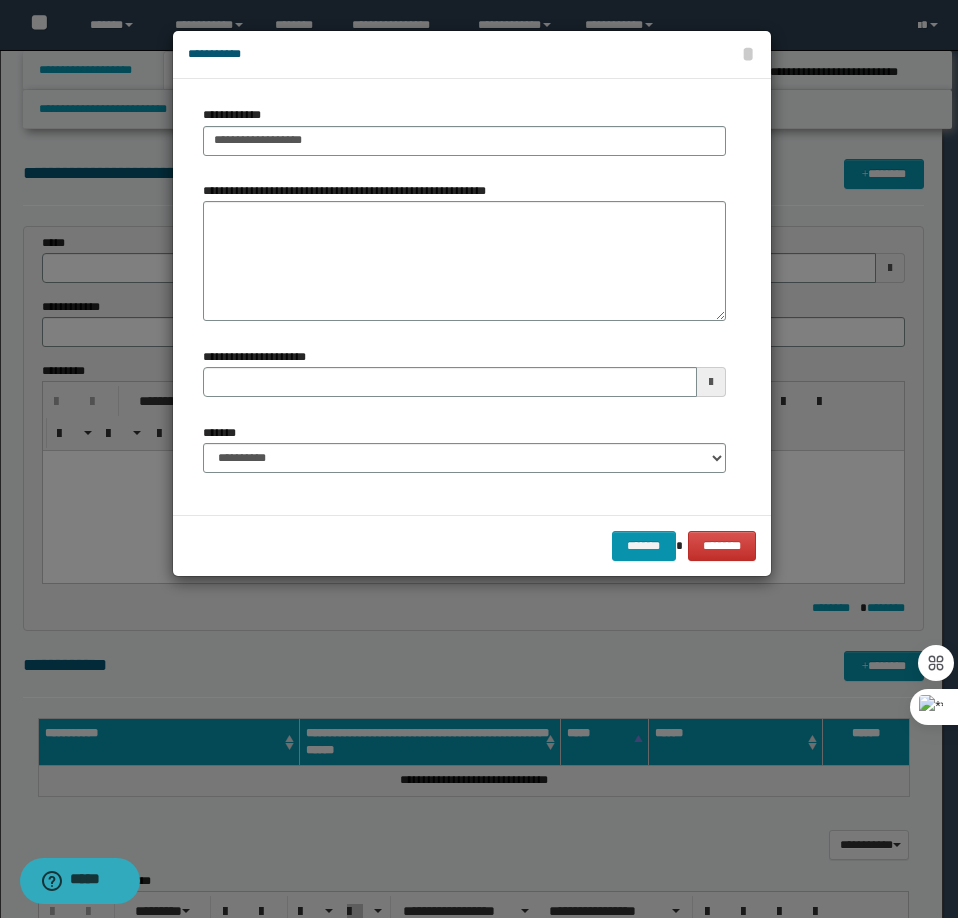 type 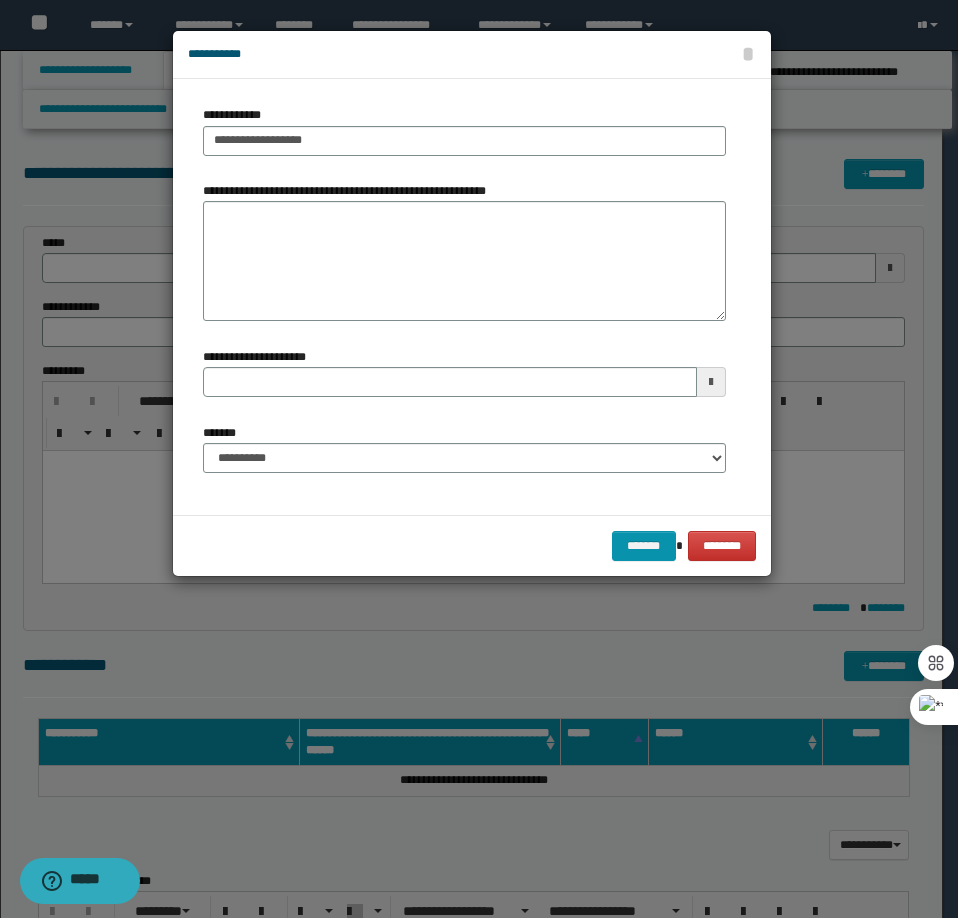 type 